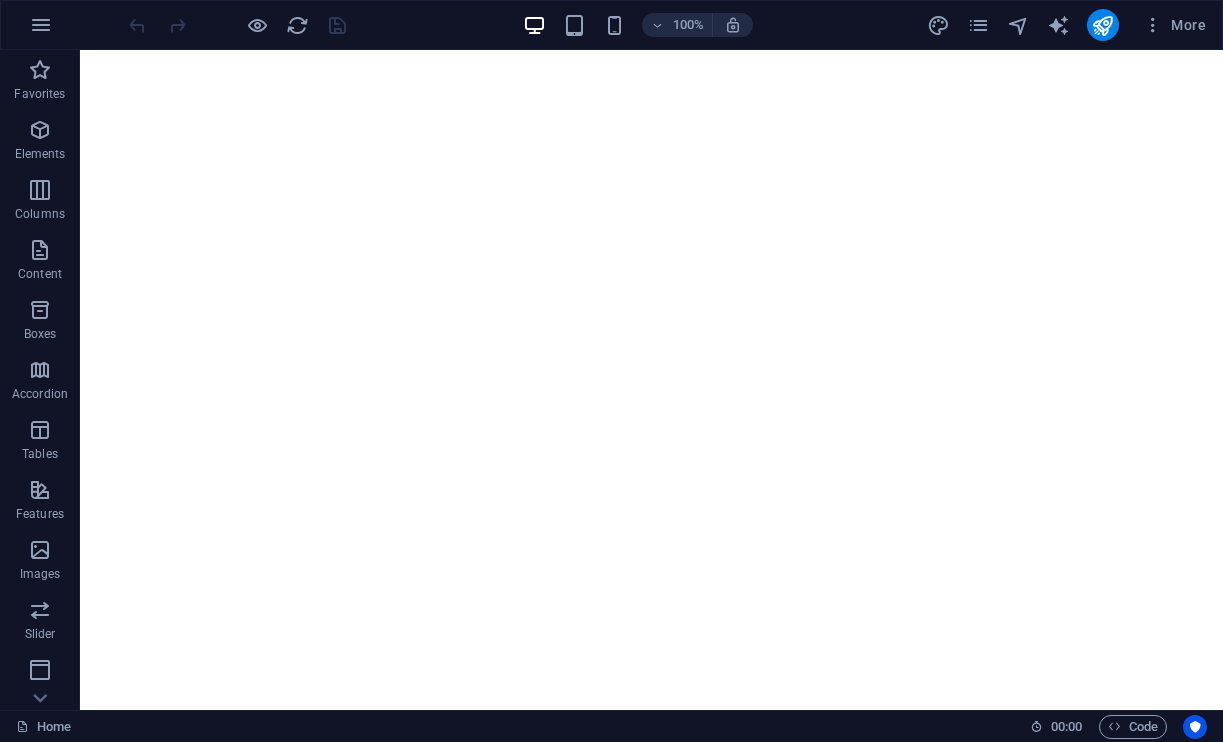 scroll, scrollTop: 0, scrollLeft: 0, axis: both 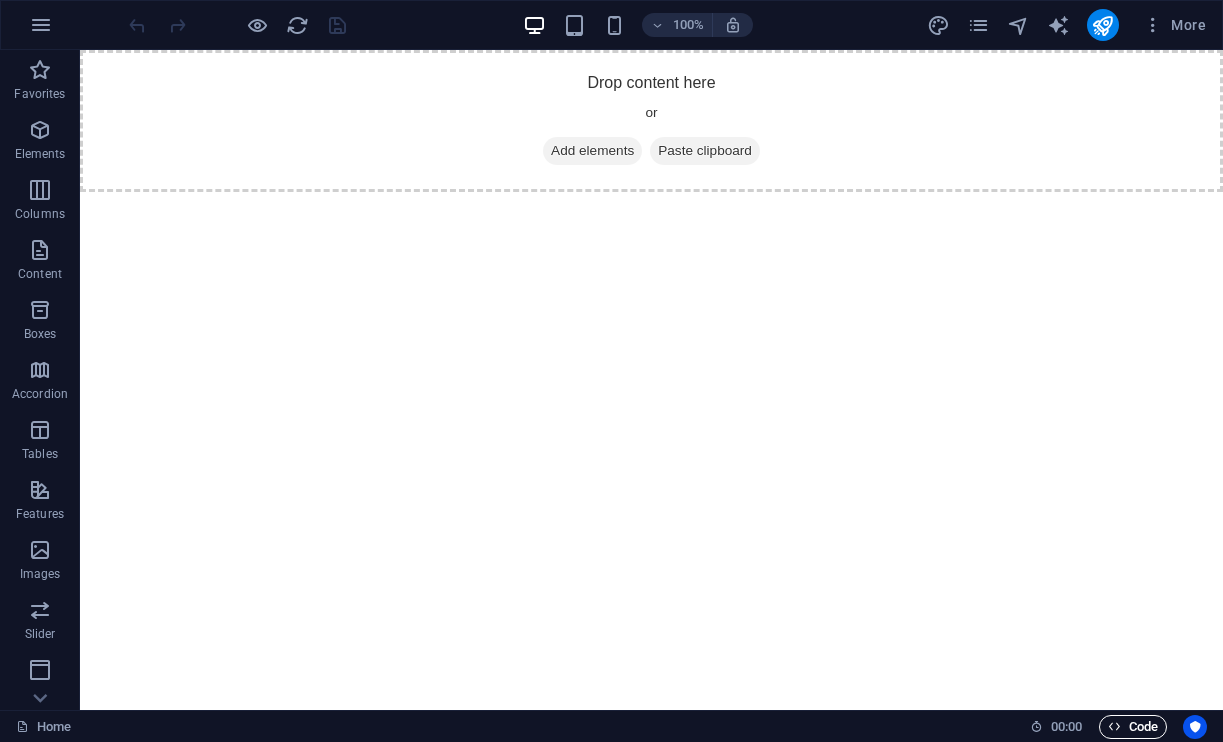click on "Code" at bounding box center [1133, 727] 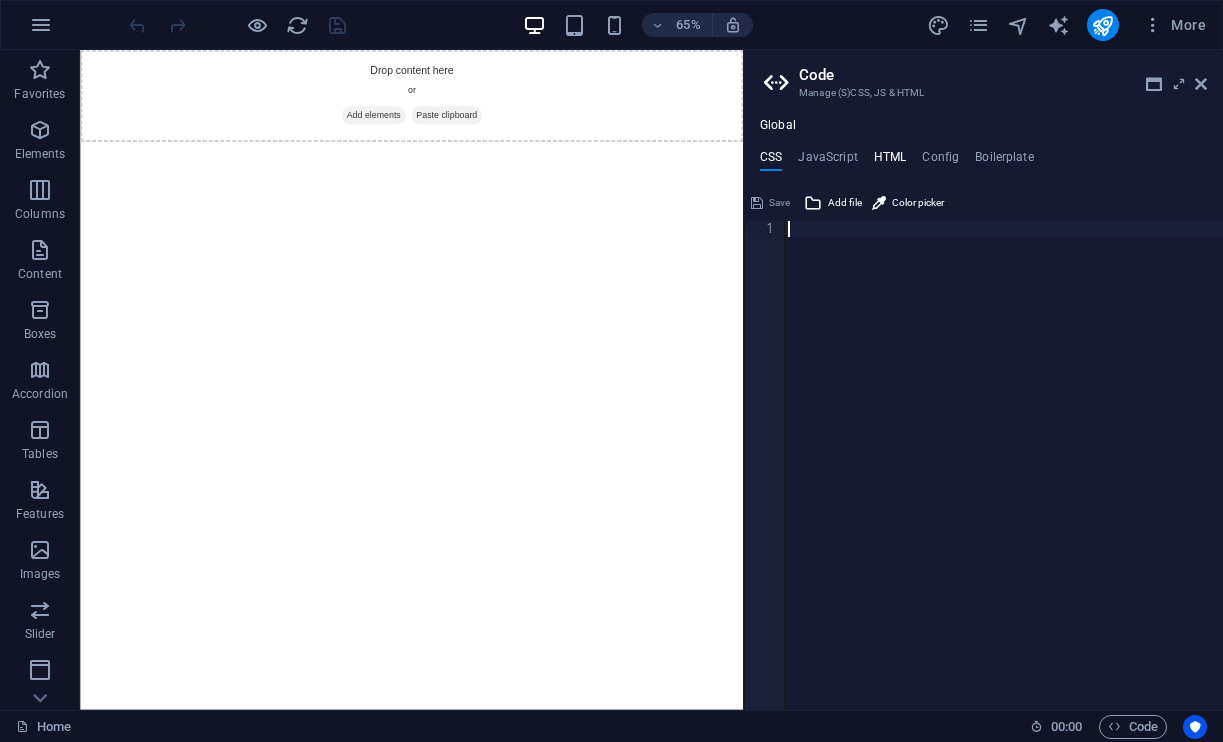 click on "HTML" at bounding box center (890, 161) 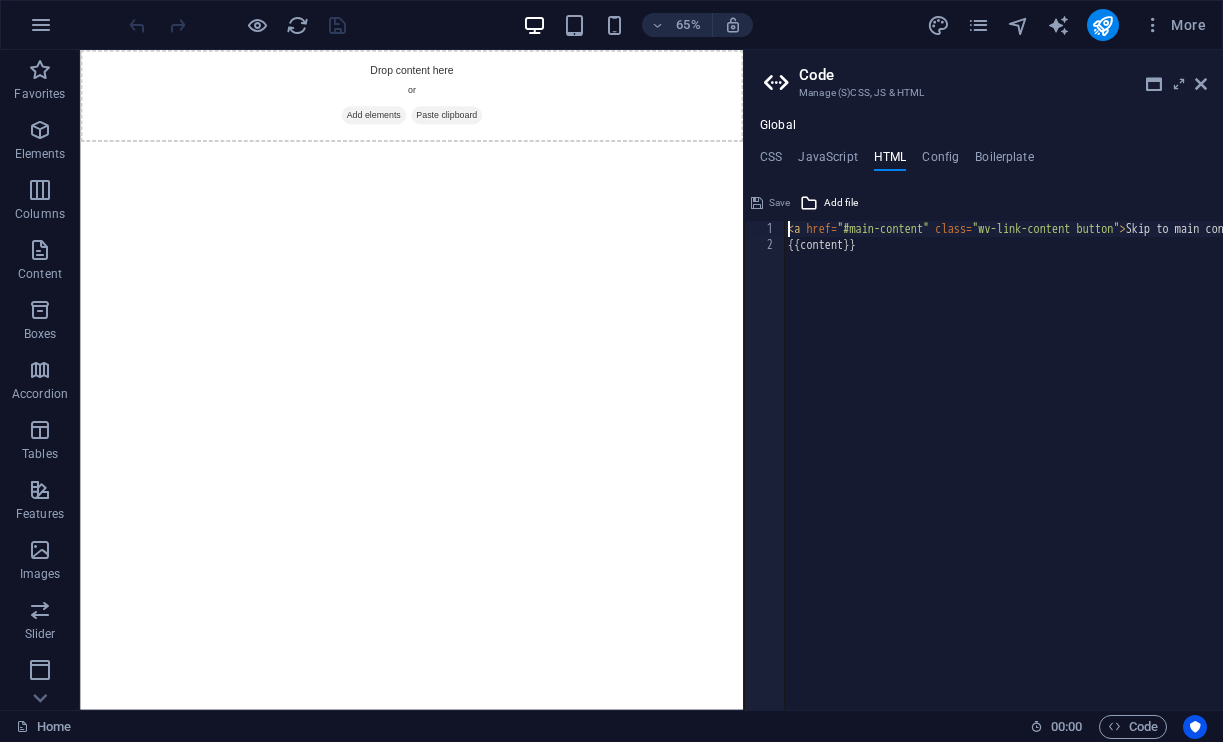 click on "< a   href = "#main-content"   class = "wv-link-content button" > Skip to main content </ a > {{content}}" at bounding box center (1078, 482) 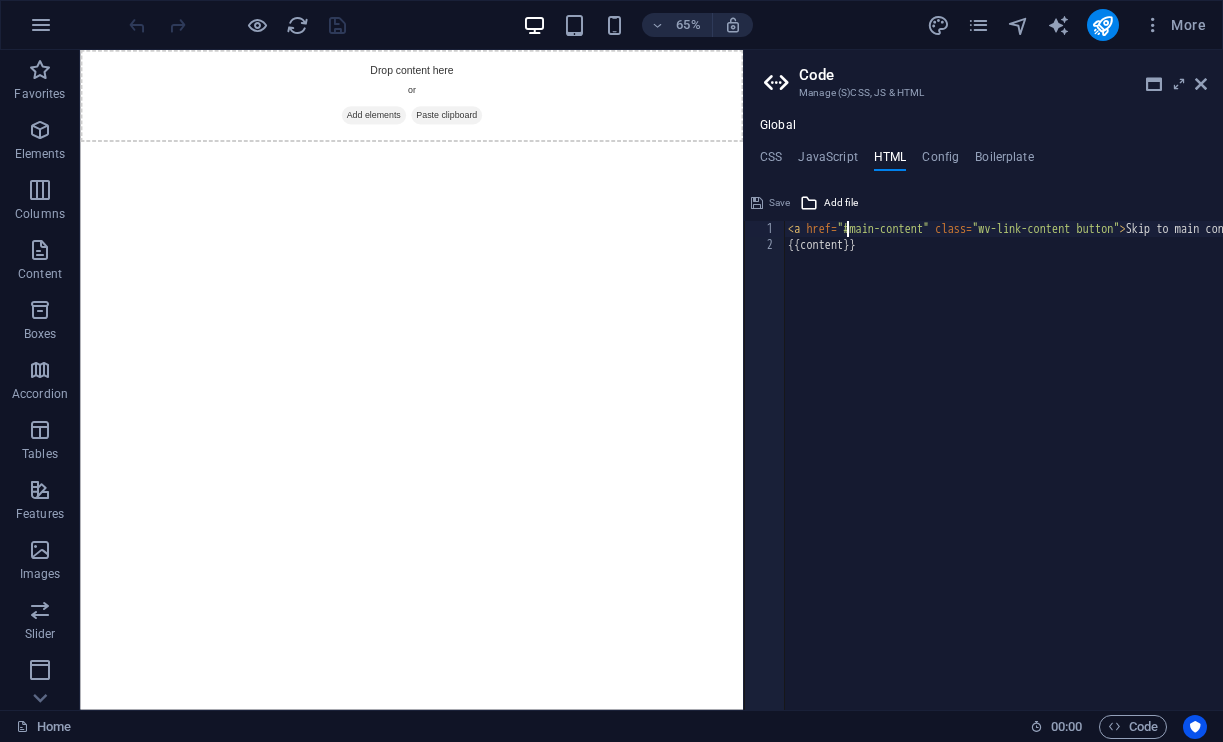 type on "<a href="#main-content" class="wv-link-content button">Skip to main content</a>
{{content}}" 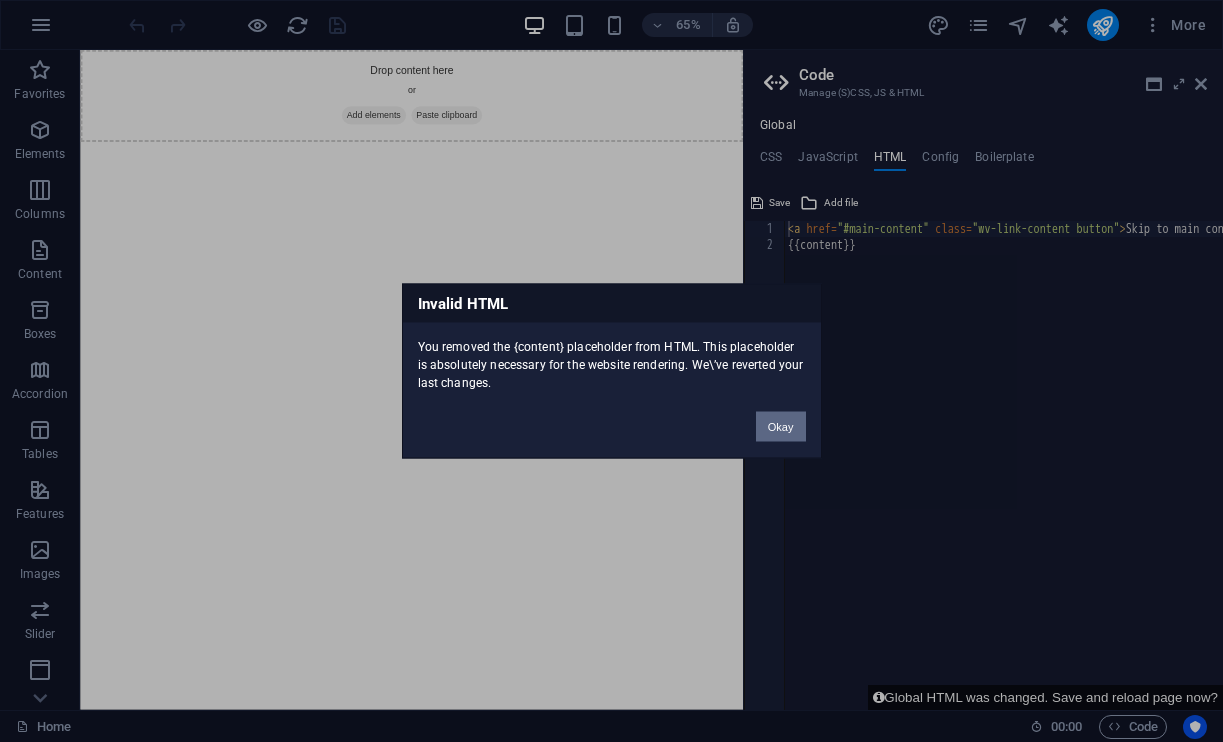 click on "Okay" at bounding box center [781, 427] 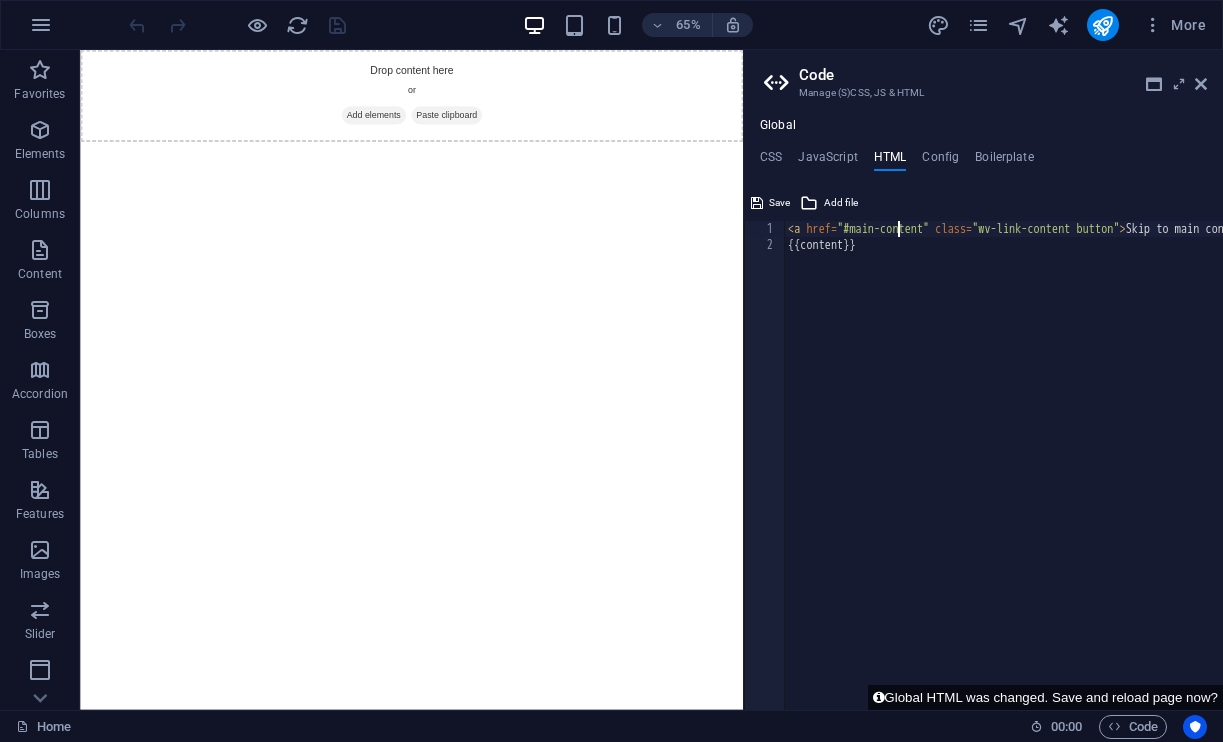 click on "< a   href = "#main-content"   class = "wv-link-content button" > Skip to main content </ a > {{content}}" at bounding box center (1078, 482) 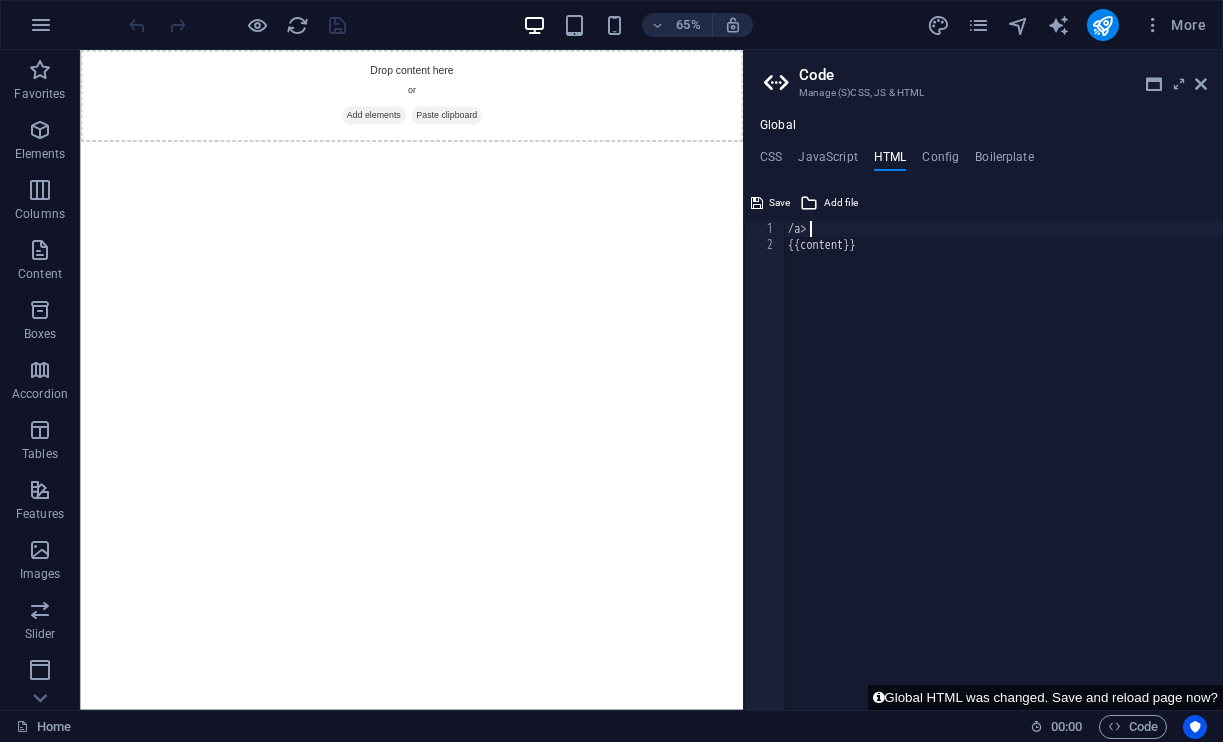 type on "/" 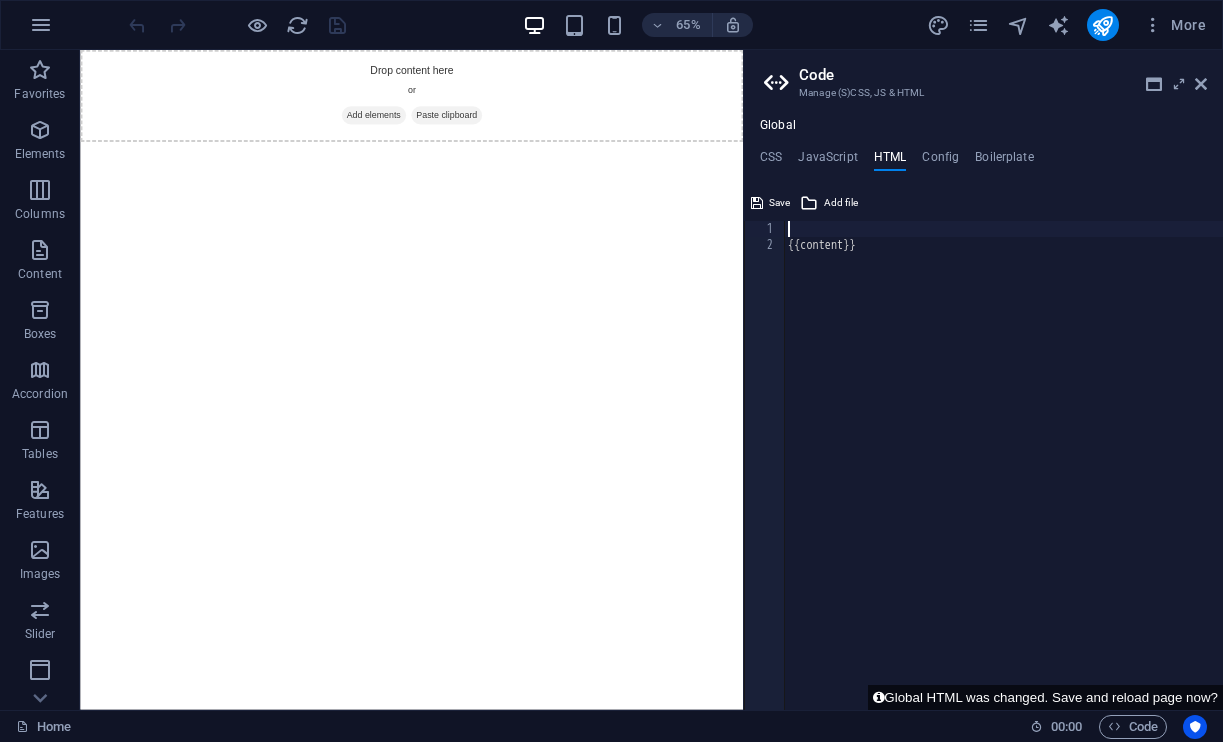 type on "{{content}}" 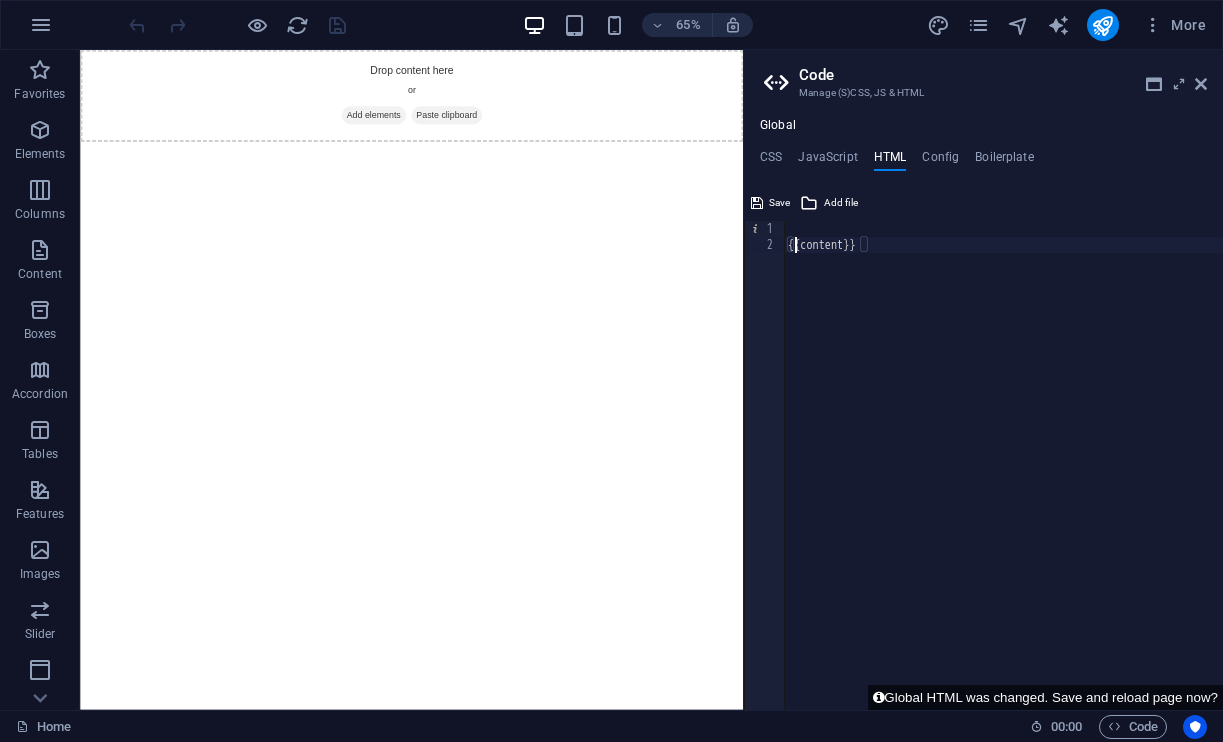 type 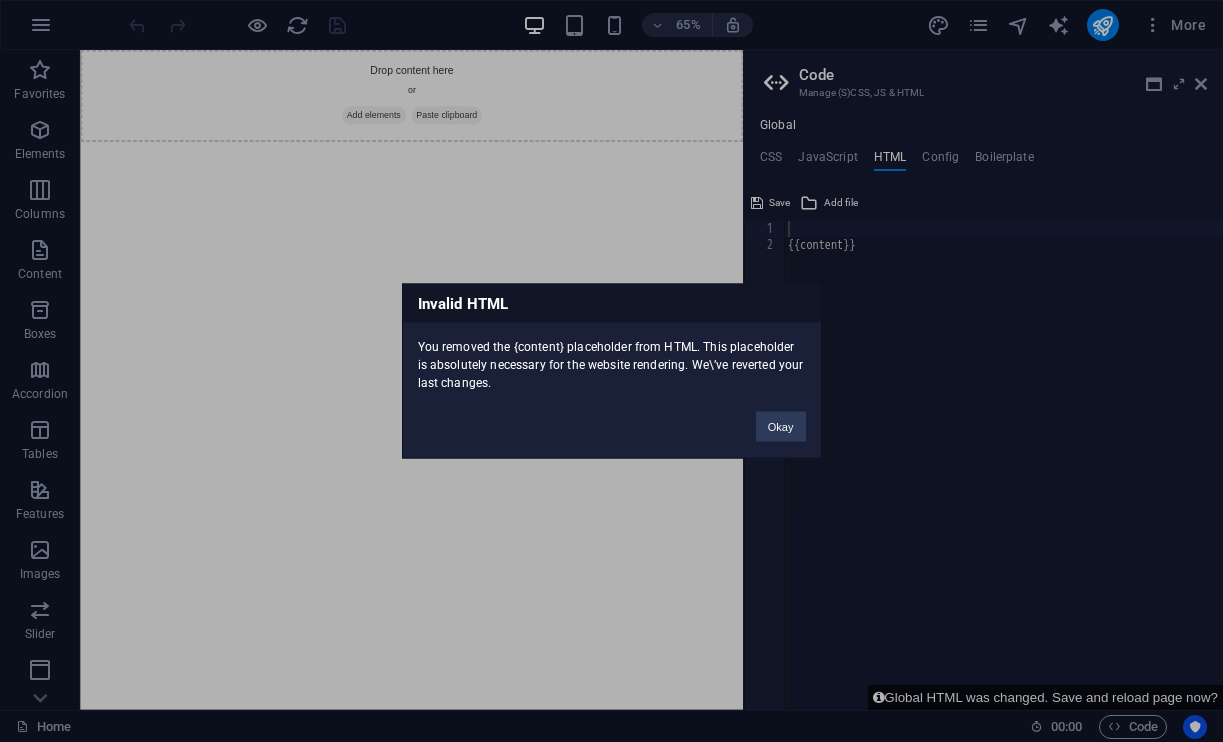 type 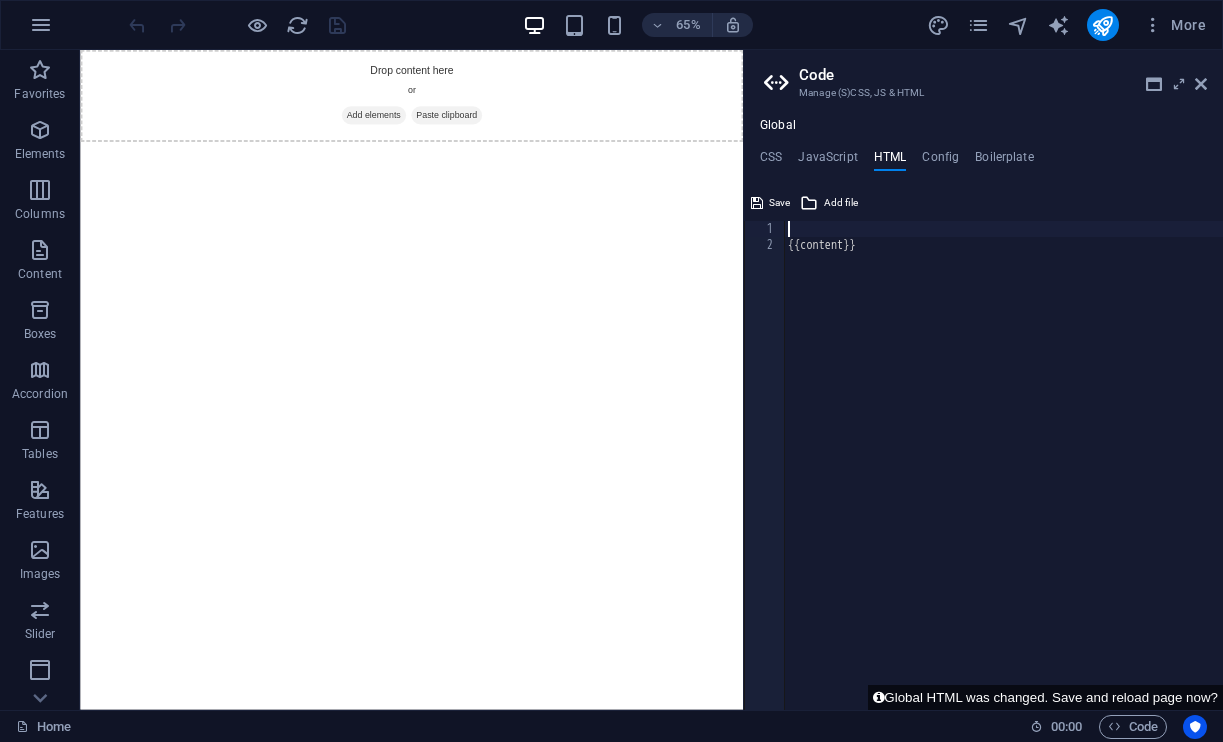 click on "{{content}}" at bounding box center [1003, 482] 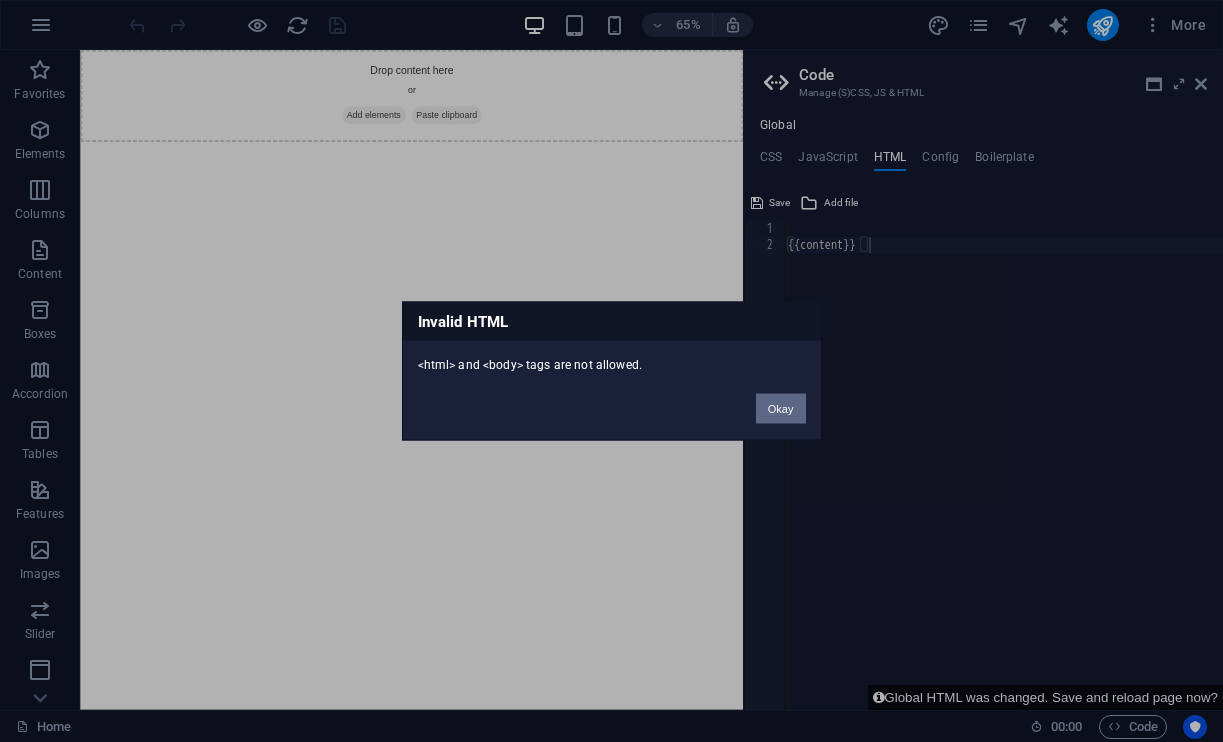 click on "Okay" at bounding box center [781, 409] 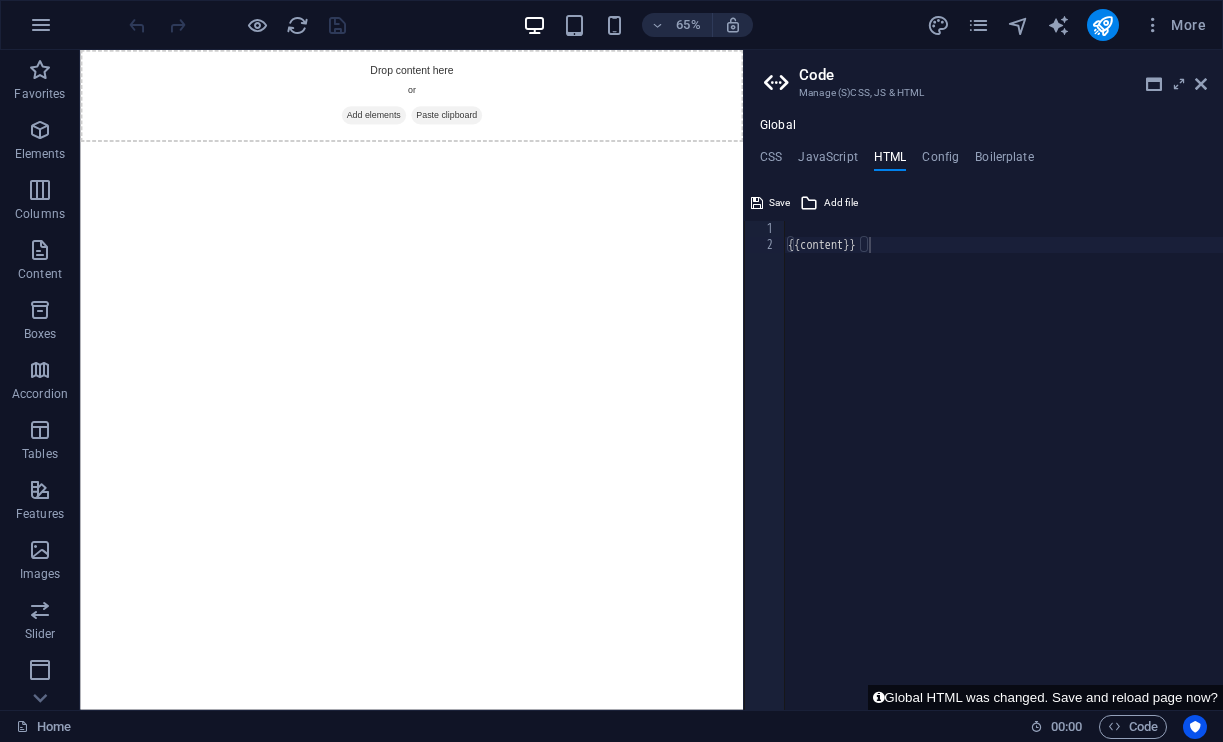 type on "{{content}}" 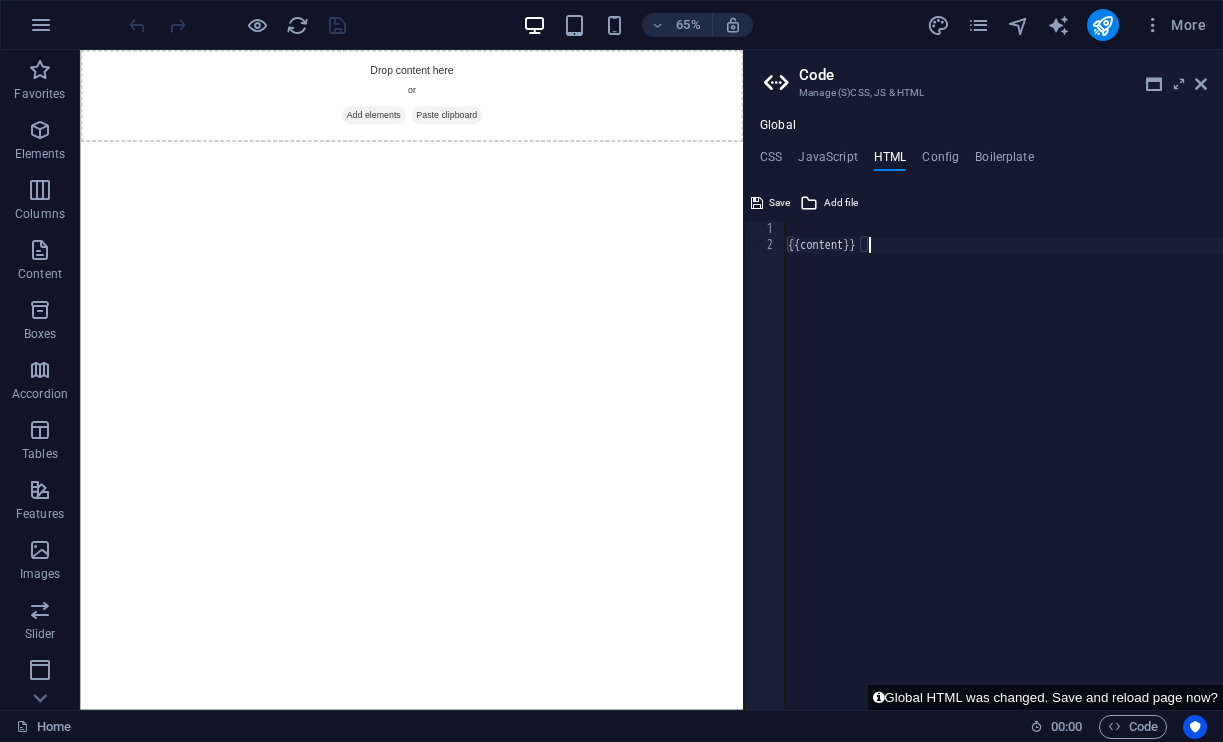 paste 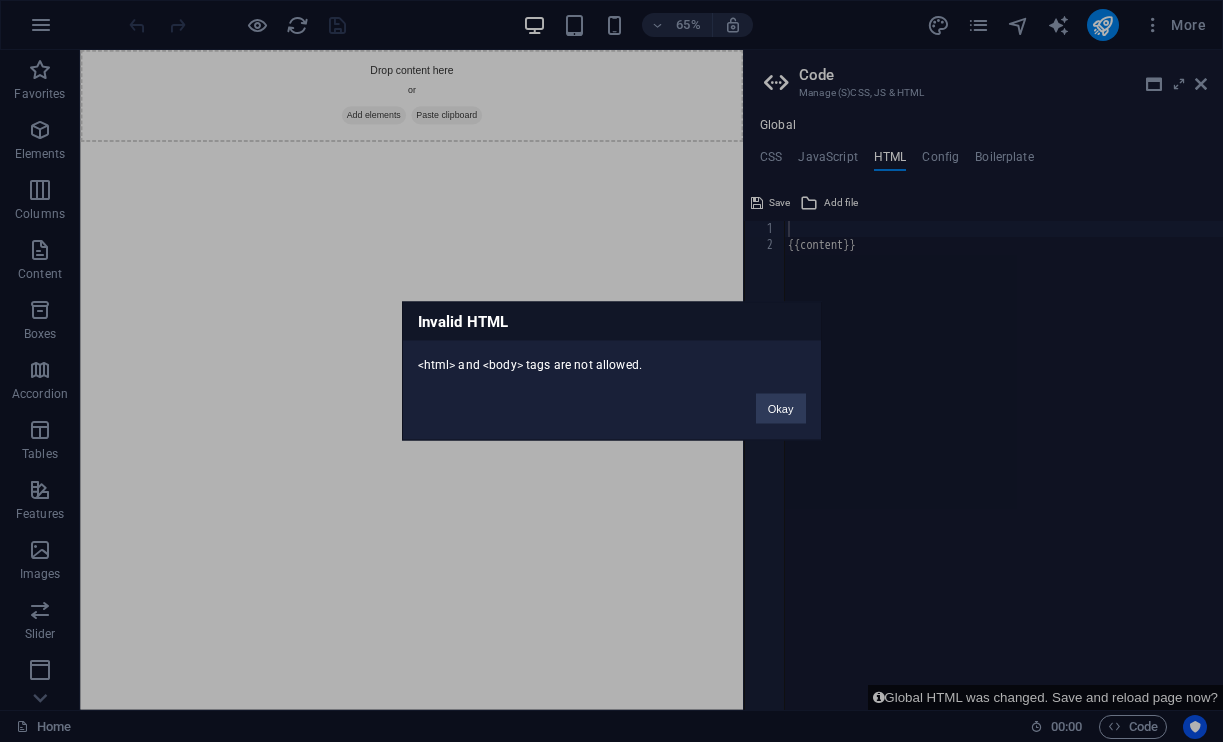 type 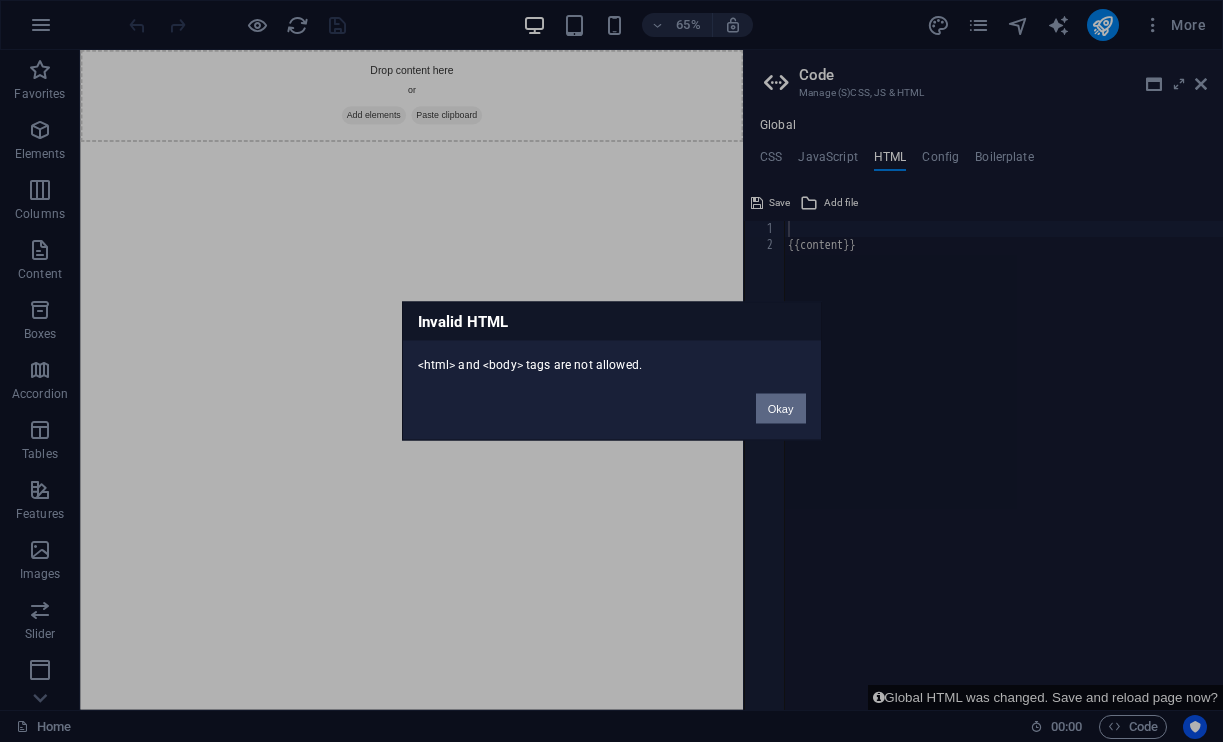 click on "Okay" at bounding box center (781, 409) 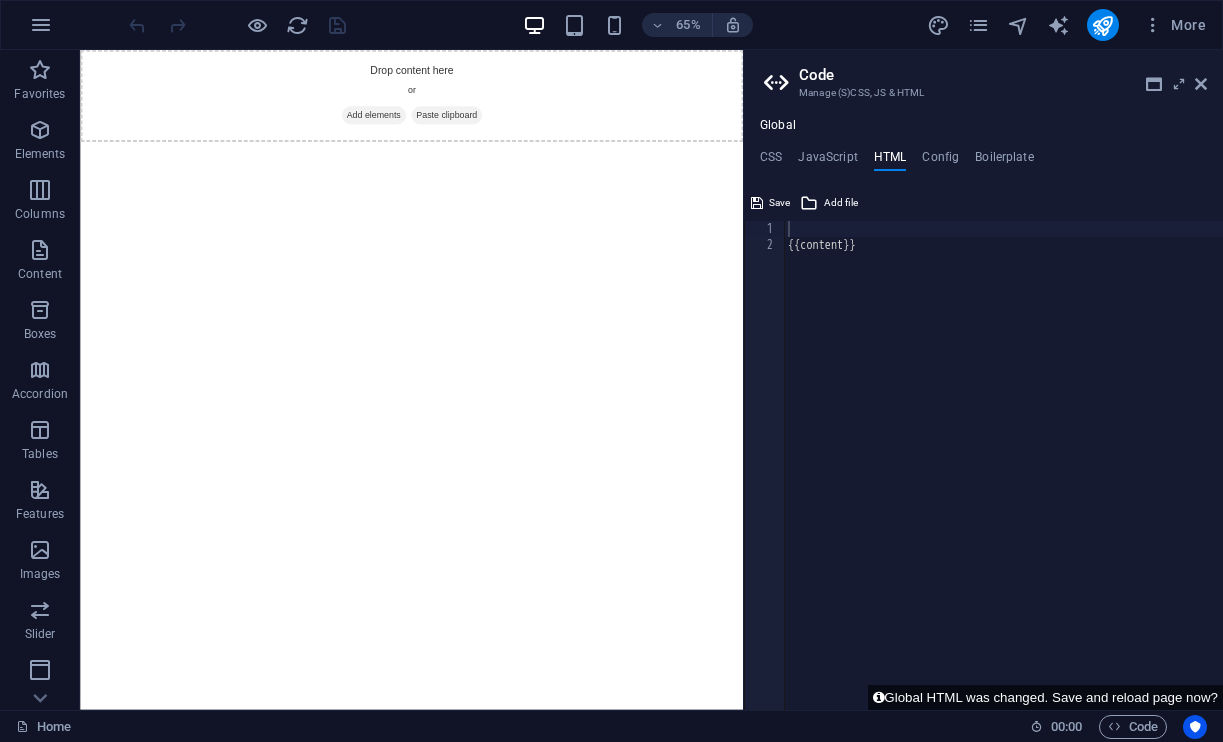 type on "{{content}}" 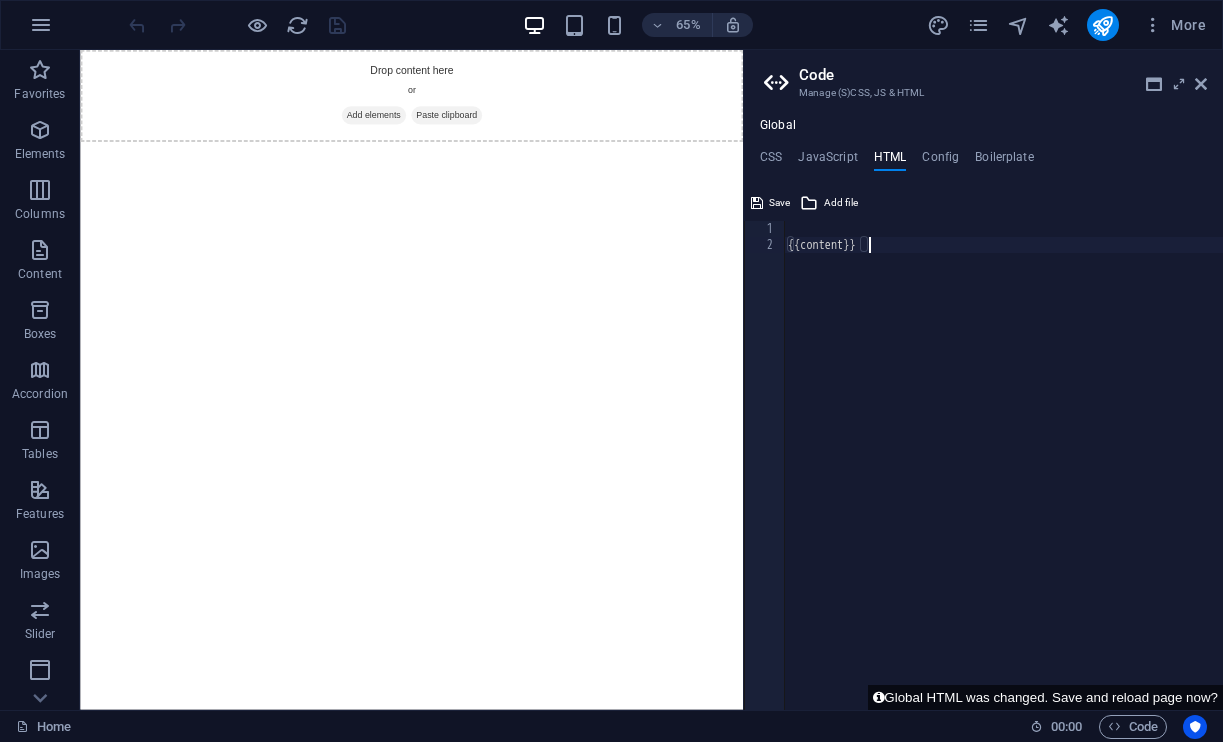 type 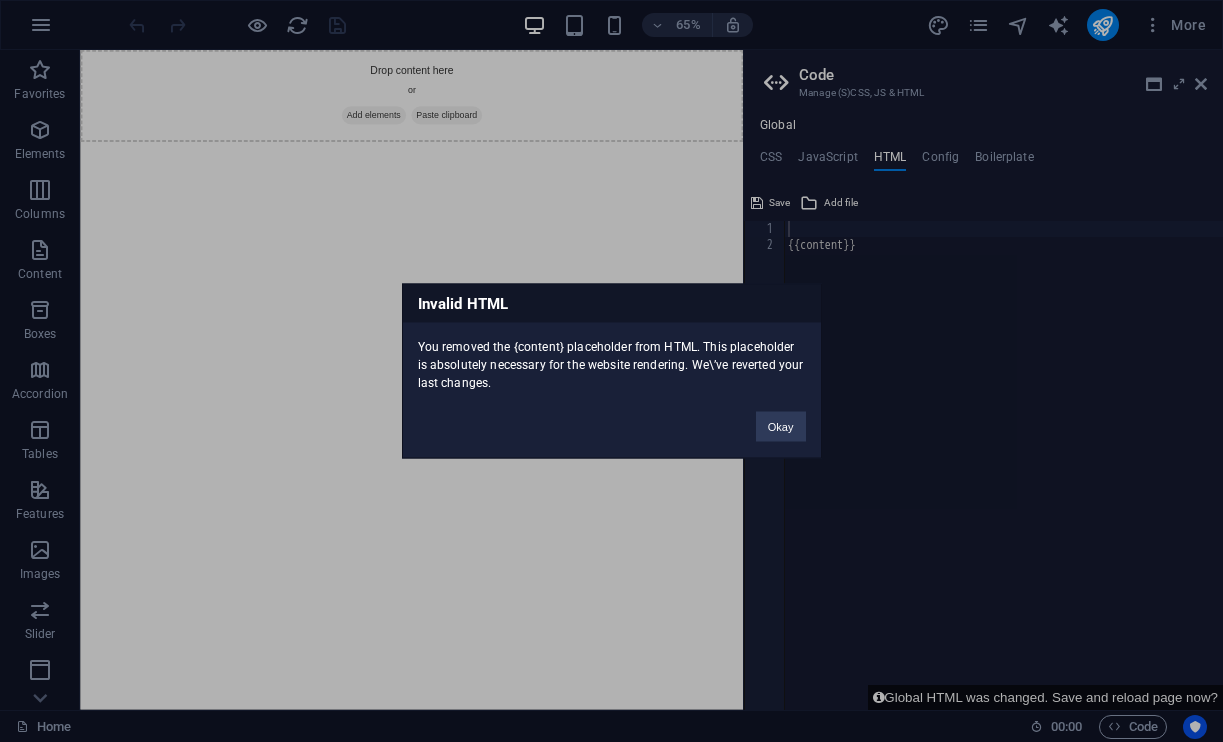 type 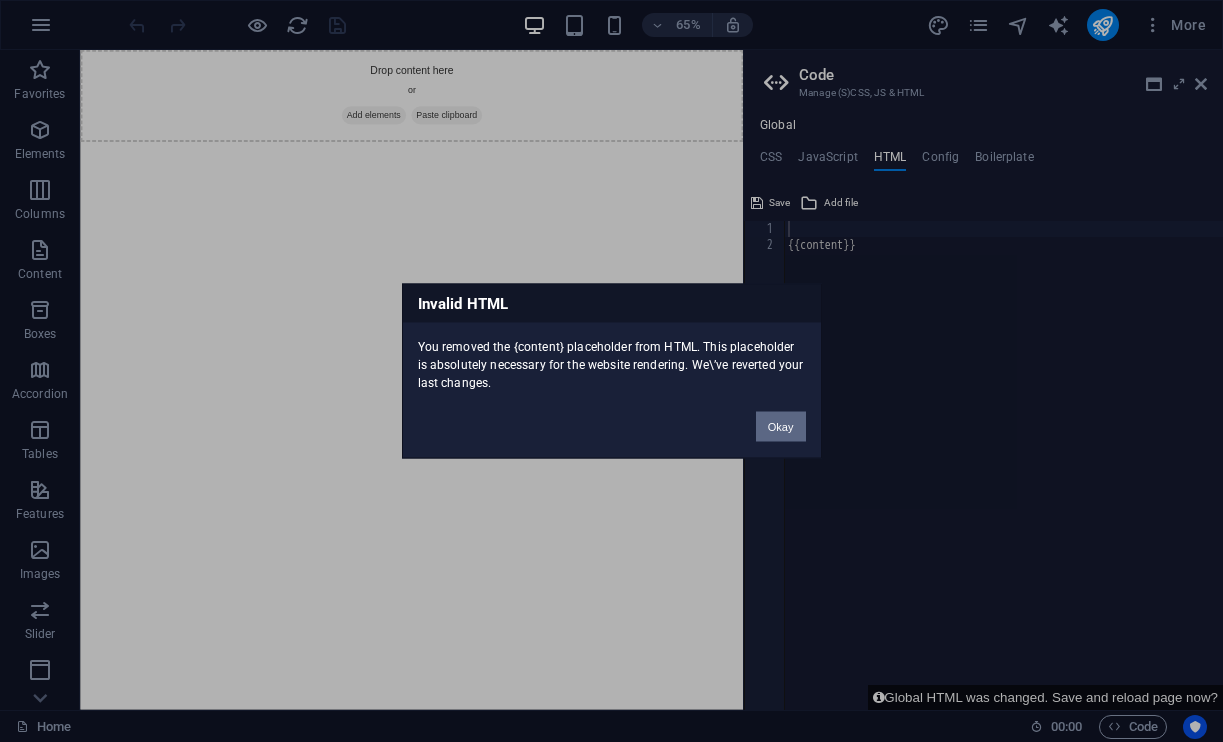 click on "Okay" at bounding box center [781, 427] 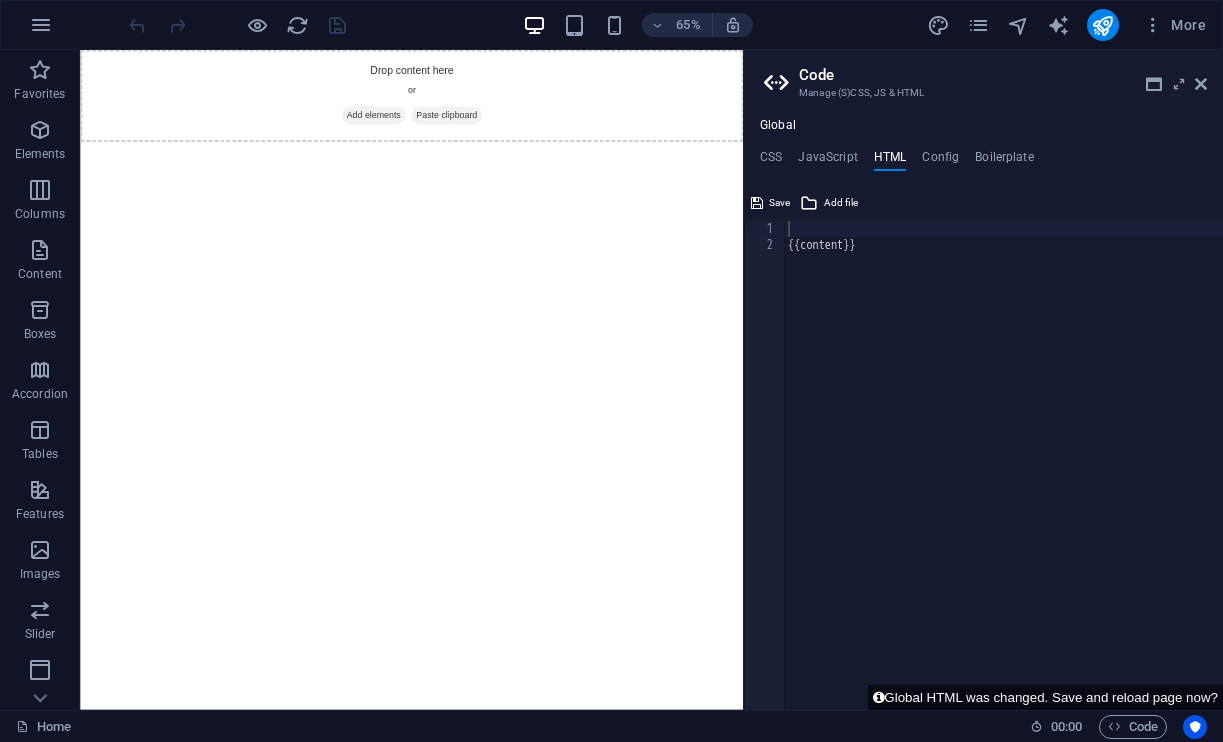 type on "{{content}}" 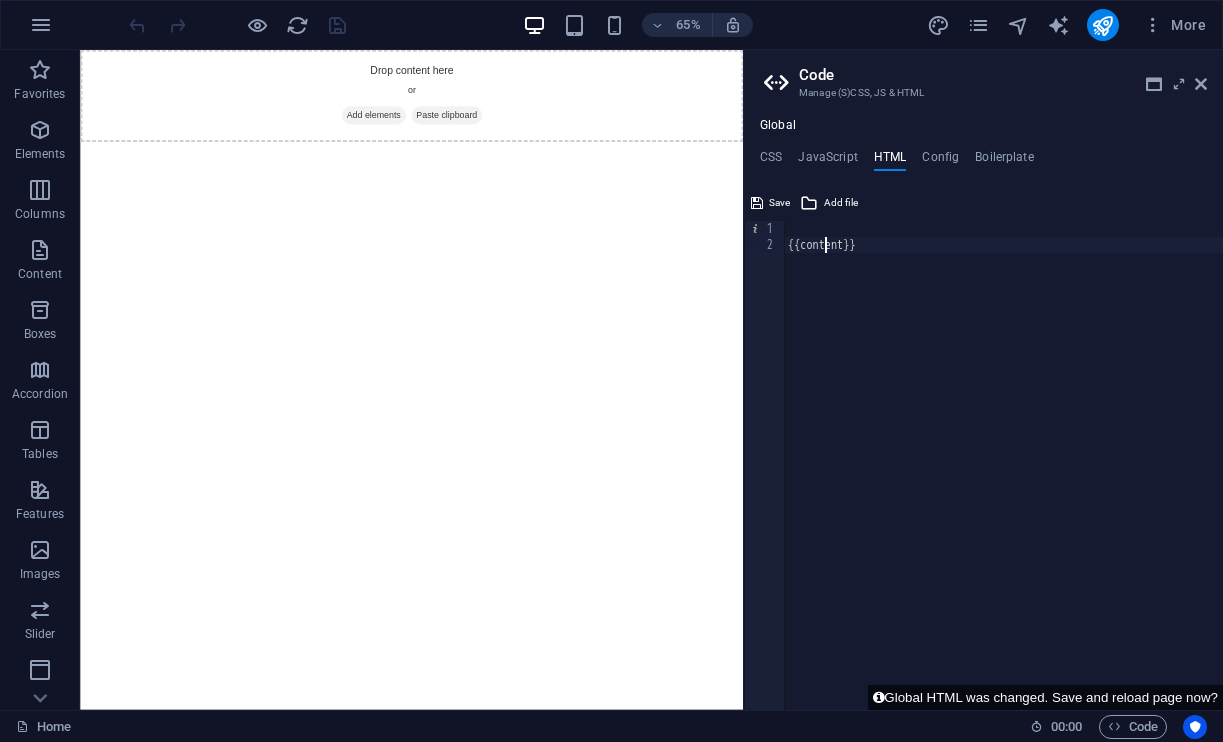 type 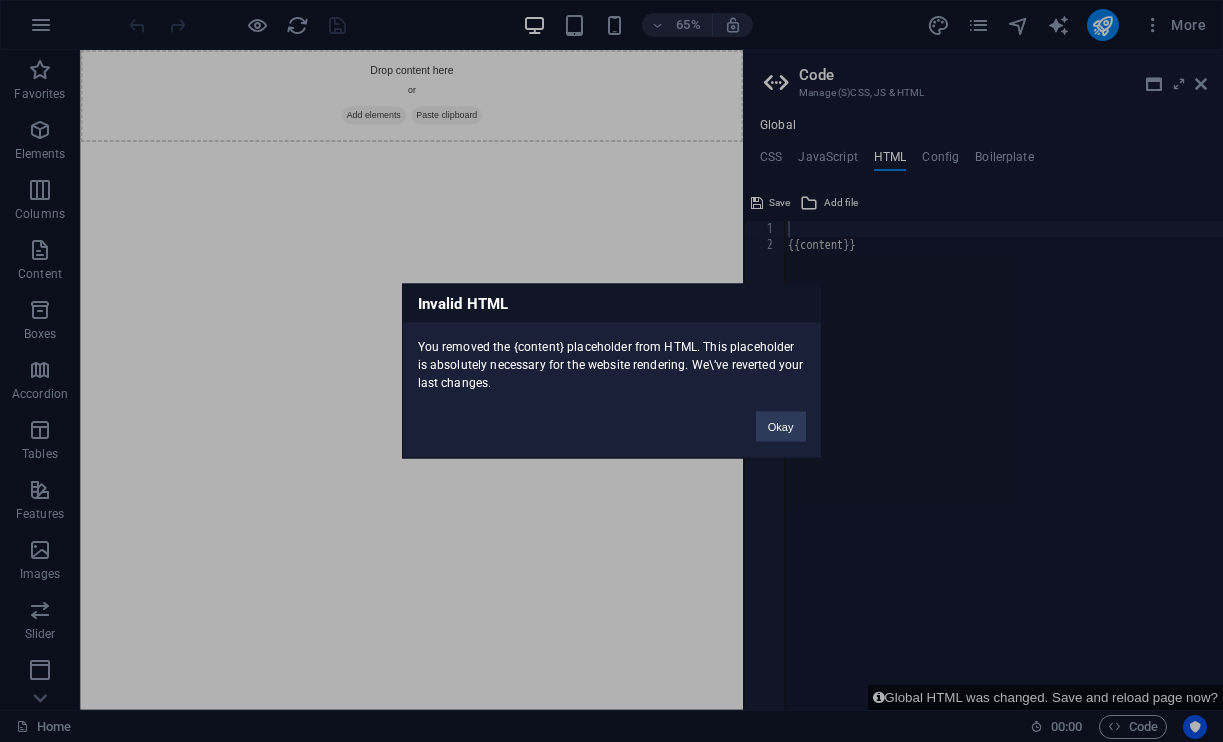type 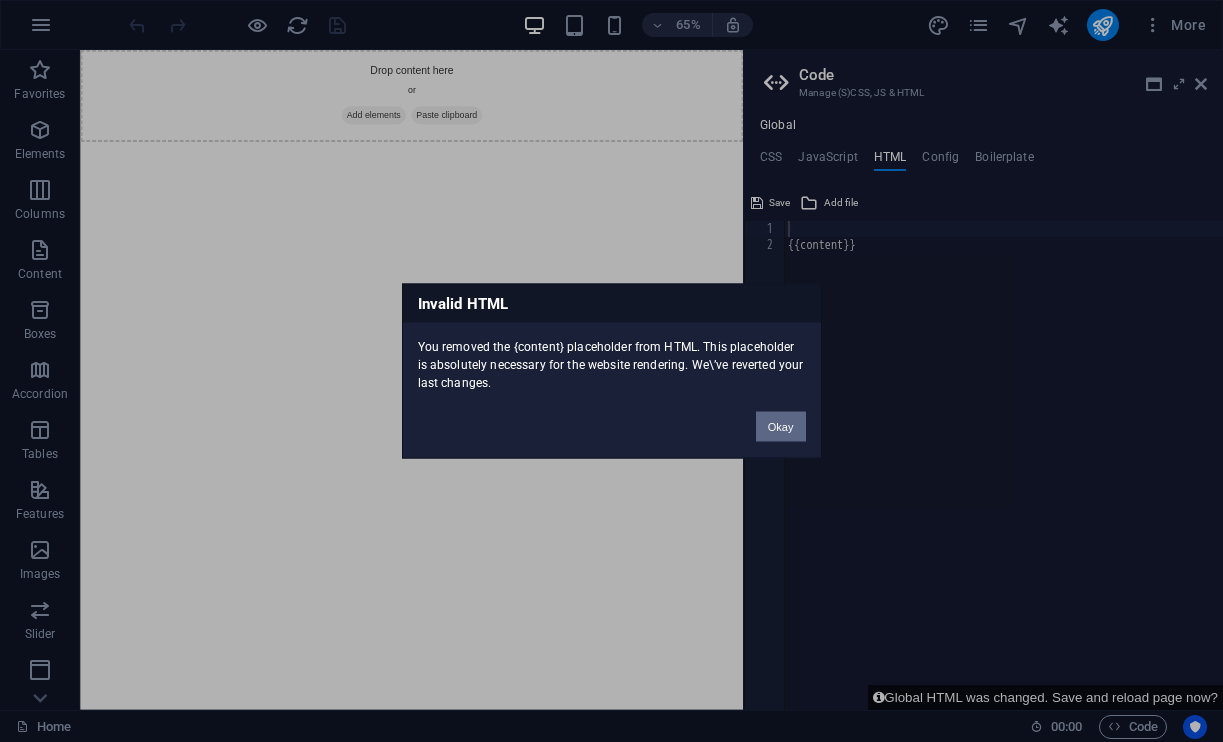 click on "Okay" at bounding box center (781, 427) 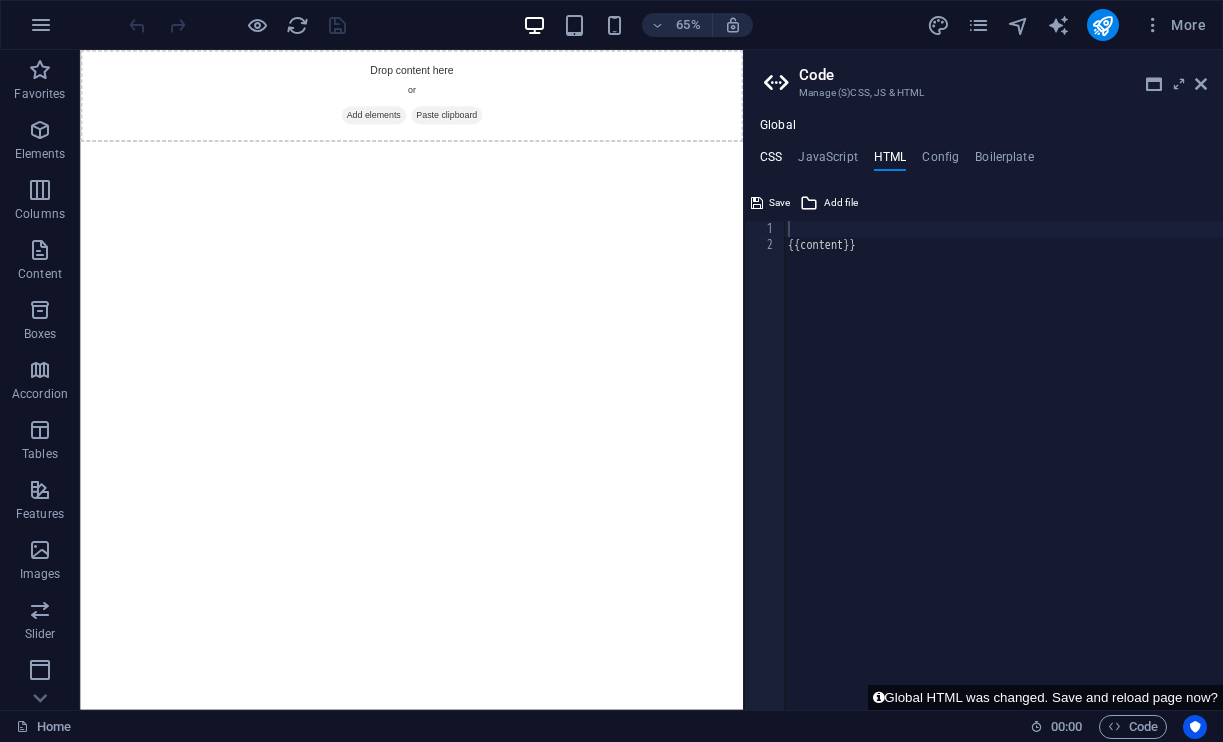 click on "CSS" at bounding box center [771, 161] 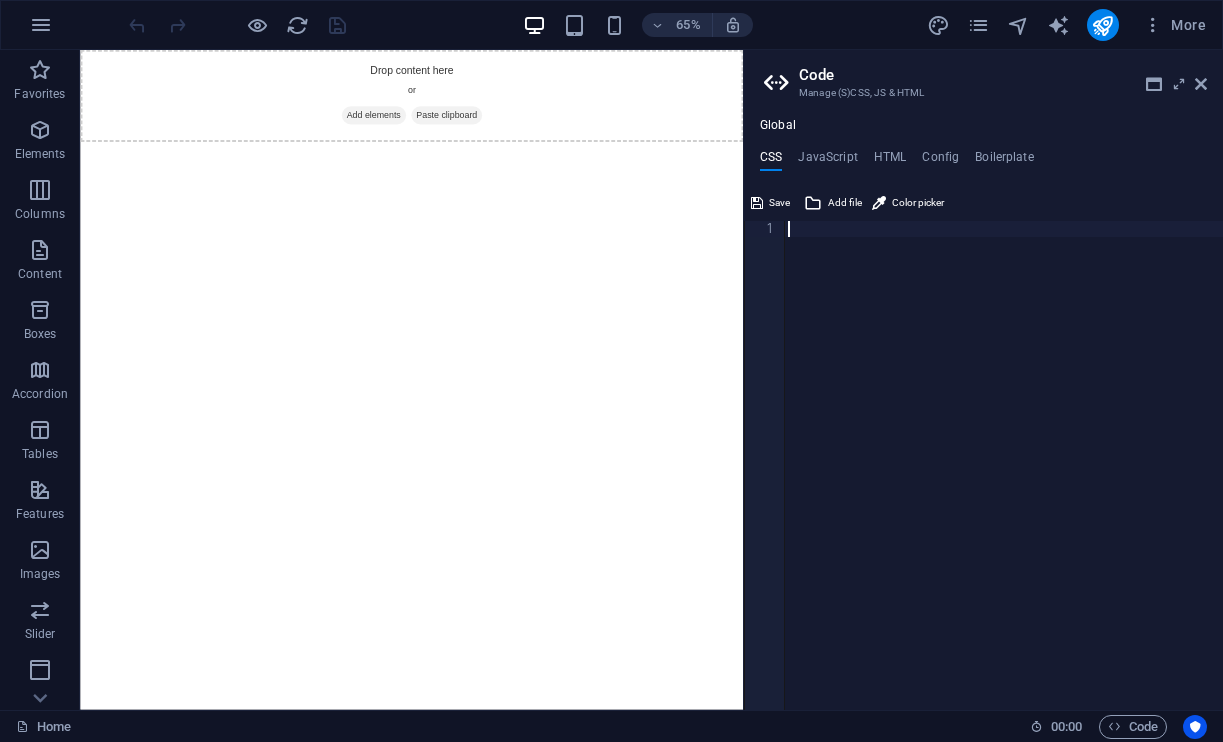click on "Manage (S)CSS, JS & HTML" at bounding box center [983, 93] 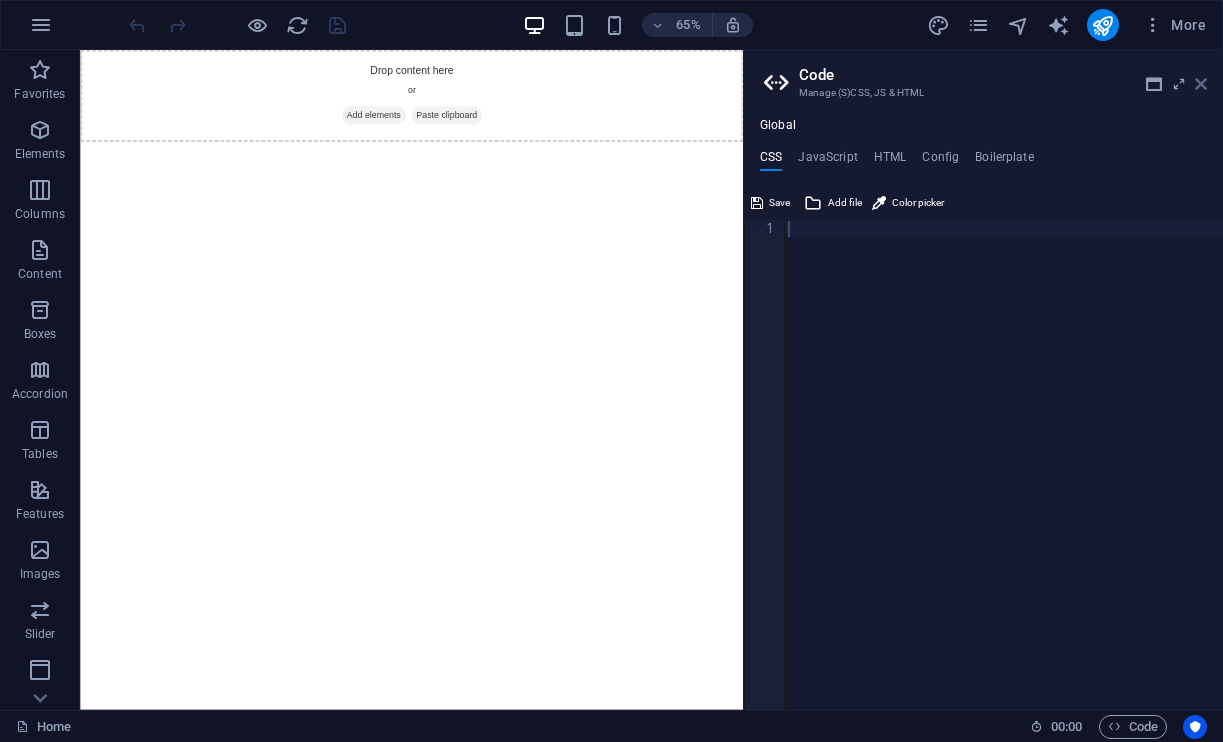 click at bounding box center [1201, 84] 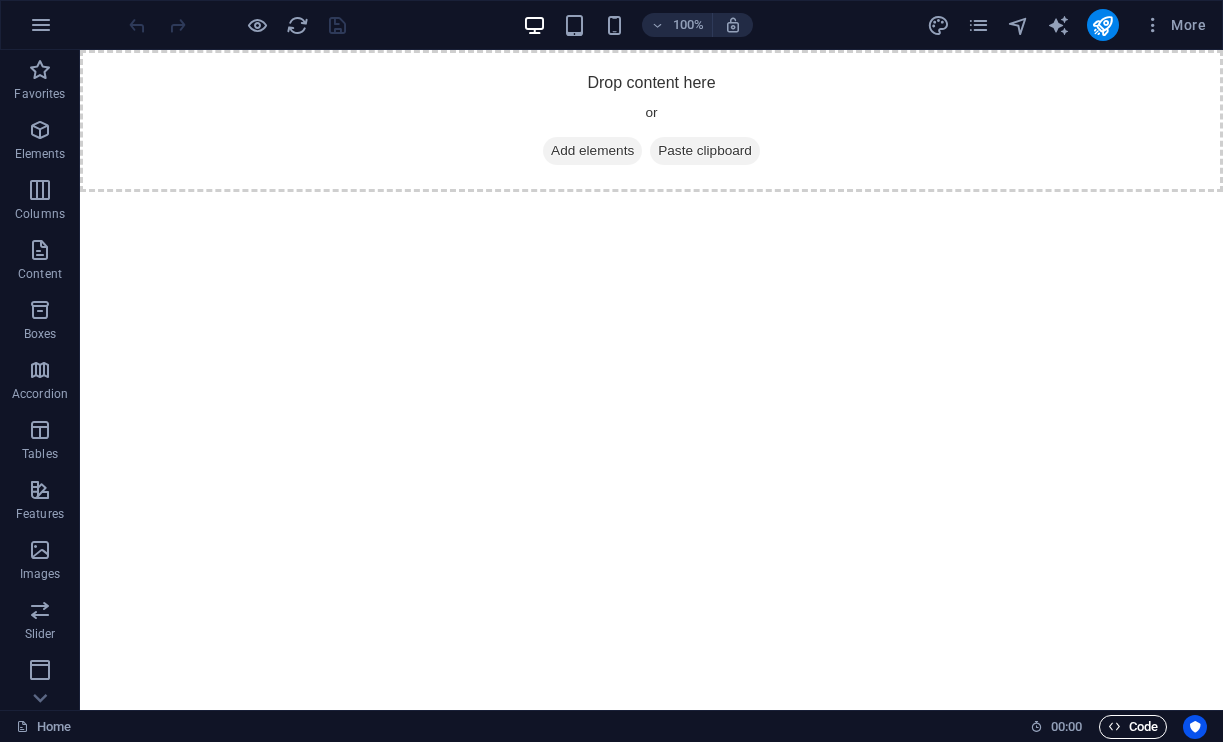 click on "Code" at bounding box center (1133, 727) 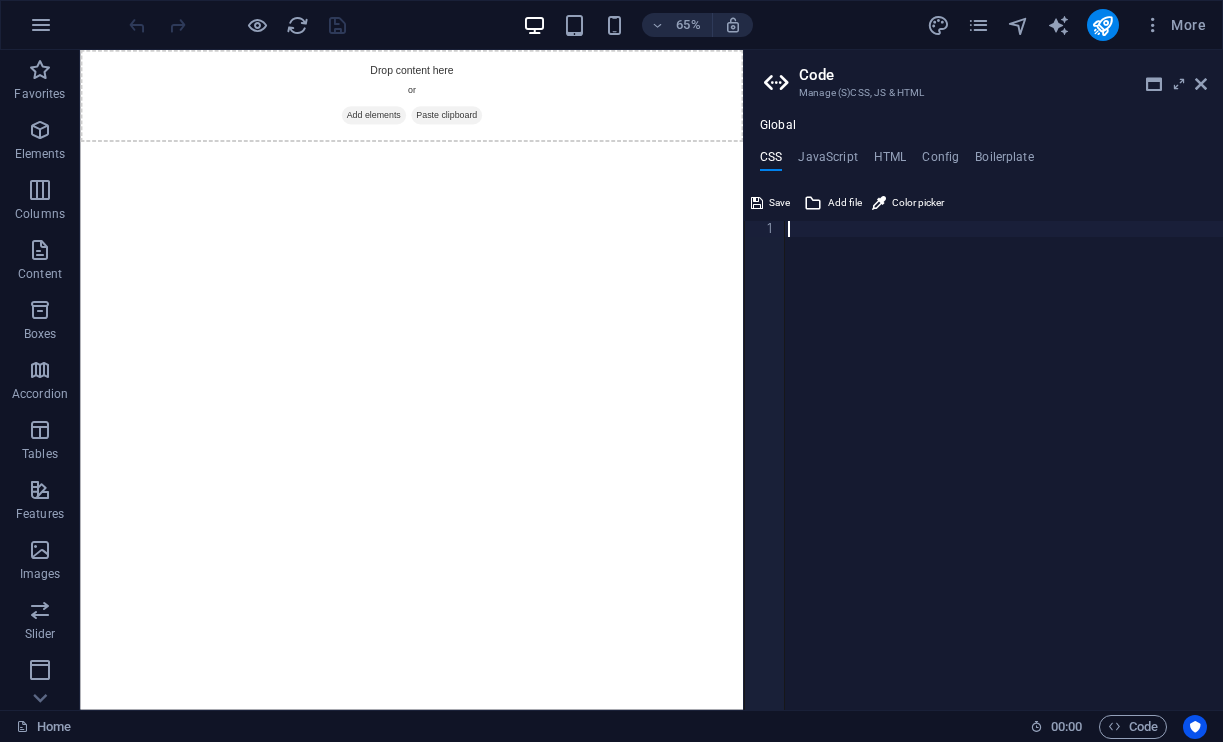 type on "</html>" 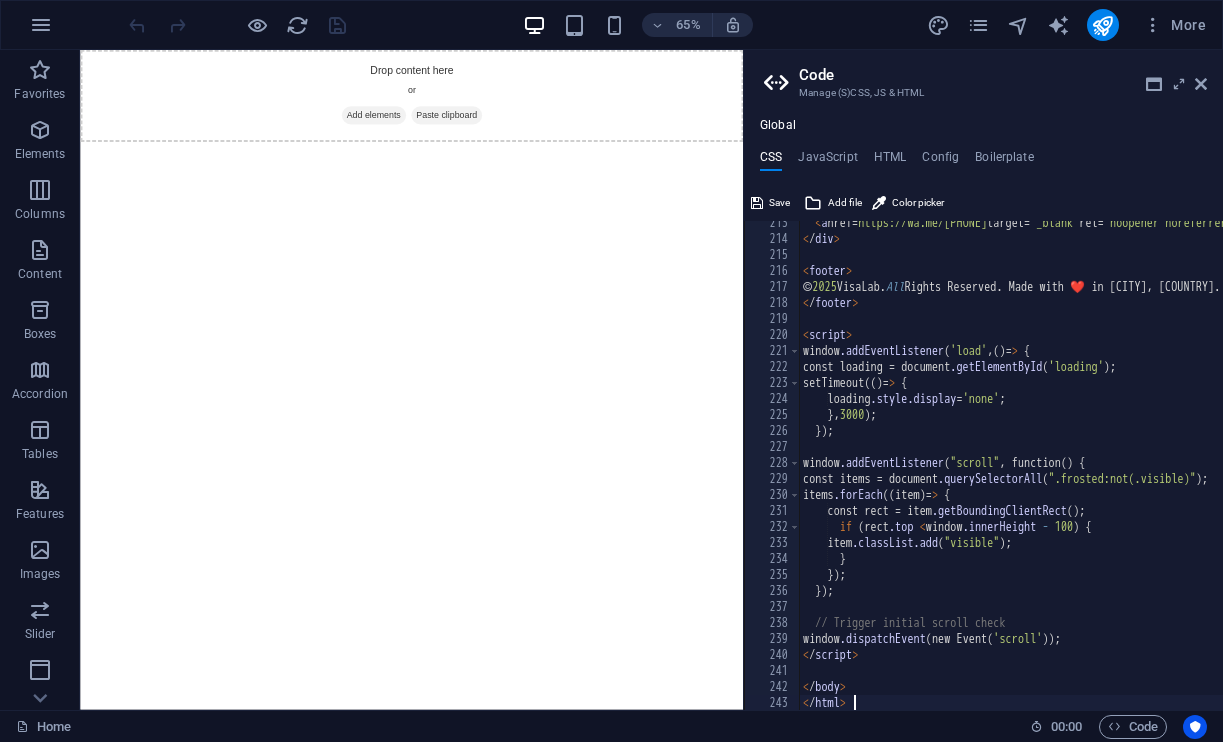scroll, scrollTop: 3398, scrollLeft: 0, axis: vertical 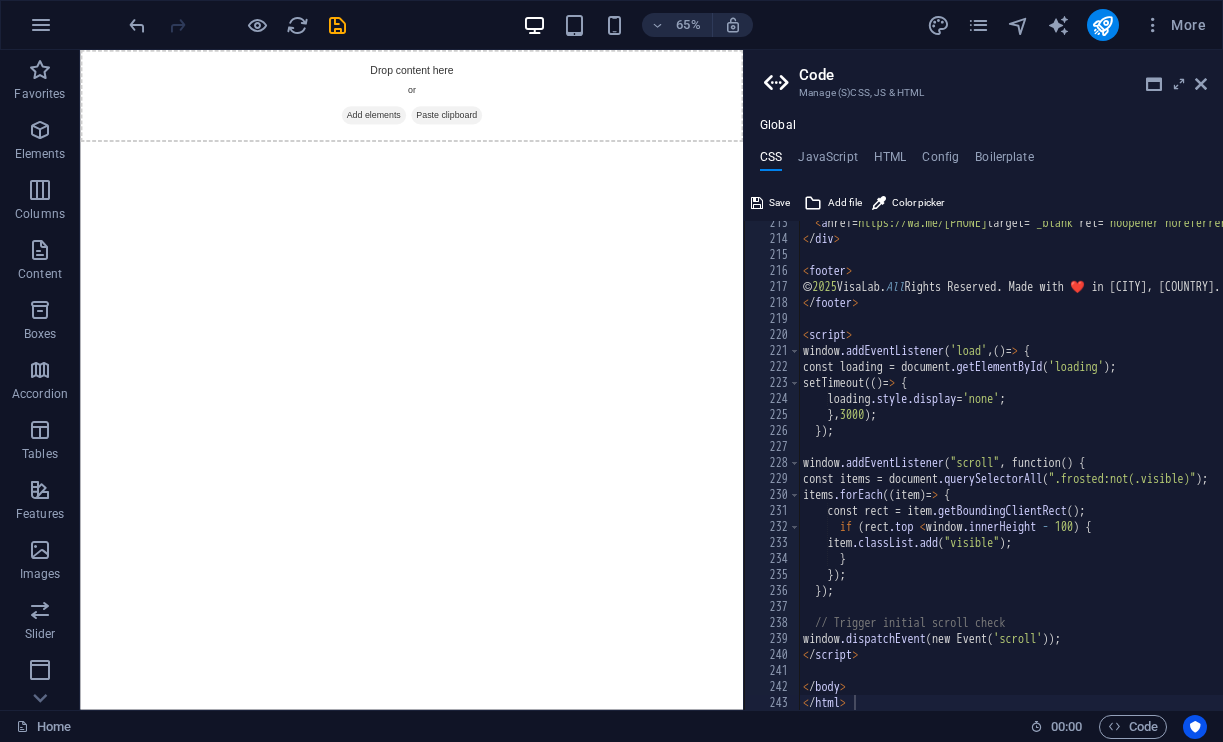 click on "Skip to main content
Drop content here or  Add elements  Paste clipboard" at bounding box center [590, 121] 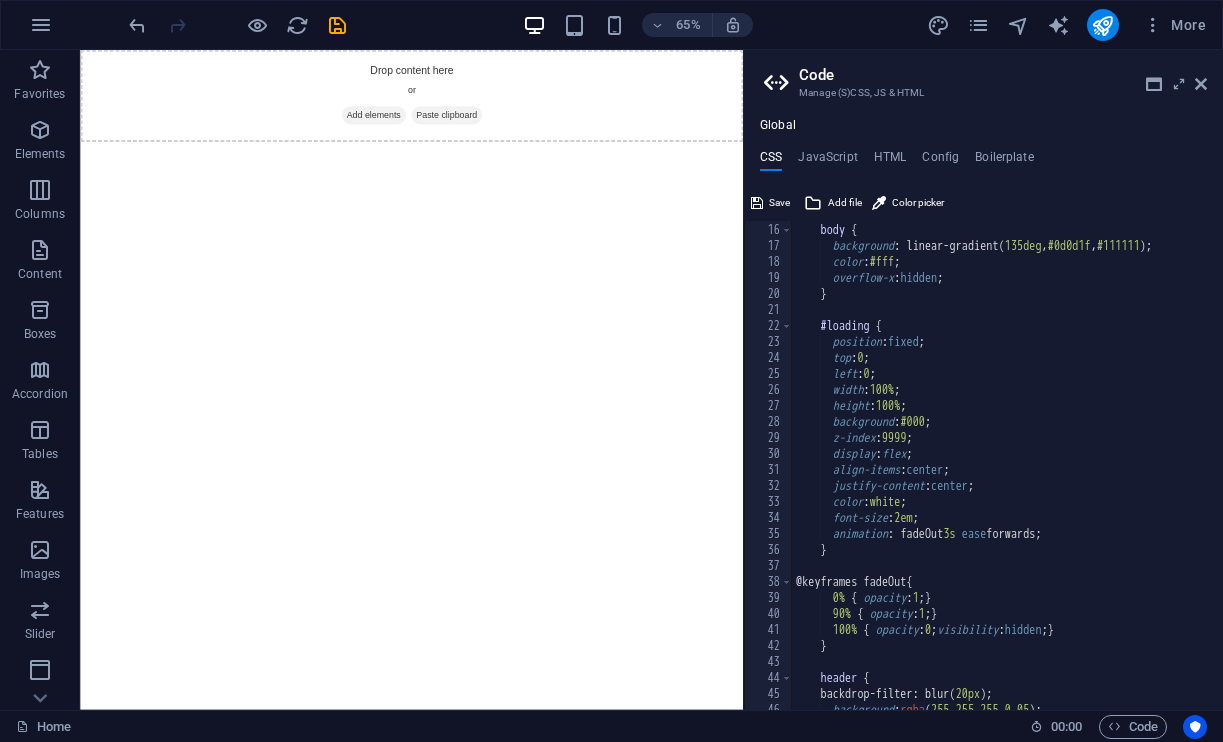 scroll, scrollTop: 0, scrollLeft: 0, axis: both 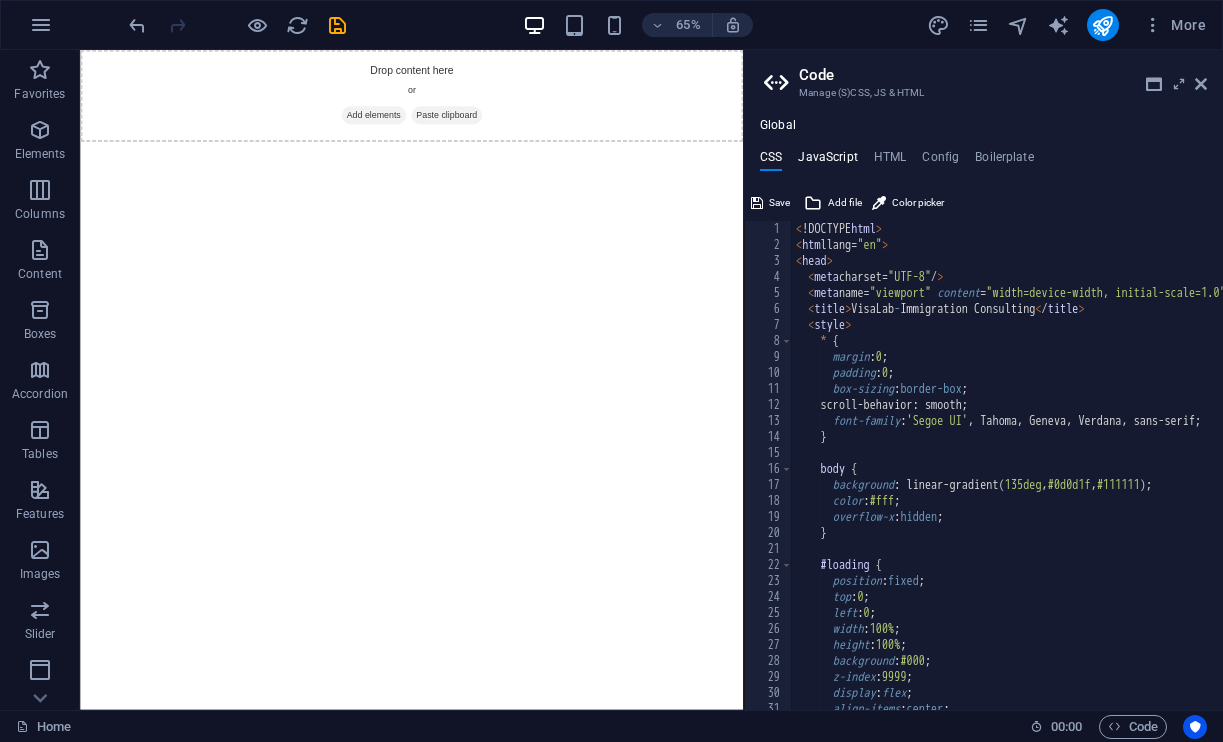 click on "JavaScript" at bounding box center [827, 161] 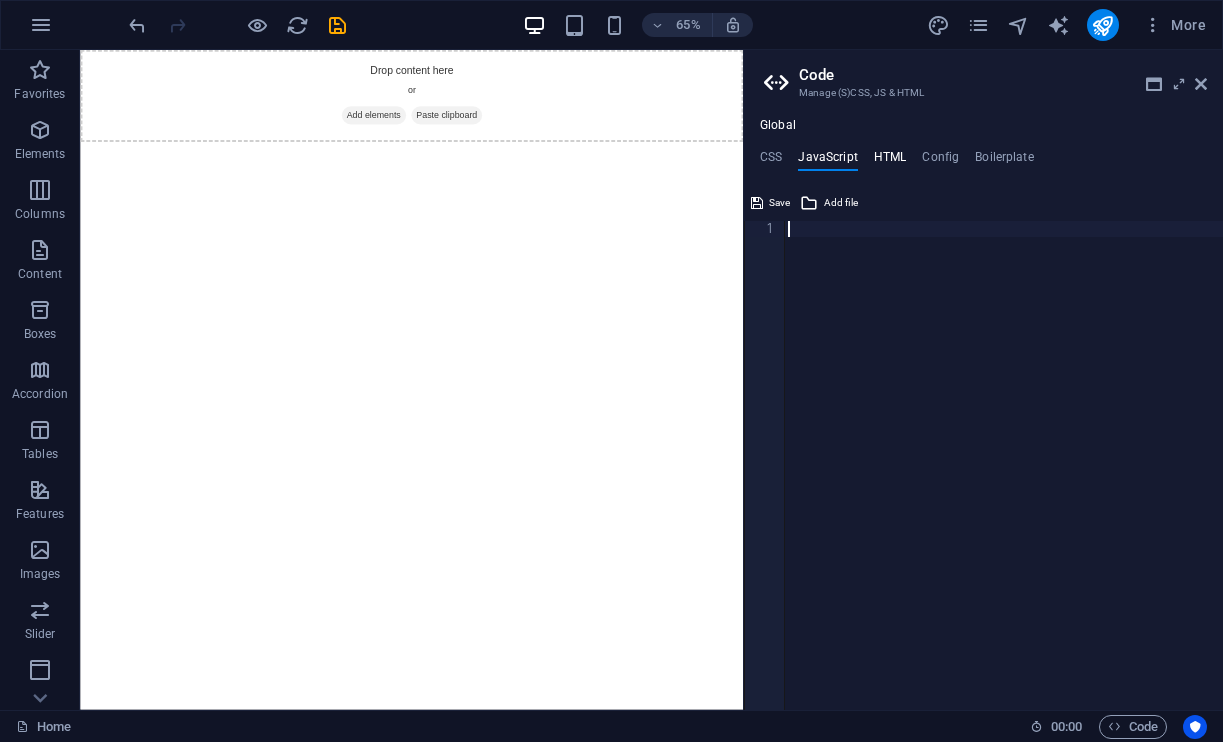click on "HTML" at bounding box center [890, 161] 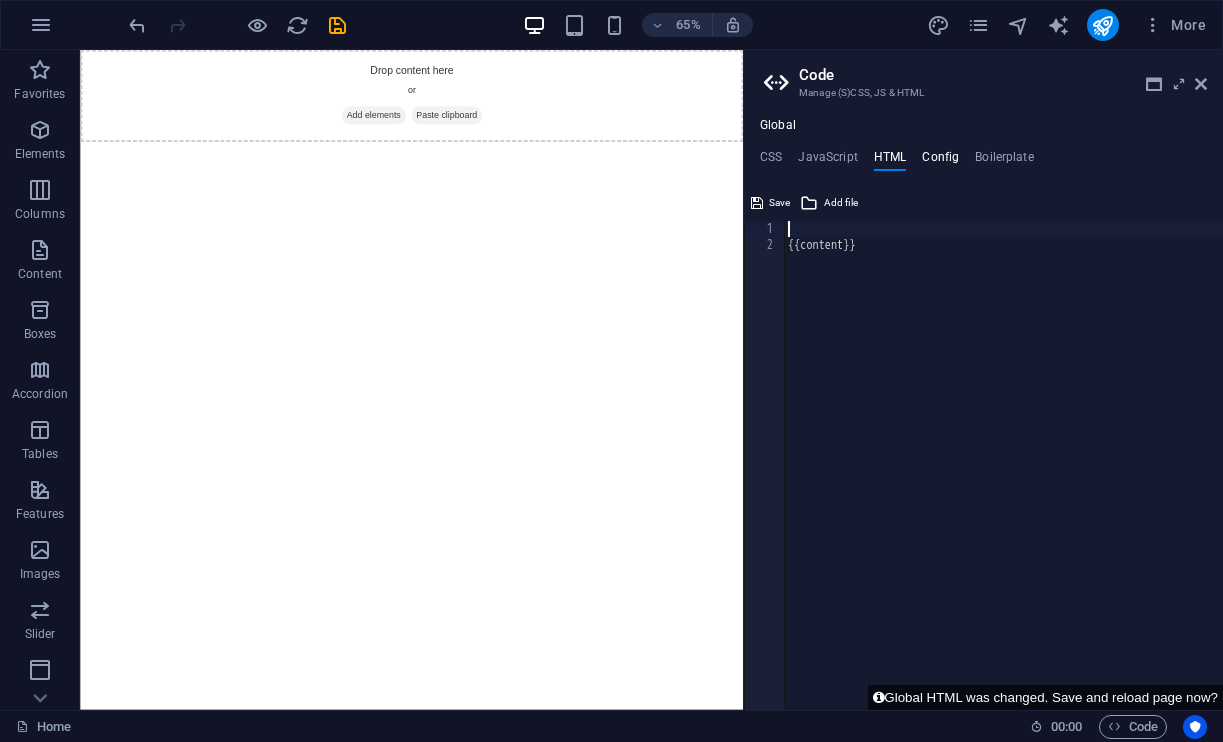 click on "Config" at bounding box center [940, 161] 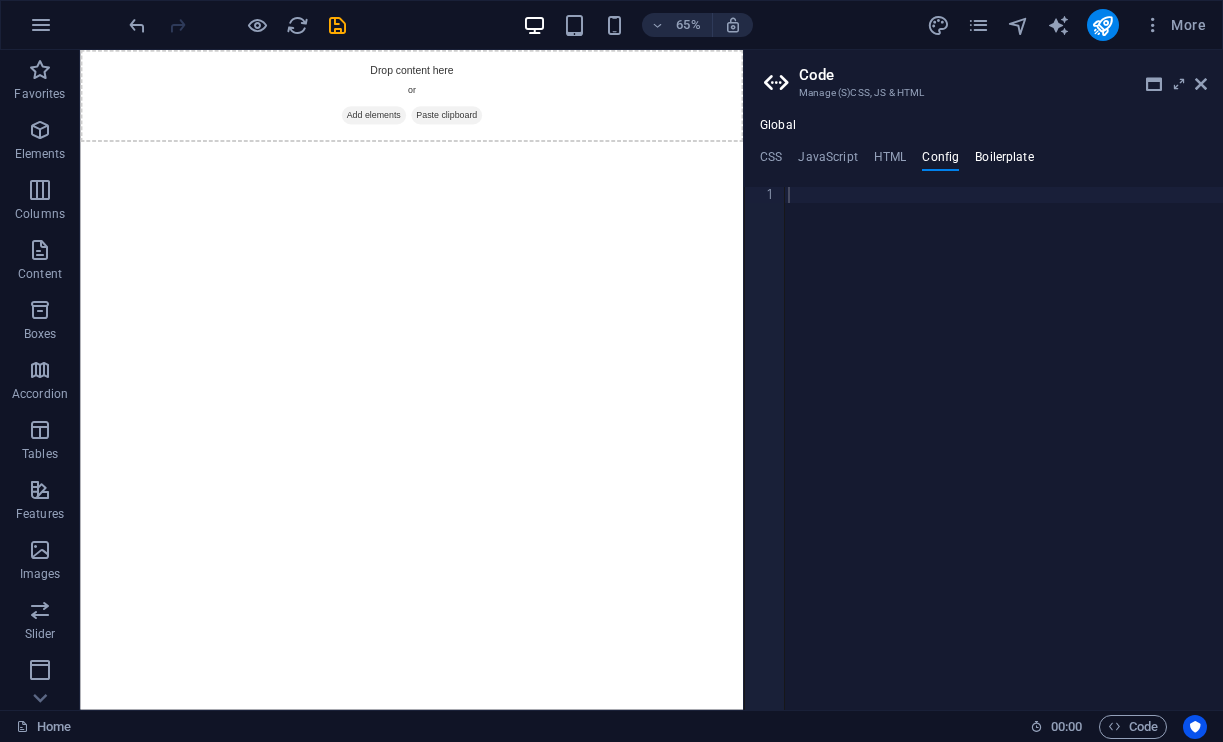 click on "Boilerplate" at bounding box center [1004, 161] 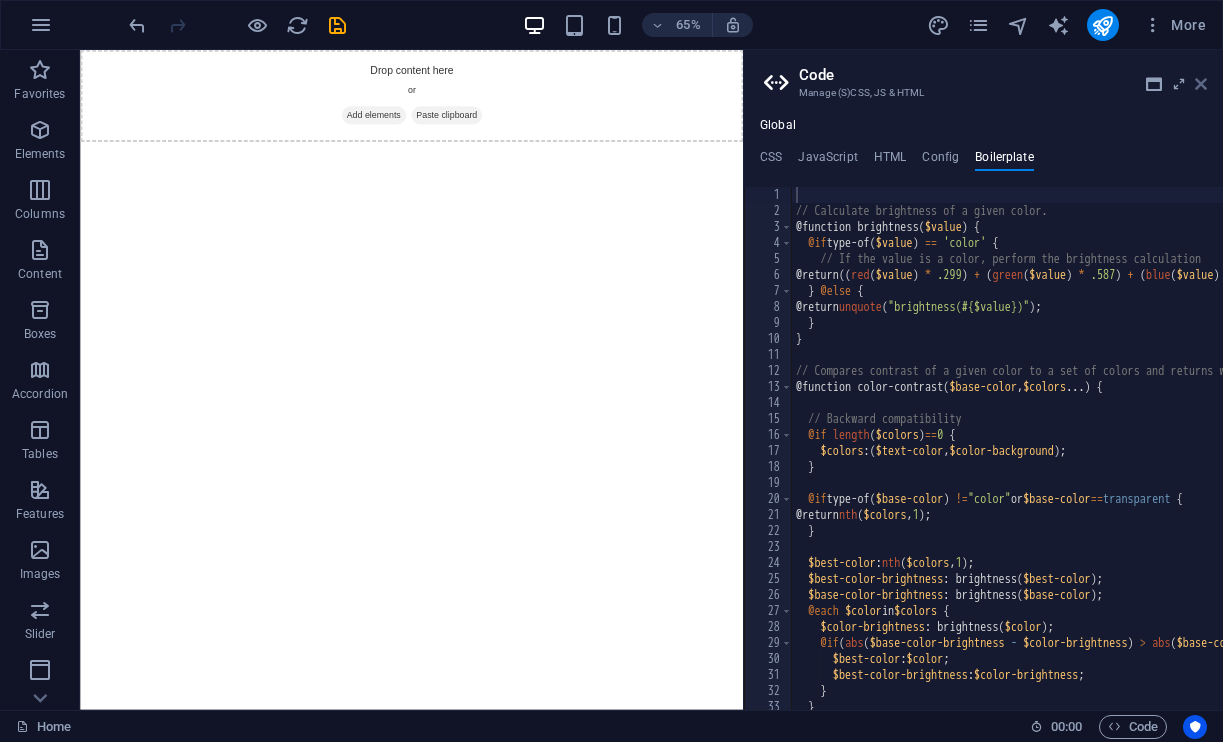 click at bounding box center (1201, 84) 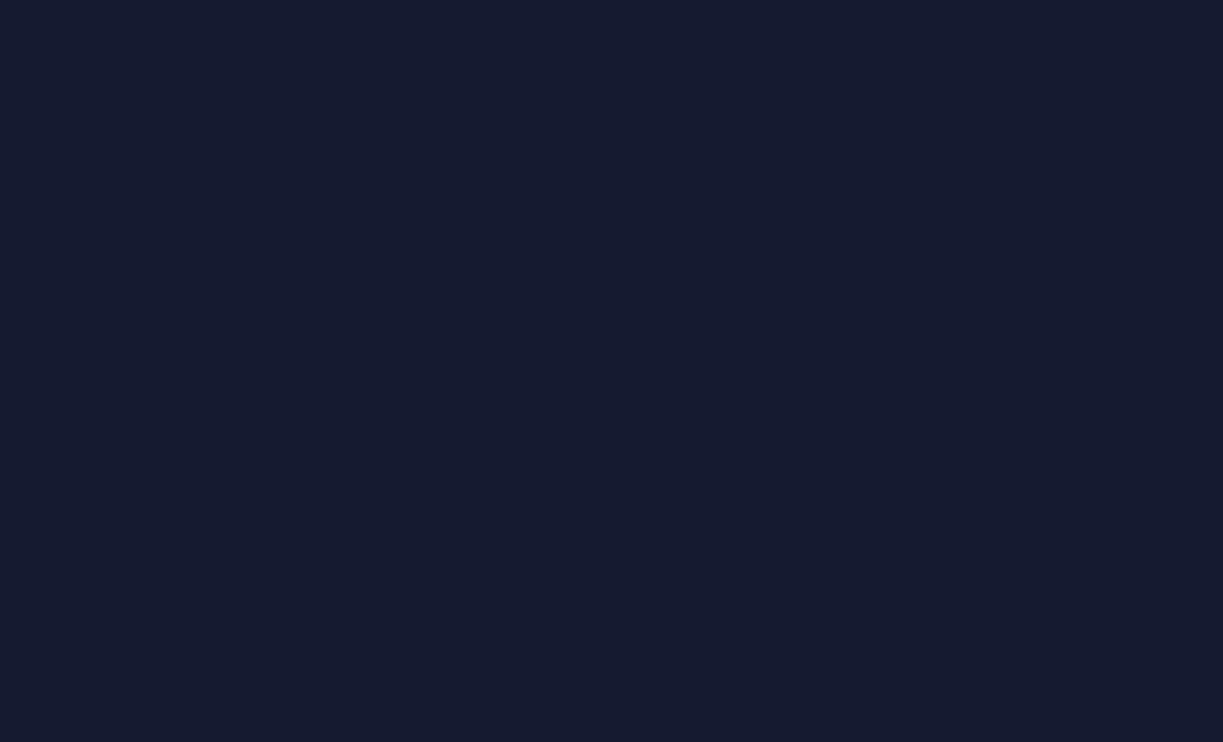 scroll, scrollTop: 0, scrollLeft: 0, axis: both 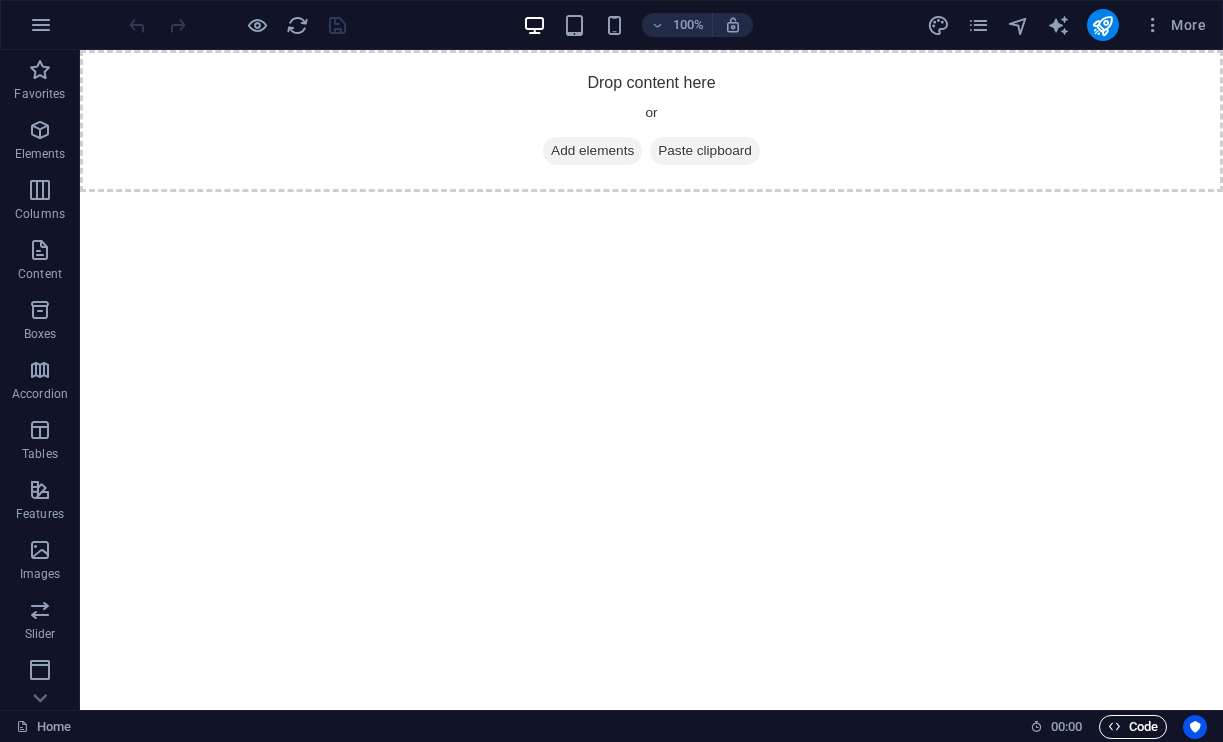 click on "Code" at bounding box center [1133, 727] 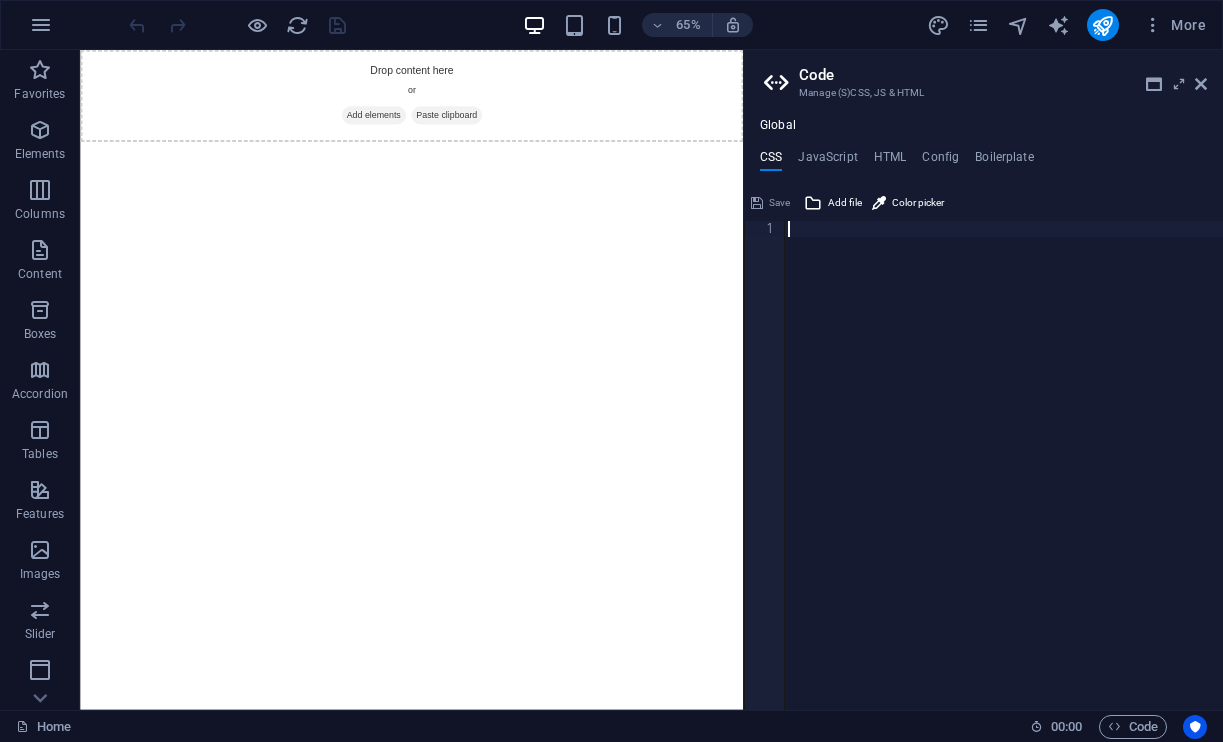 type on "</html>" 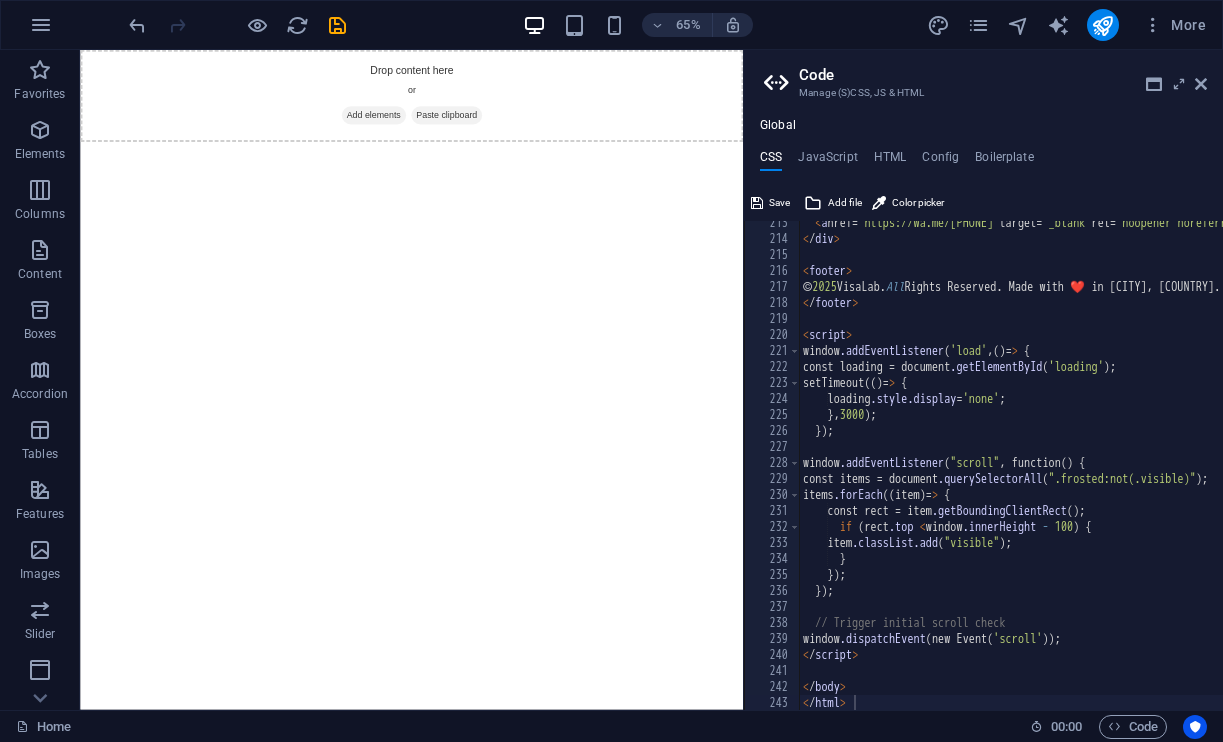 click on "Skip to main content
Drop content here or  Add elements  Paste clipboard" at bounding box center [590, 121] 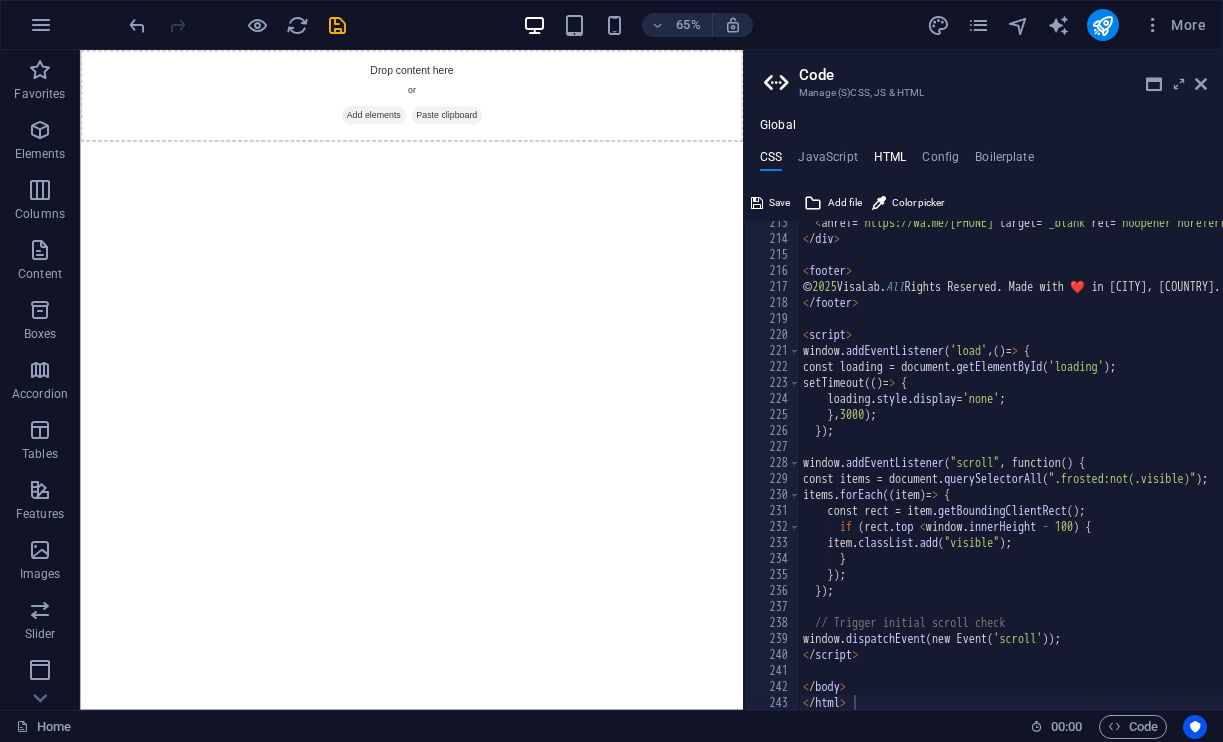 click on "HTML" at bounding box center [890, 161] 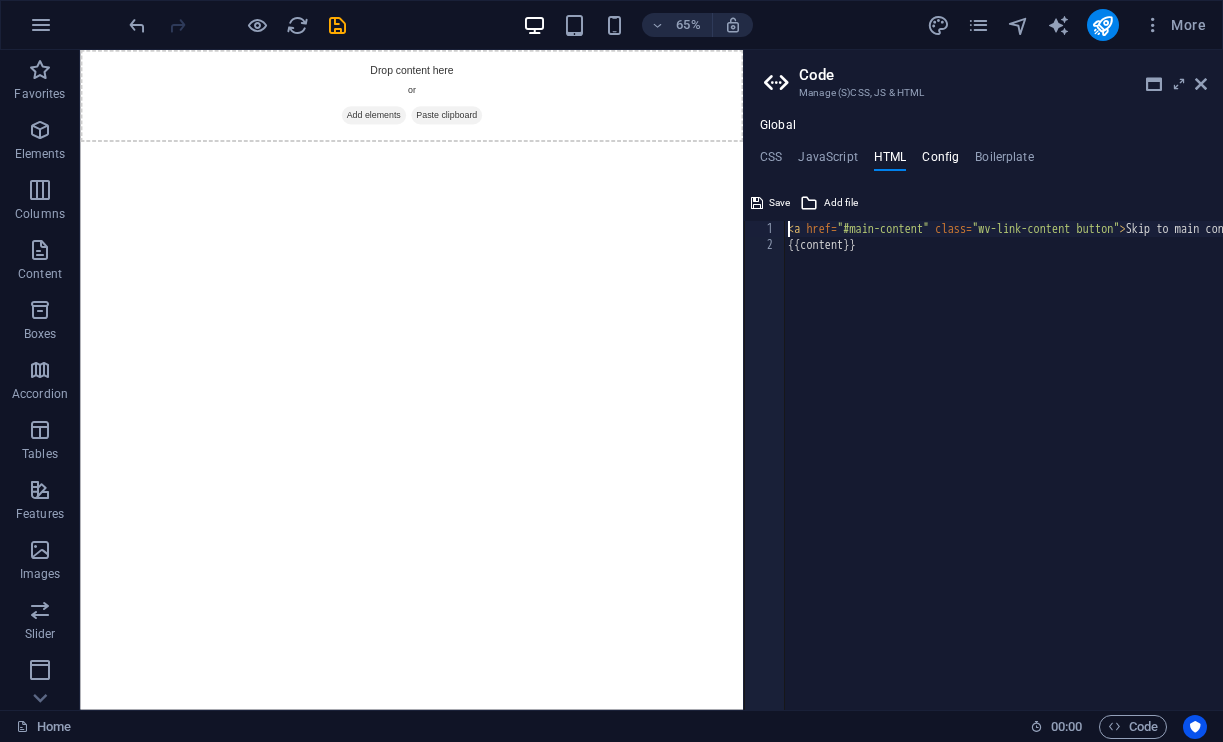 click on "Config" at bounding box center (940, 161) 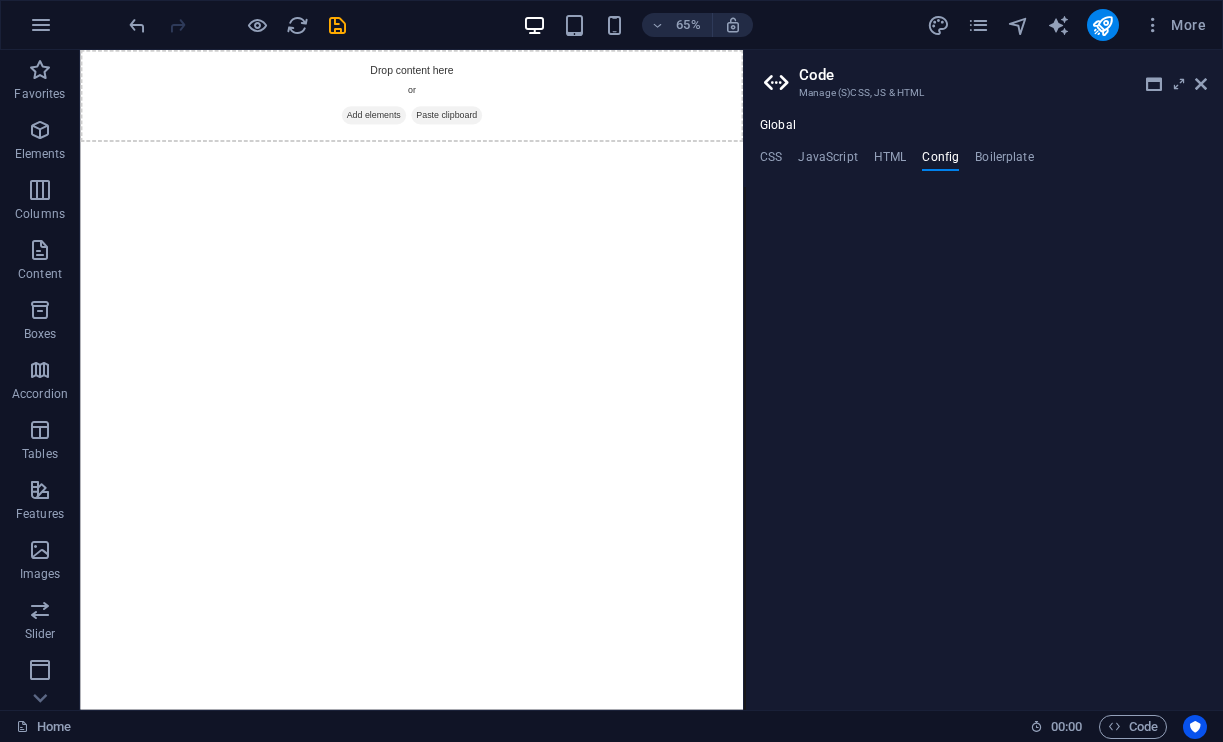 type 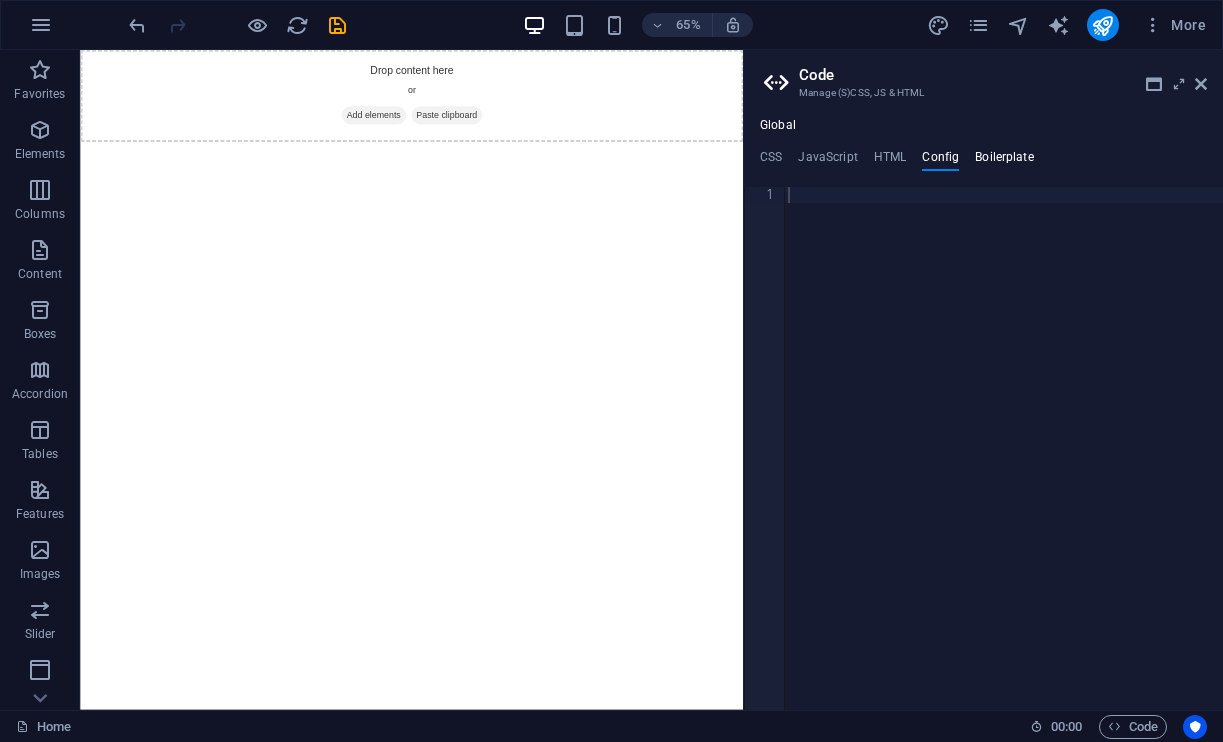 click on "Boilerplate" at bounding box center (1004, 161) 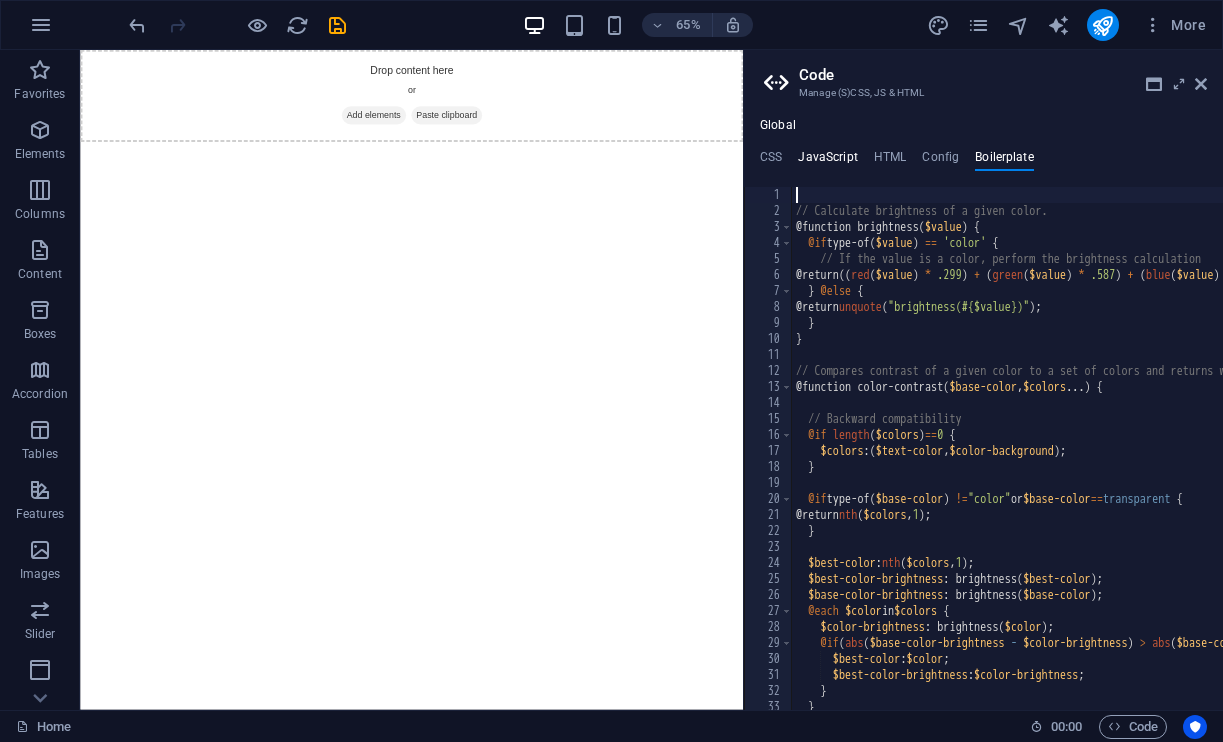 click on "JavaScript" at bounding box center [827, 161] 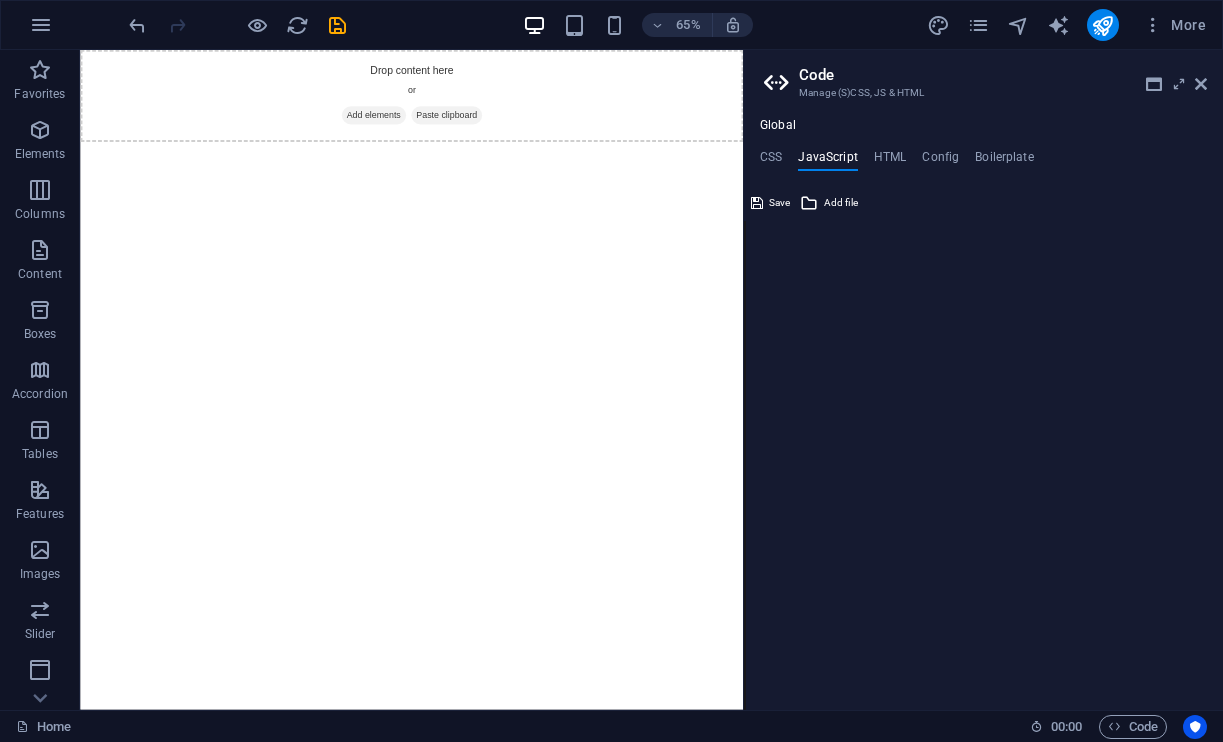 type 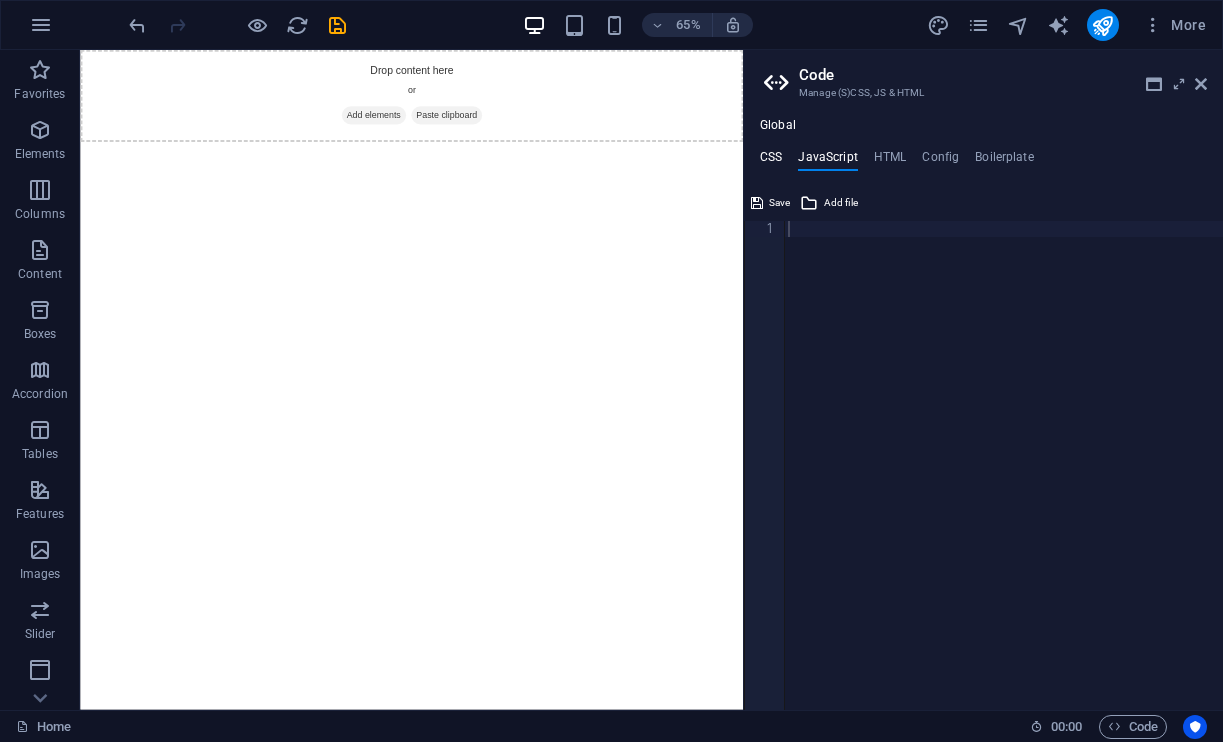 click on "CSS" at bounding box center [771, 161] 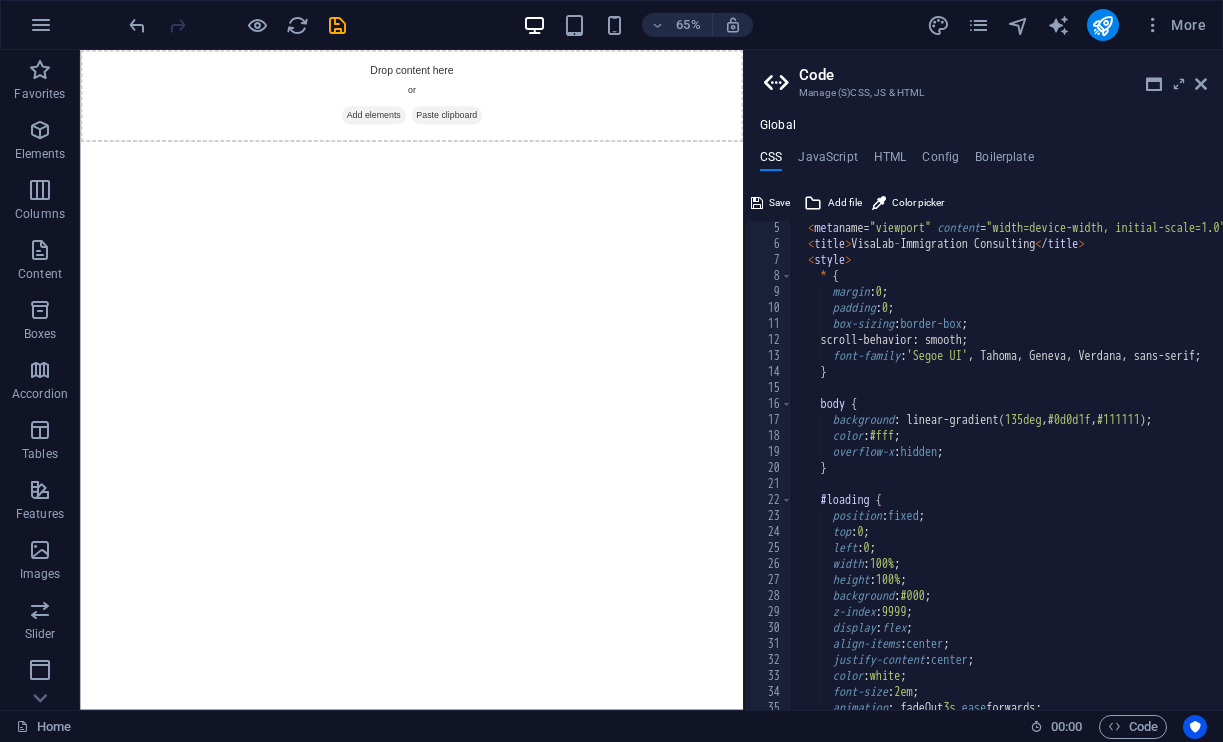 scroll, scrollTop: 0, scrollLeft: 0, axis: both 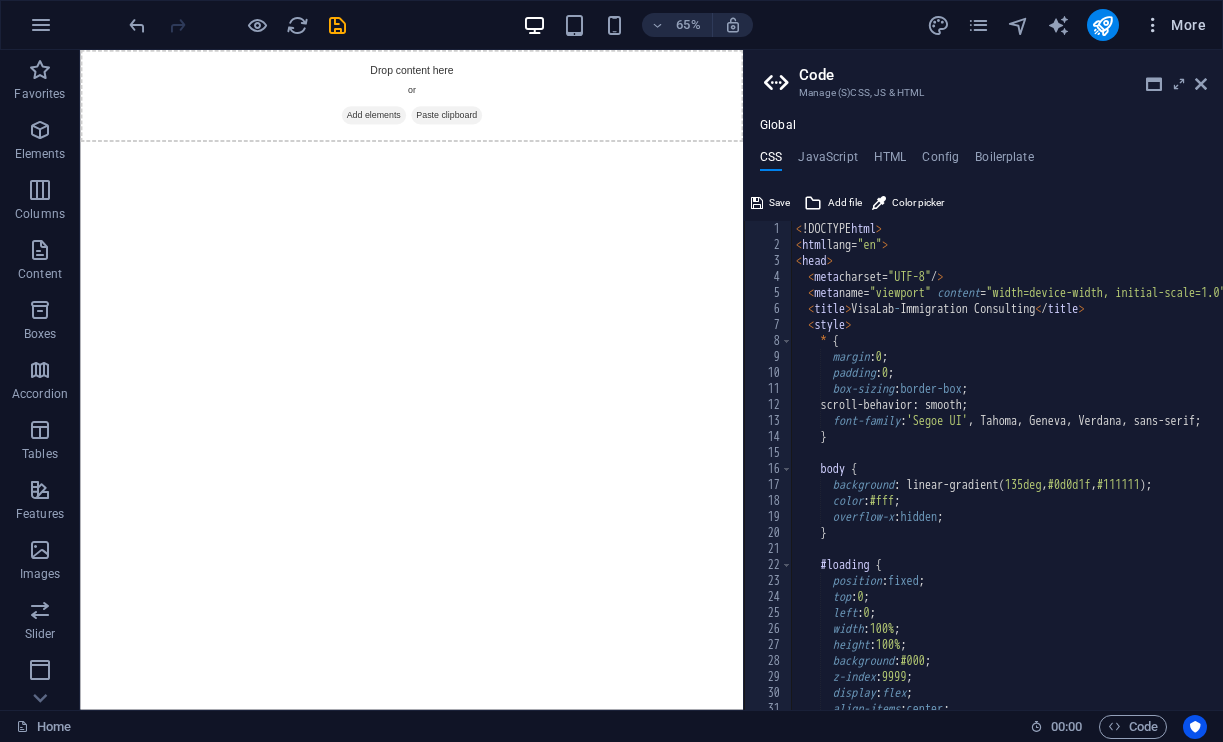 click at bounding box center [1153, 25] 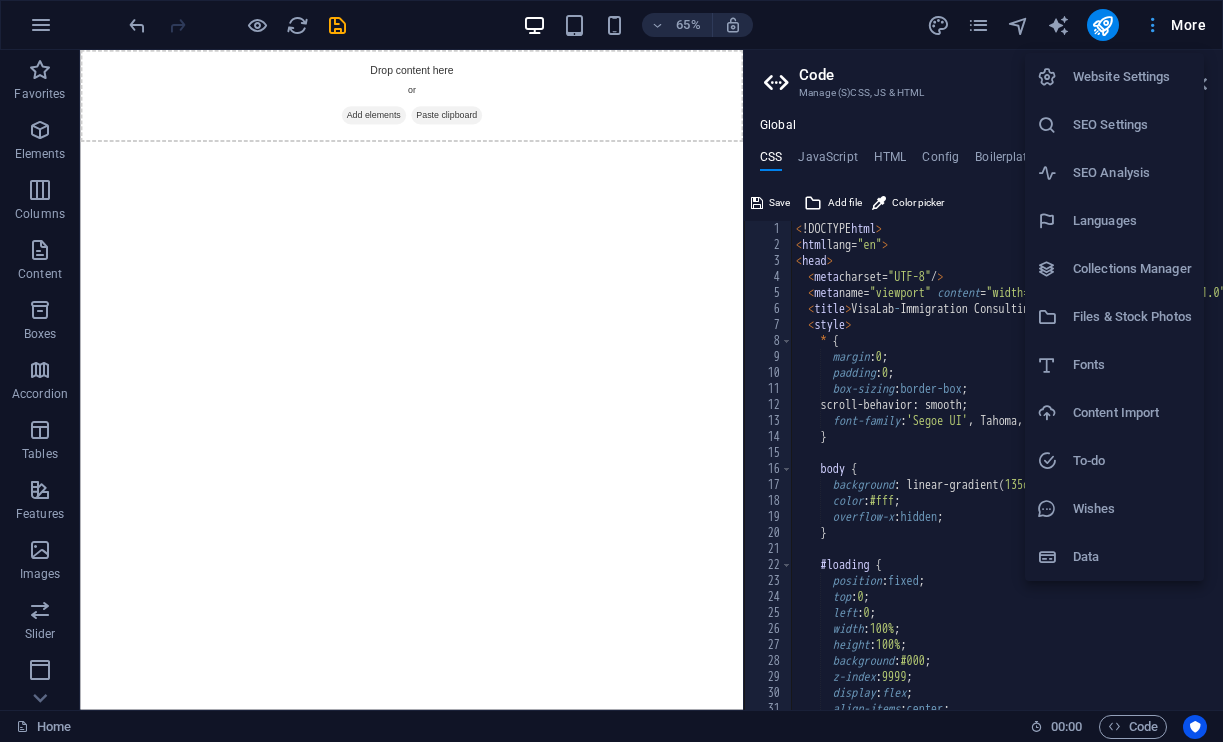click at bounding box center [611, 371] 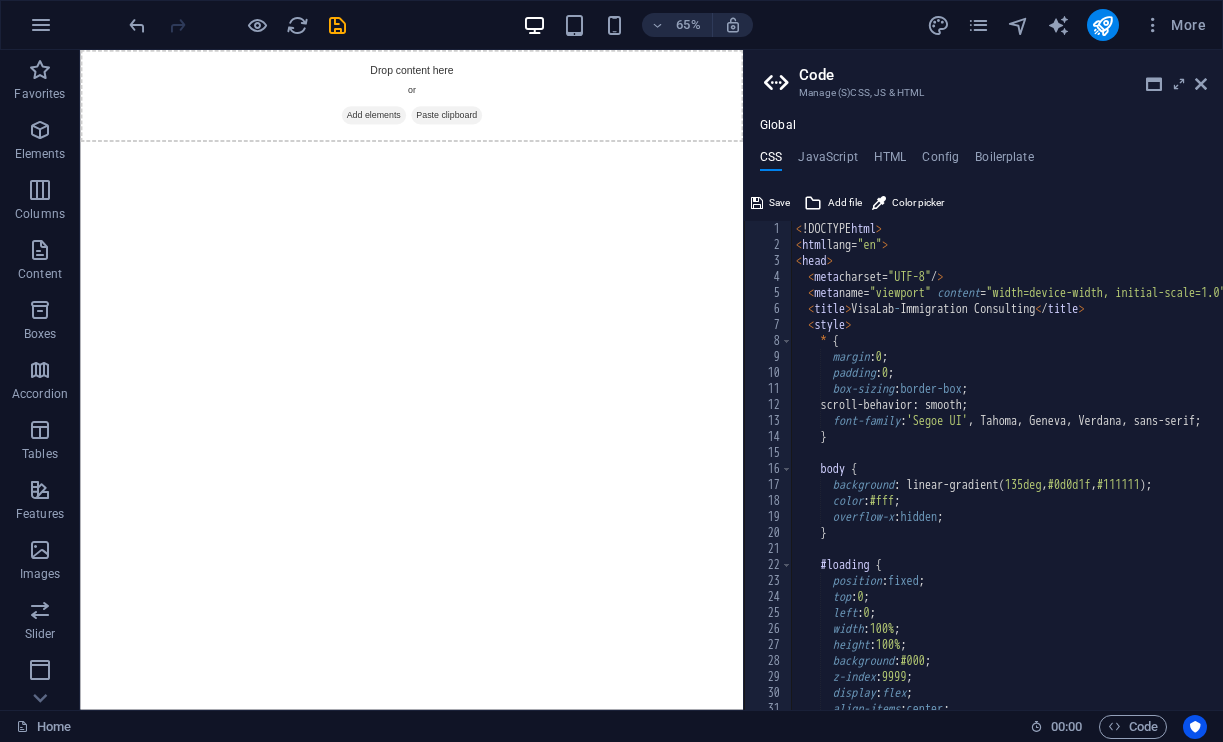 type 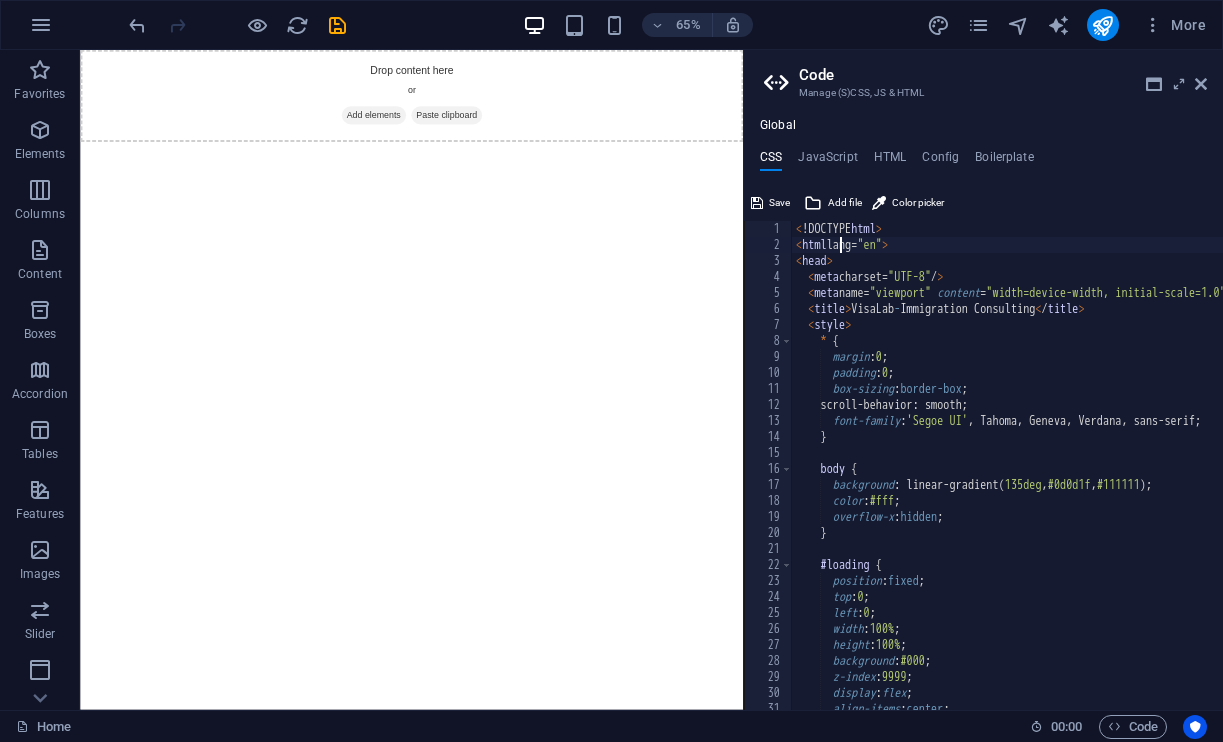 type on "</body>
</html>" 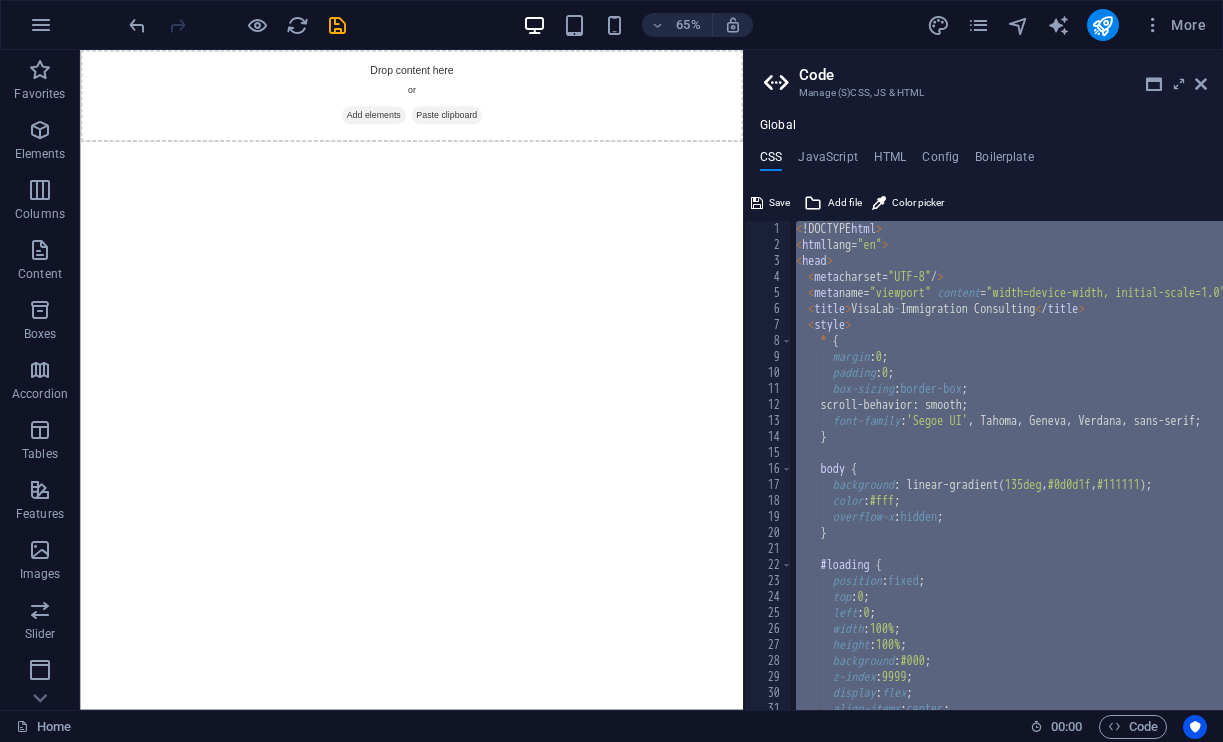 type 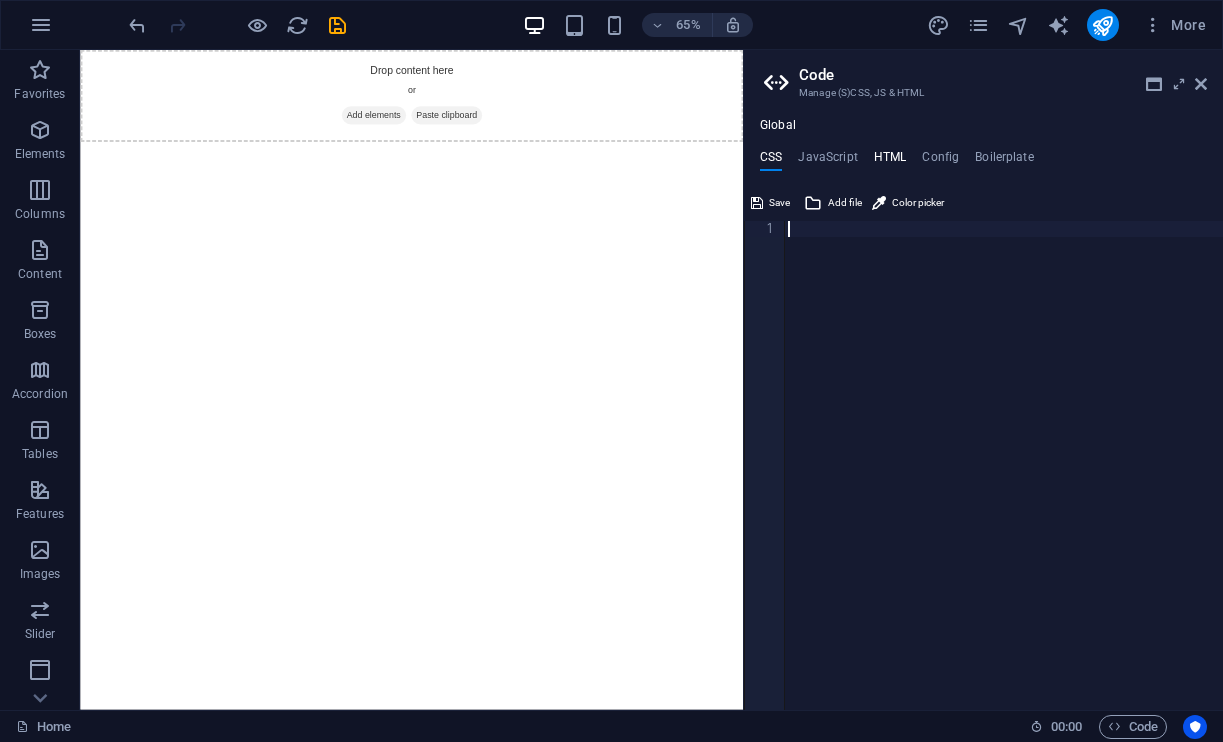 click on "HTML" at bounding box center (890, 161) 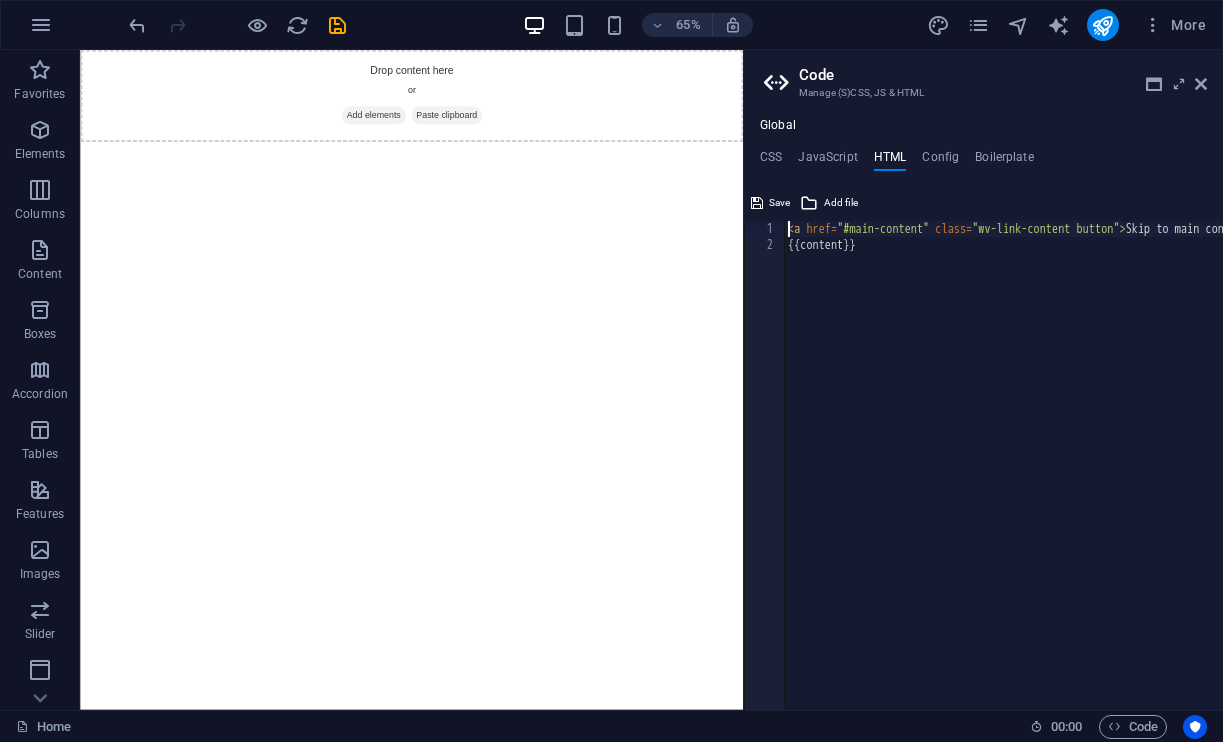 paste 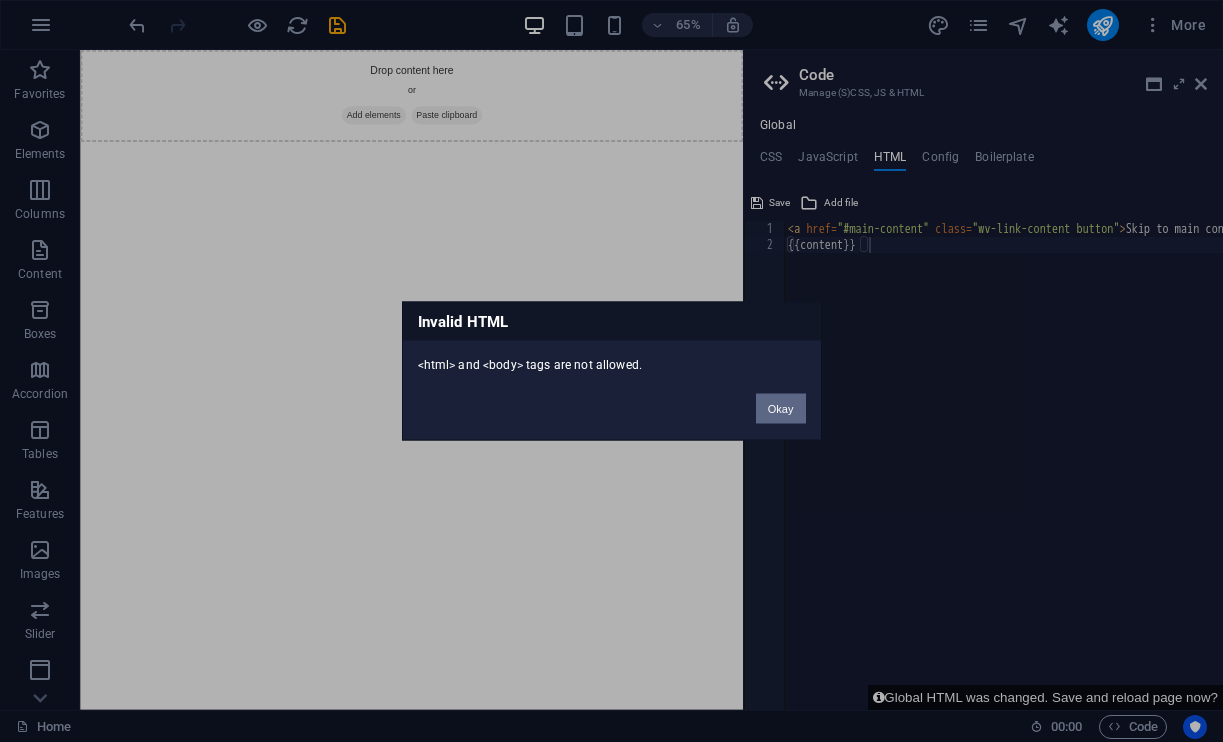 click on "Okay" at bounding box center (781, 409) 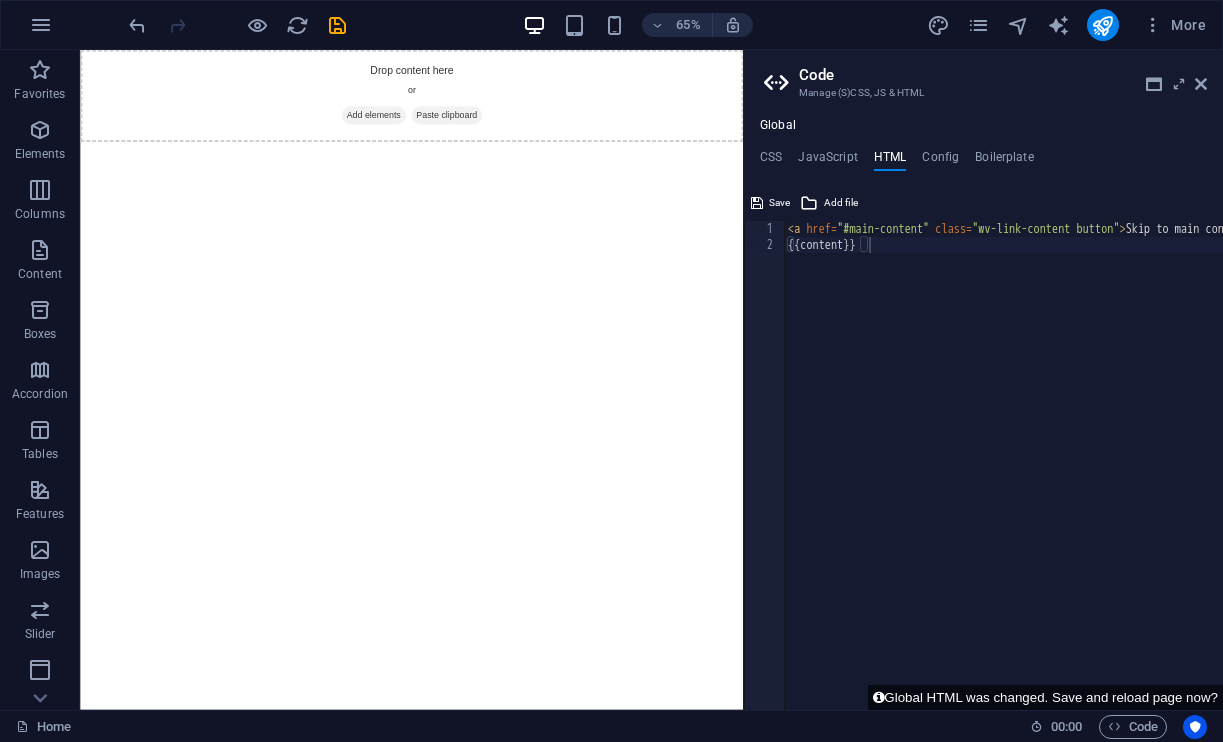 click on "Skip to main content
Drop content here or  Add elements  Paste clipboard" at bounding box center [590, 121] 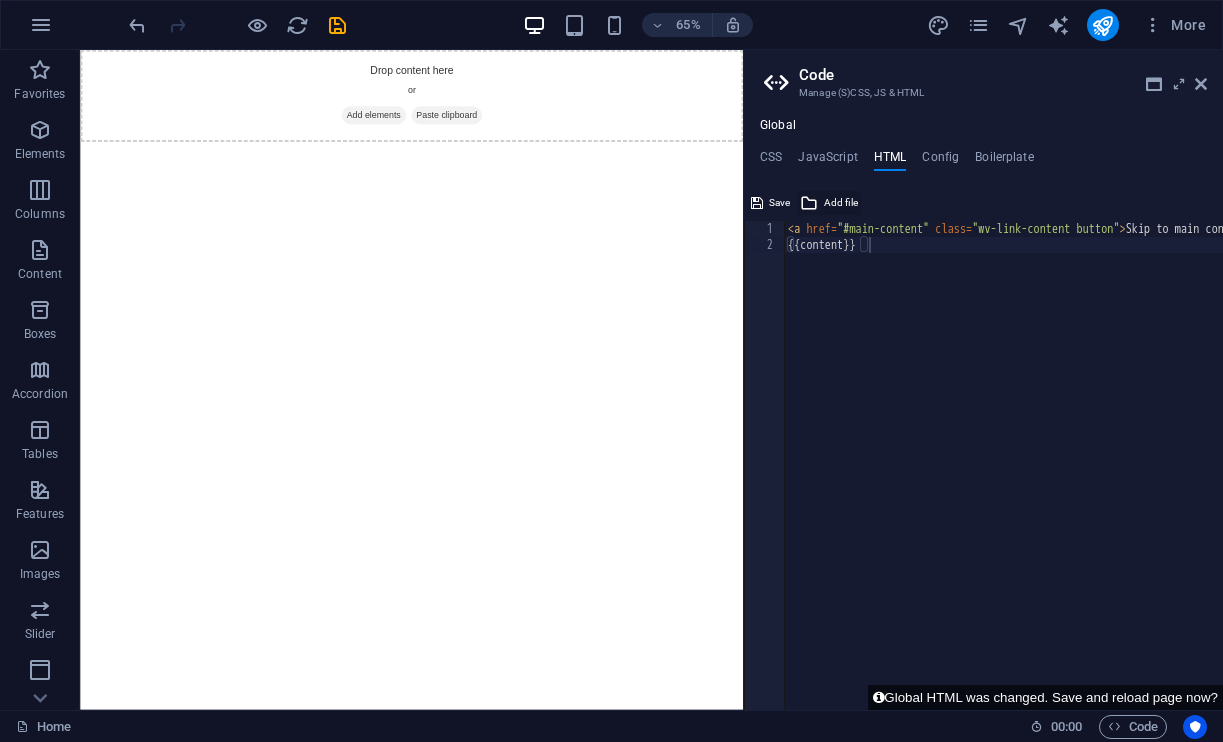 click on "Add file" at bounding box center [829, 203] 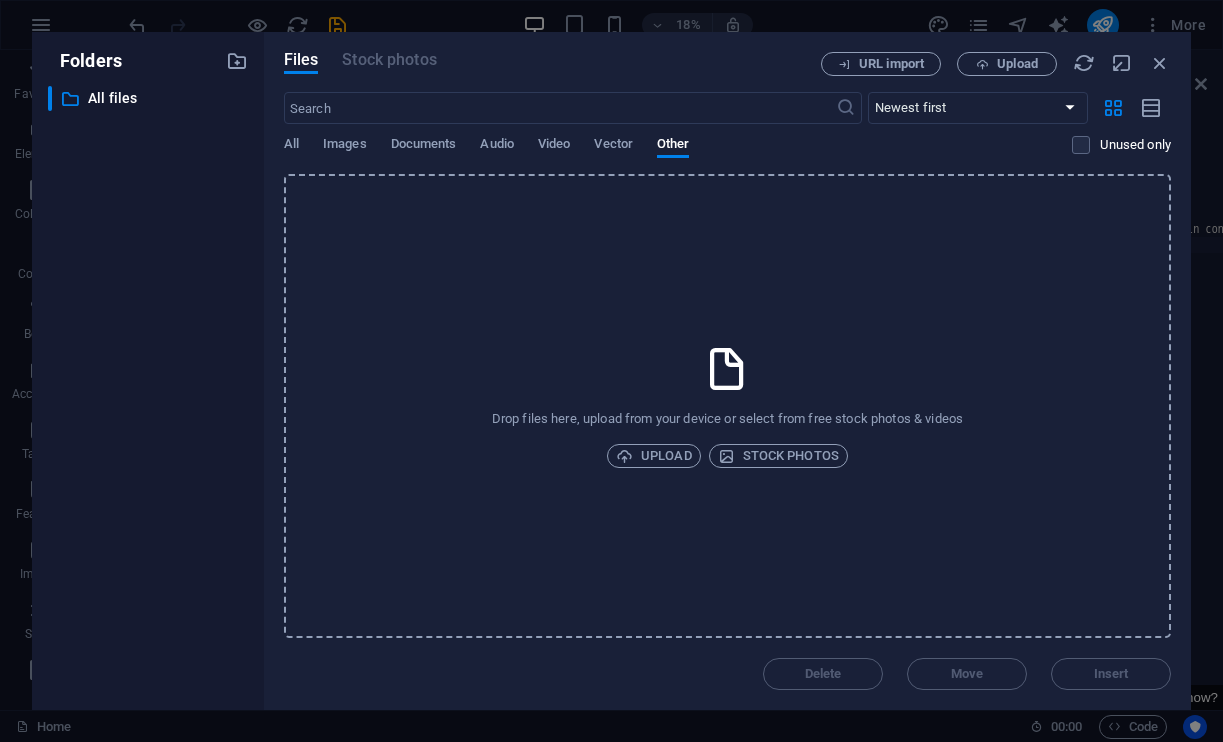 click on "All Images Documents Audio Video Vector Other" at bounding box center (678, 155) 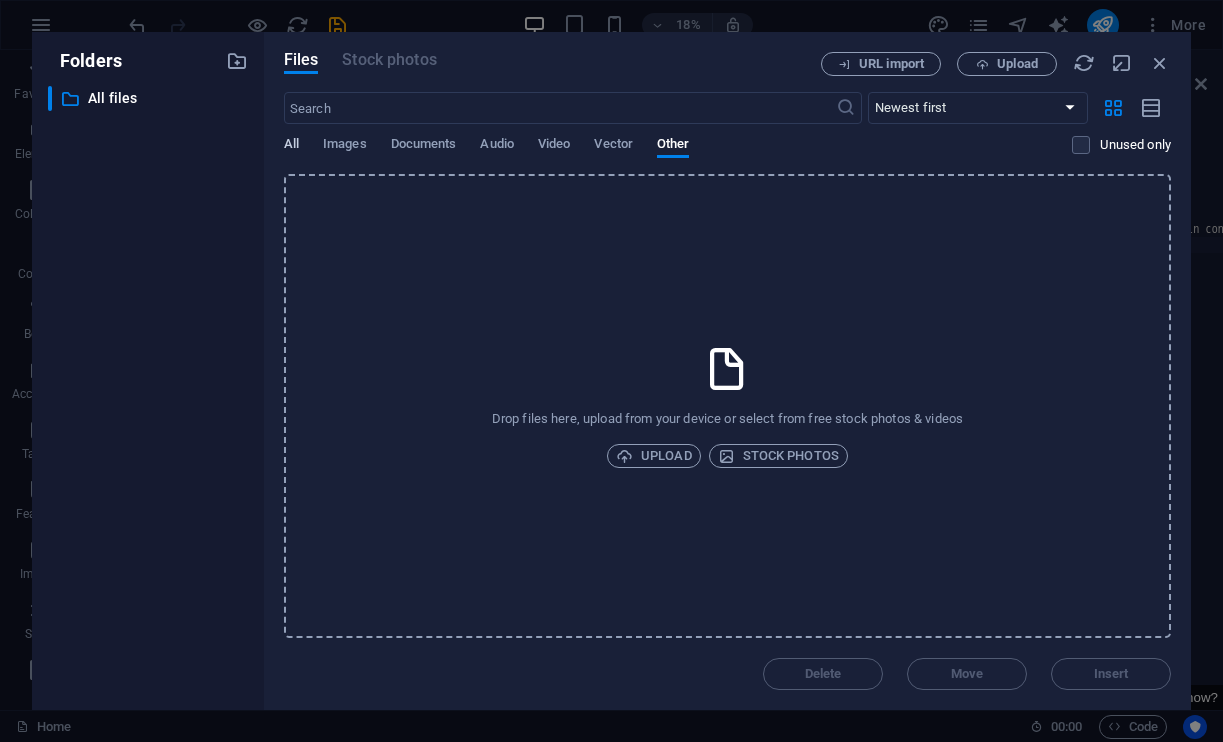 click on "All" at bounding box center [291, 146] 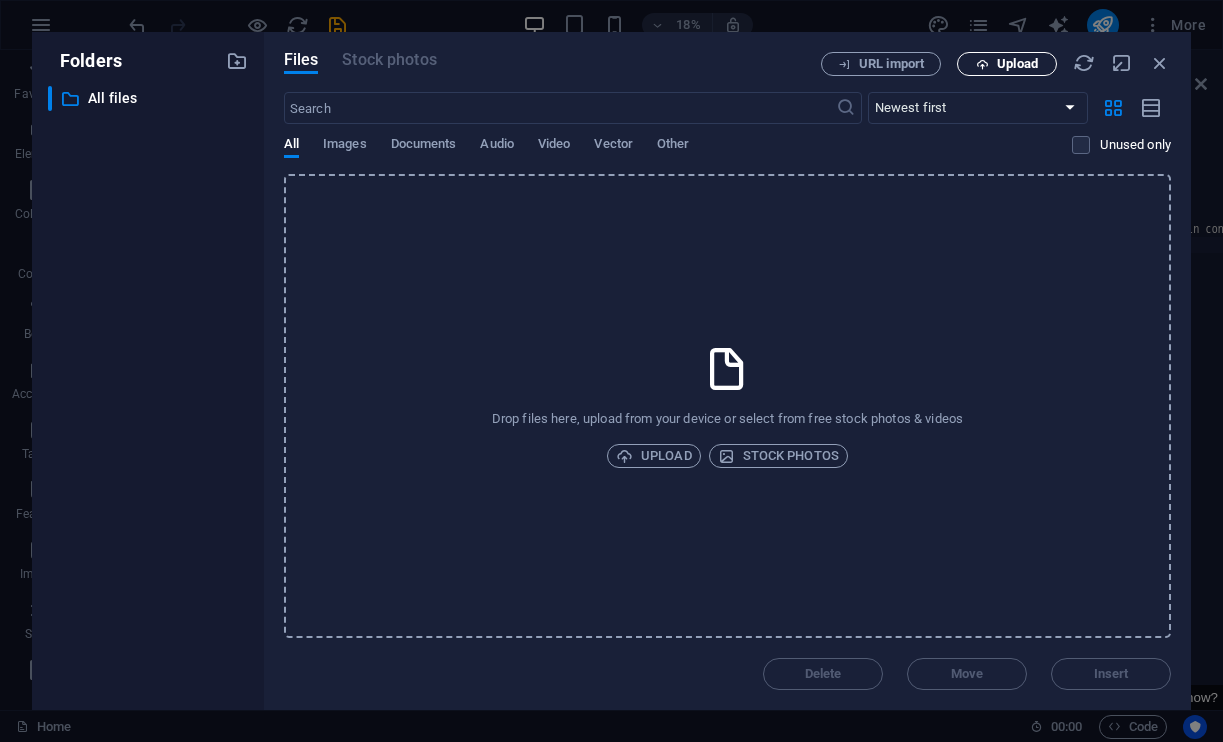 click on "Upload" at bounding box center [1017, 64] 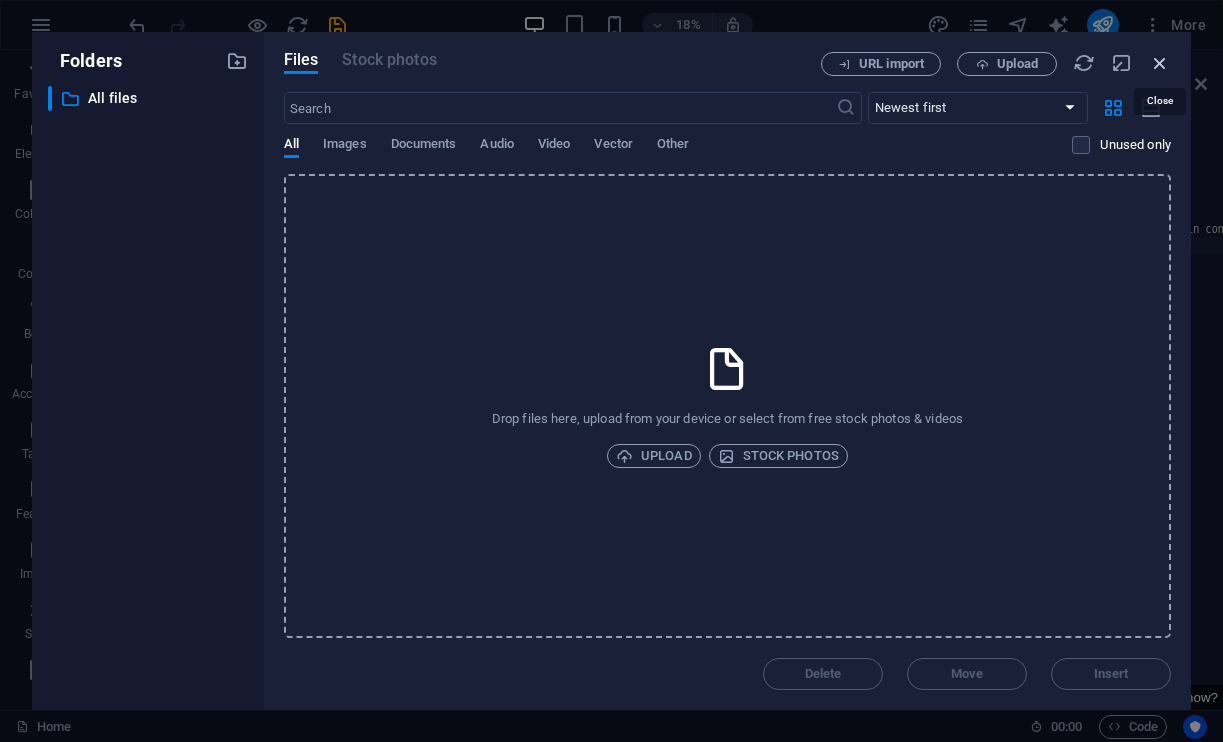 click at bounding box center (1160, 63) 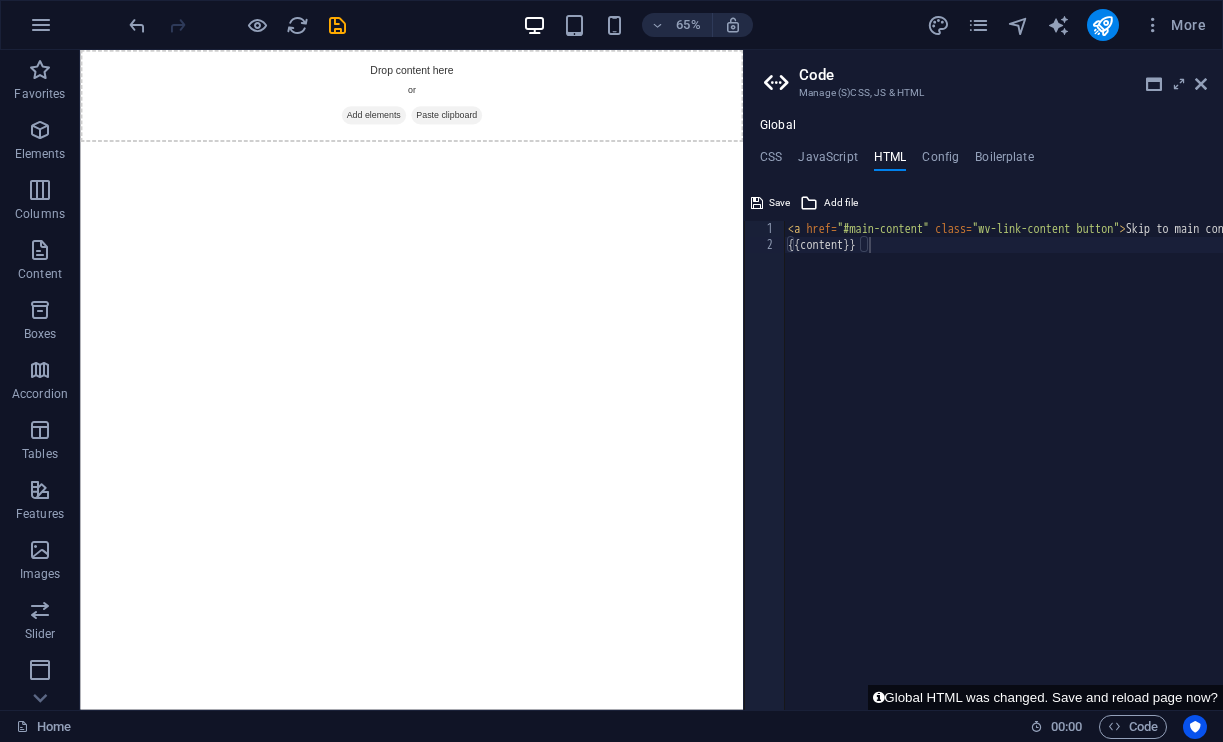 click on "Skip to main content
Drop content here or  Add elements  Paste clipboard" at bounding box center [590, 121] 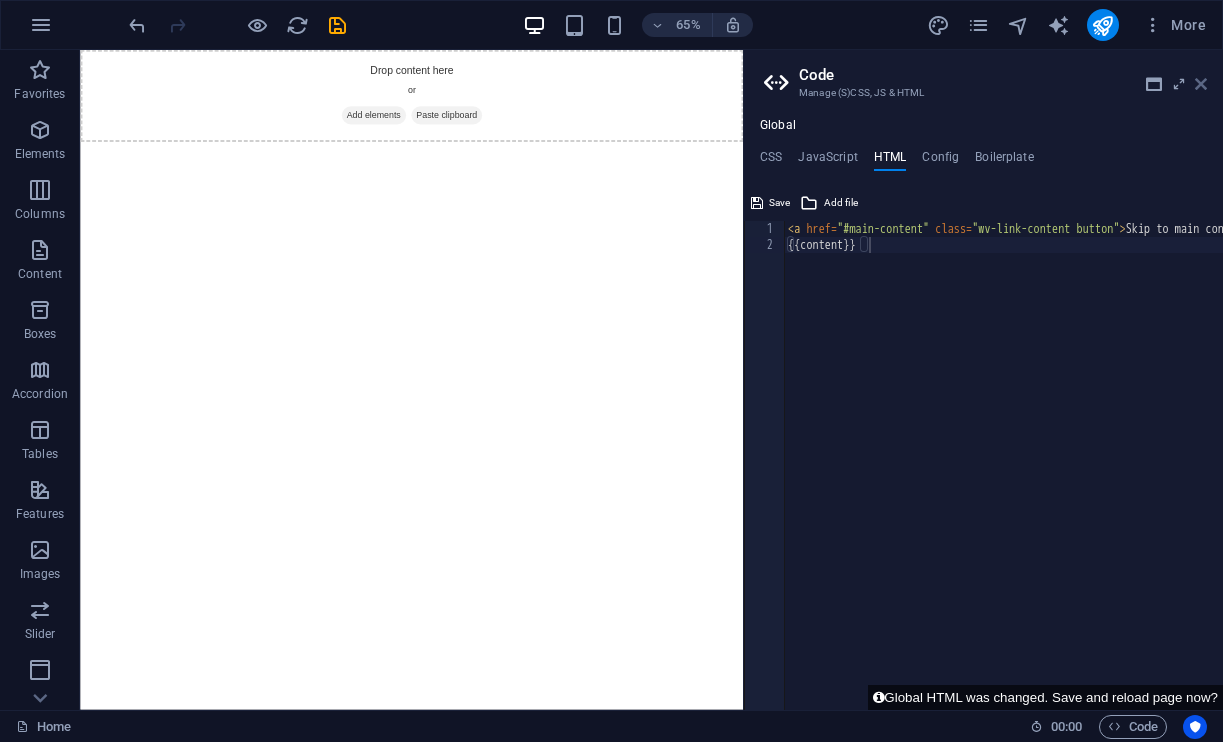 click at bounding box center (1201, 84) 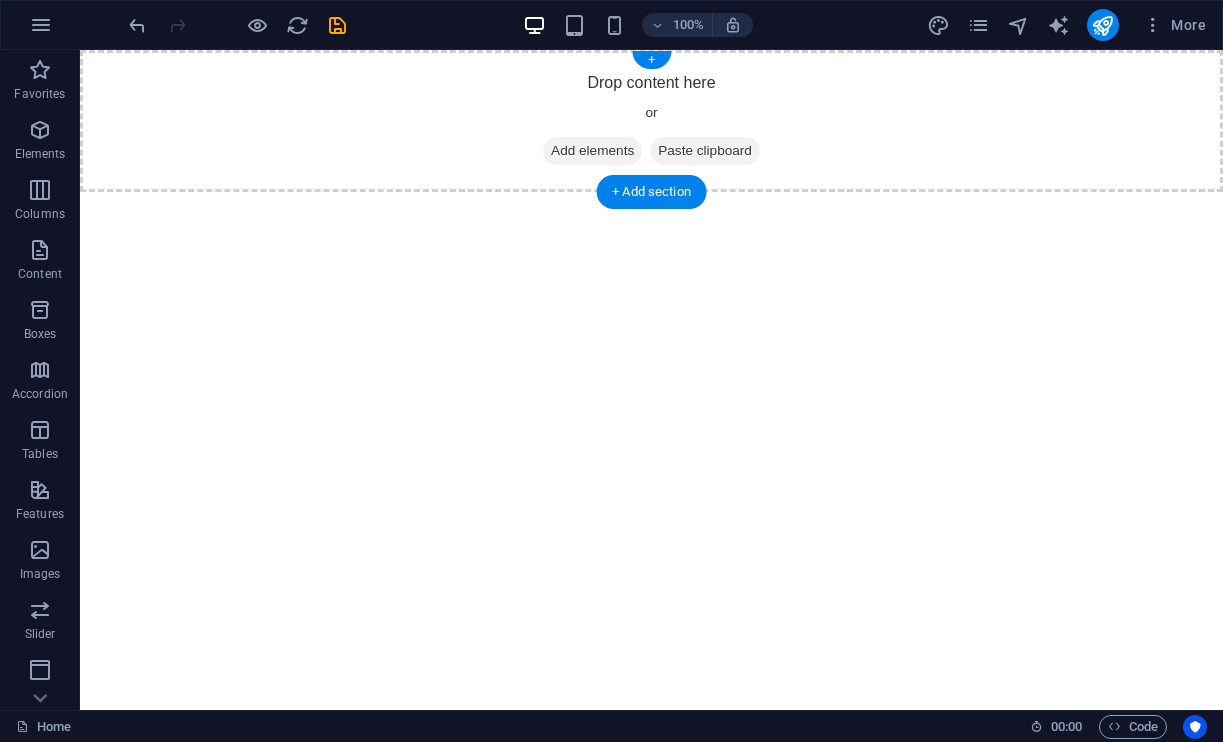 click on "Add elements" at bounding box center [592, 151] 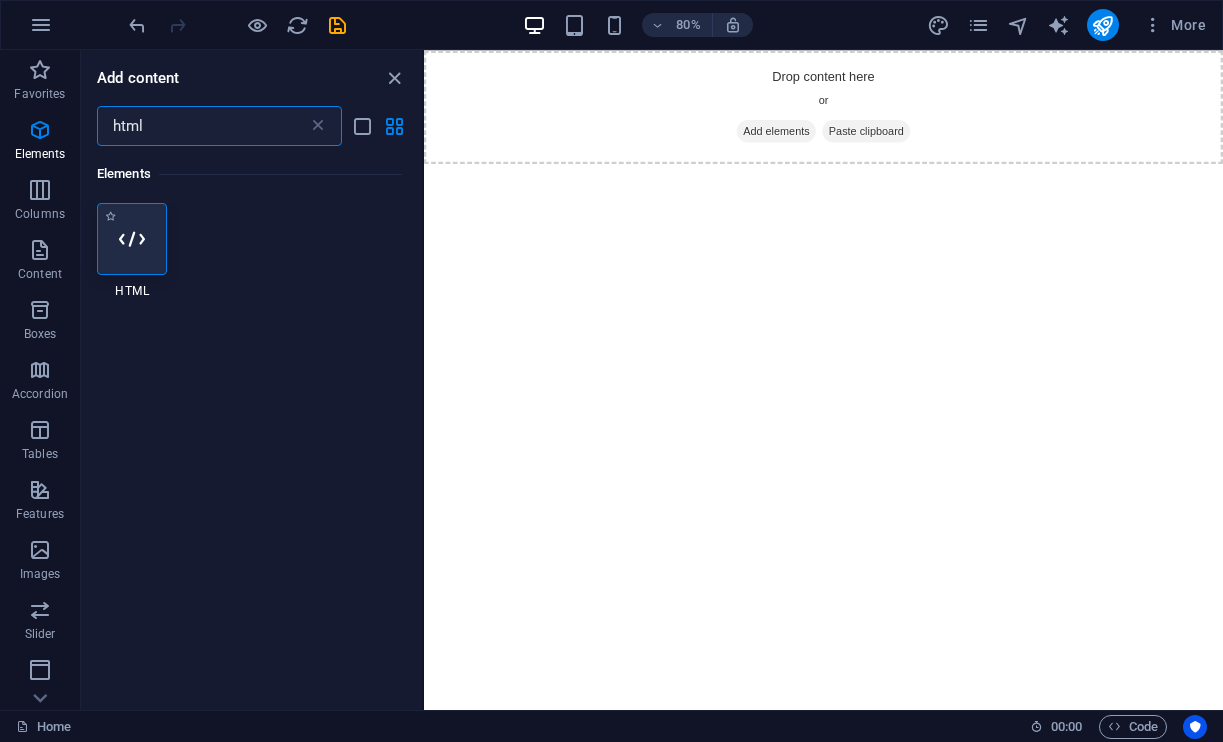 type on "html" 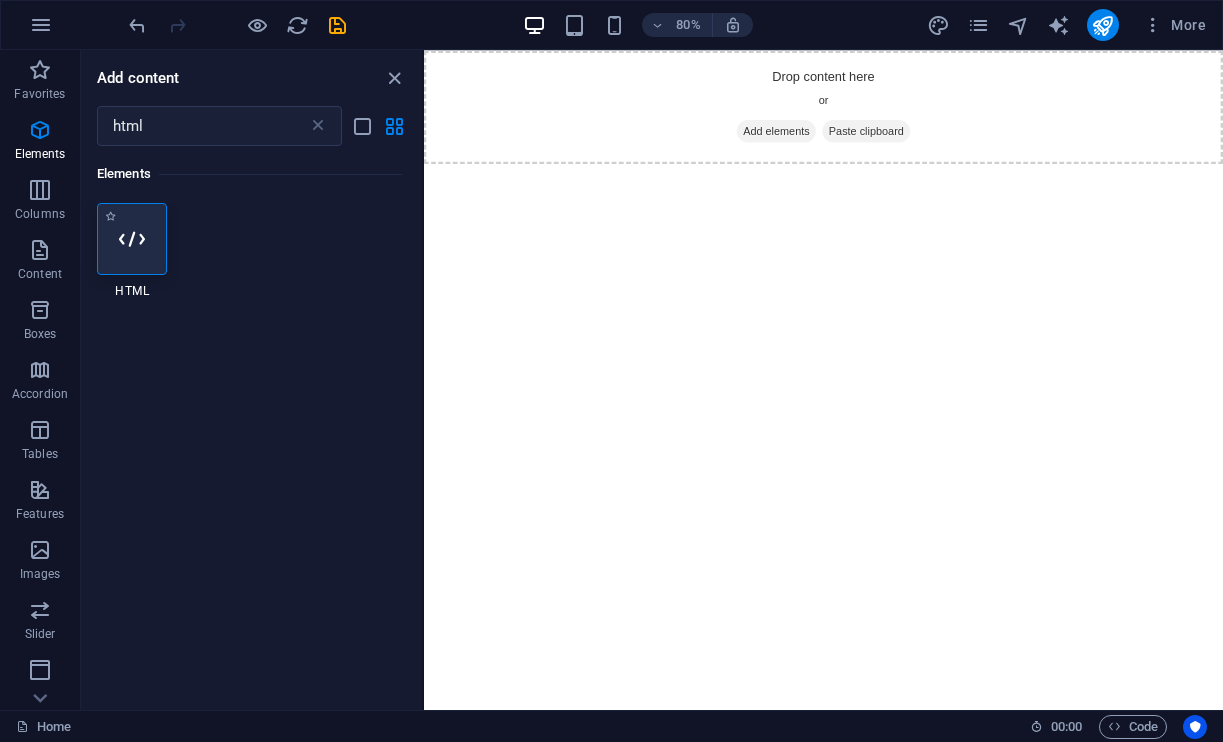 click at bounding box center [132, 239] 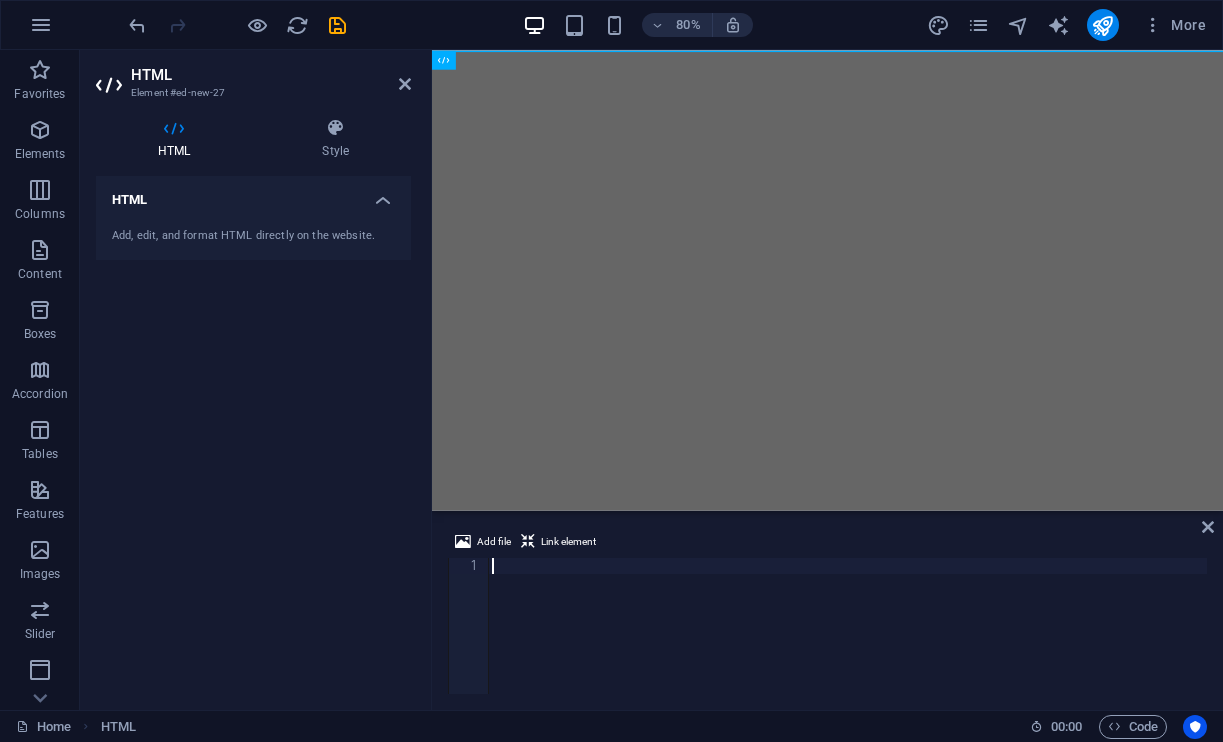 type on "</html>" 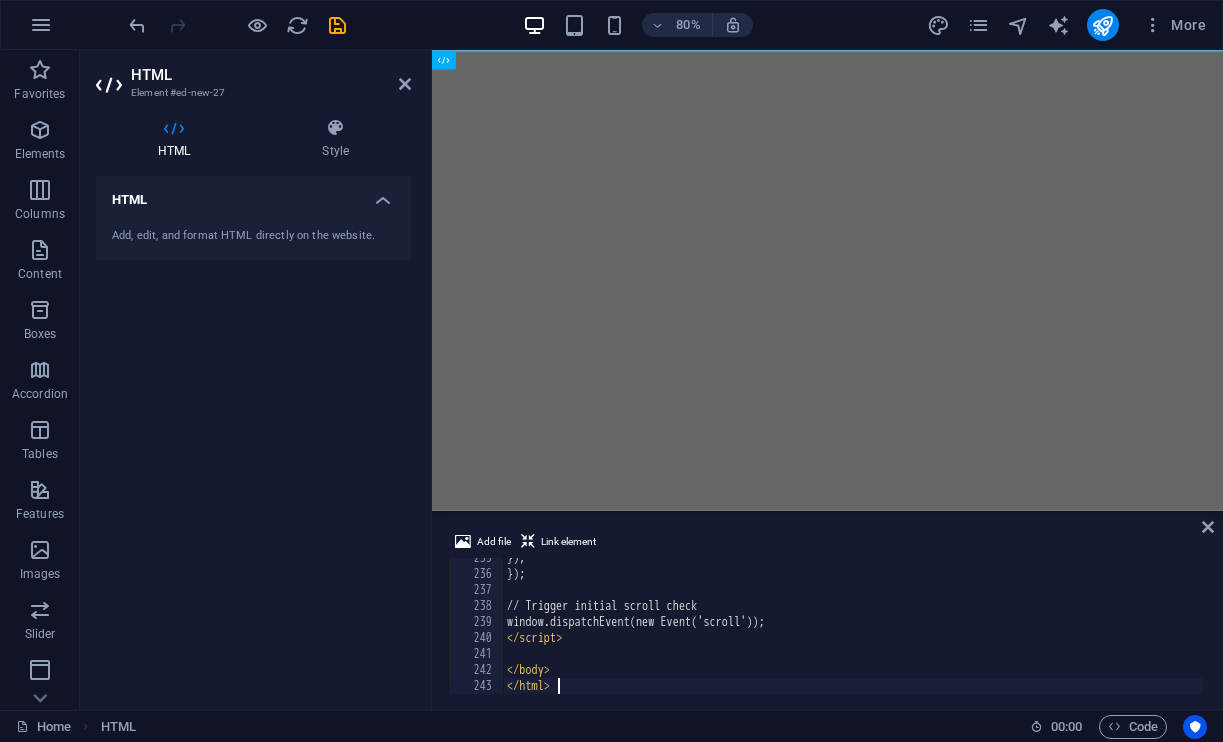 scroll, scrollTop: 3752, scrollLeft: 0, axis: vertical 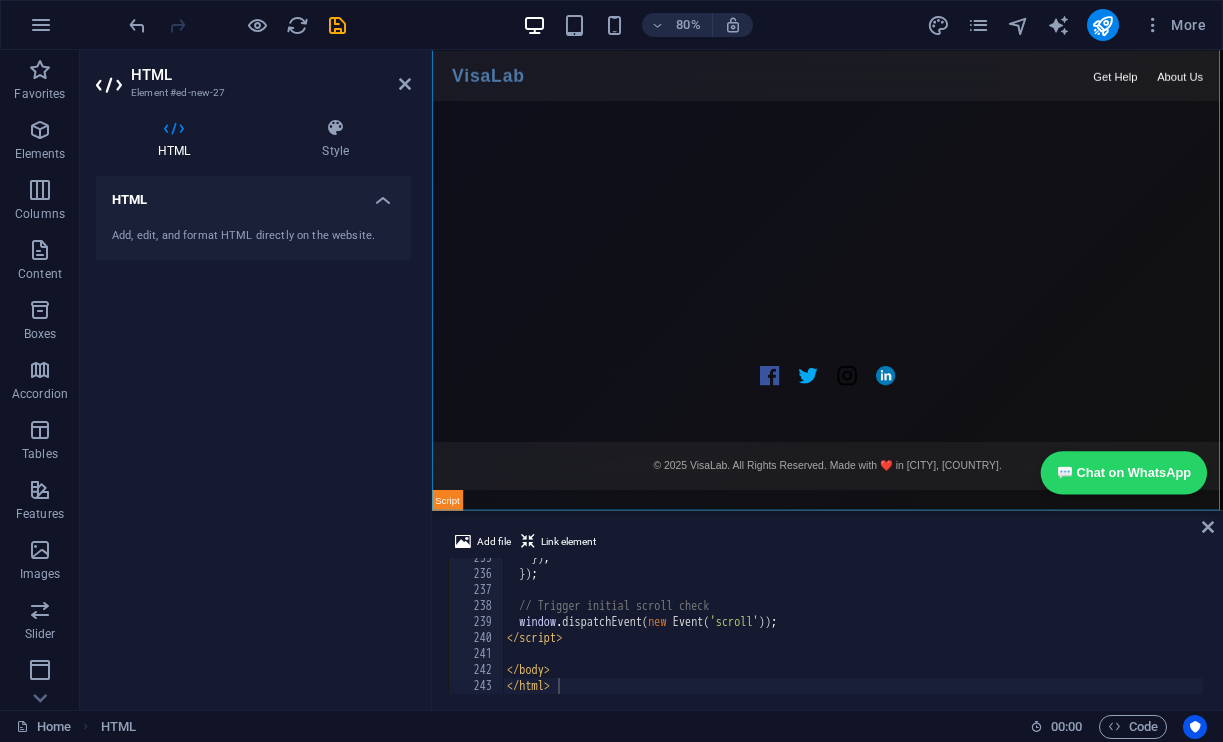 drag, startPoint x: 1208, startPoint y: 684, endPoint x: 1206, endPoint y: 625, distance: 59.03389 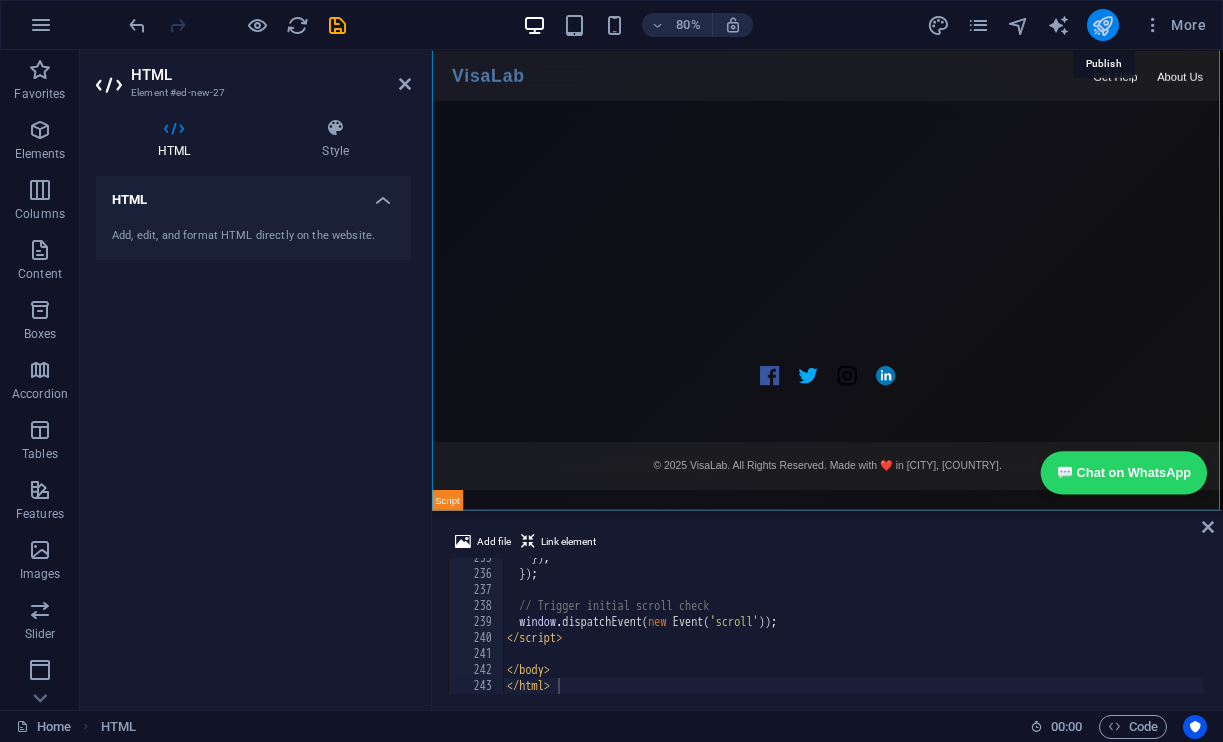 click at bounding box center (1102, 25) 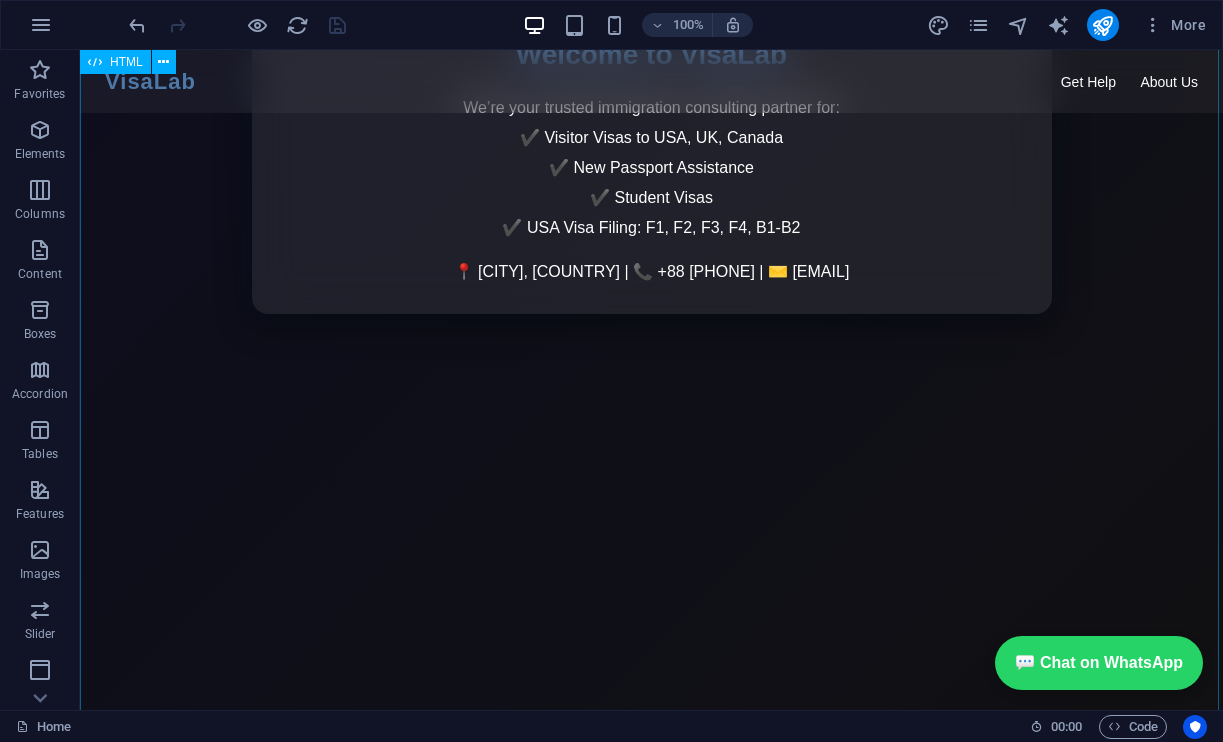 scroll, scrollTop: 97, scrollLeft: 0, axis: vertical 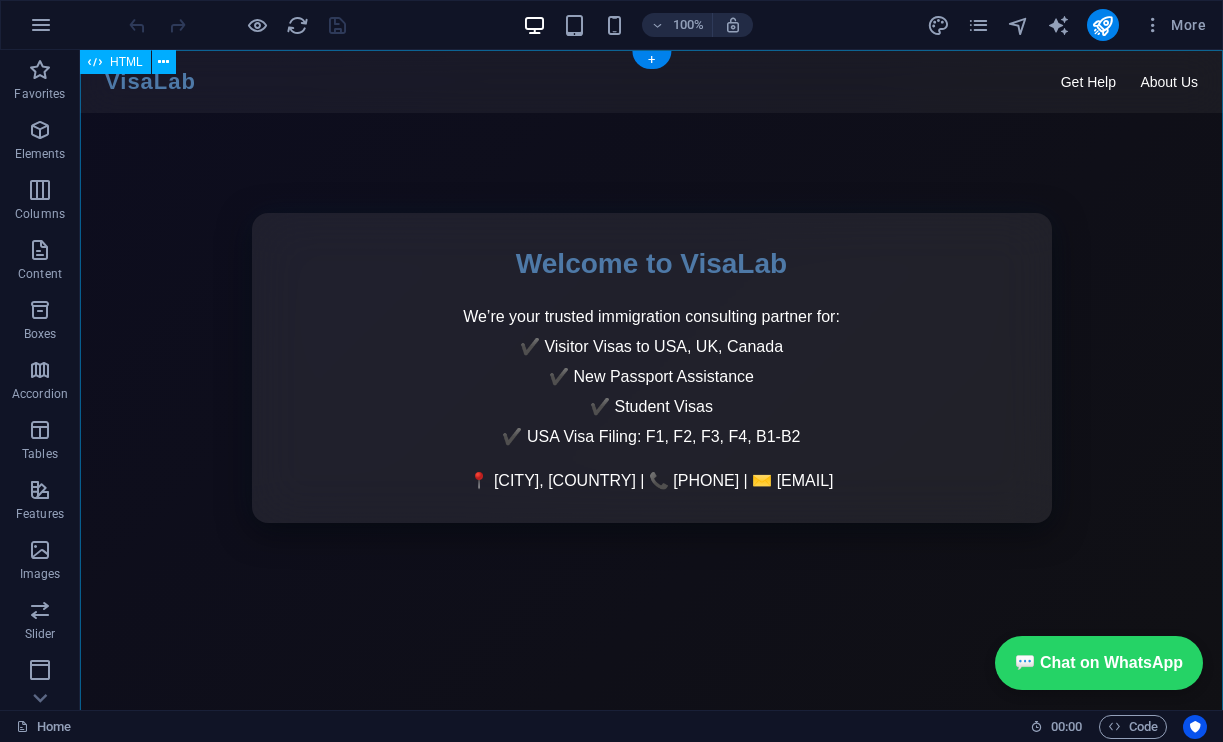 click on "HTML" at bounding box center (126, 62) 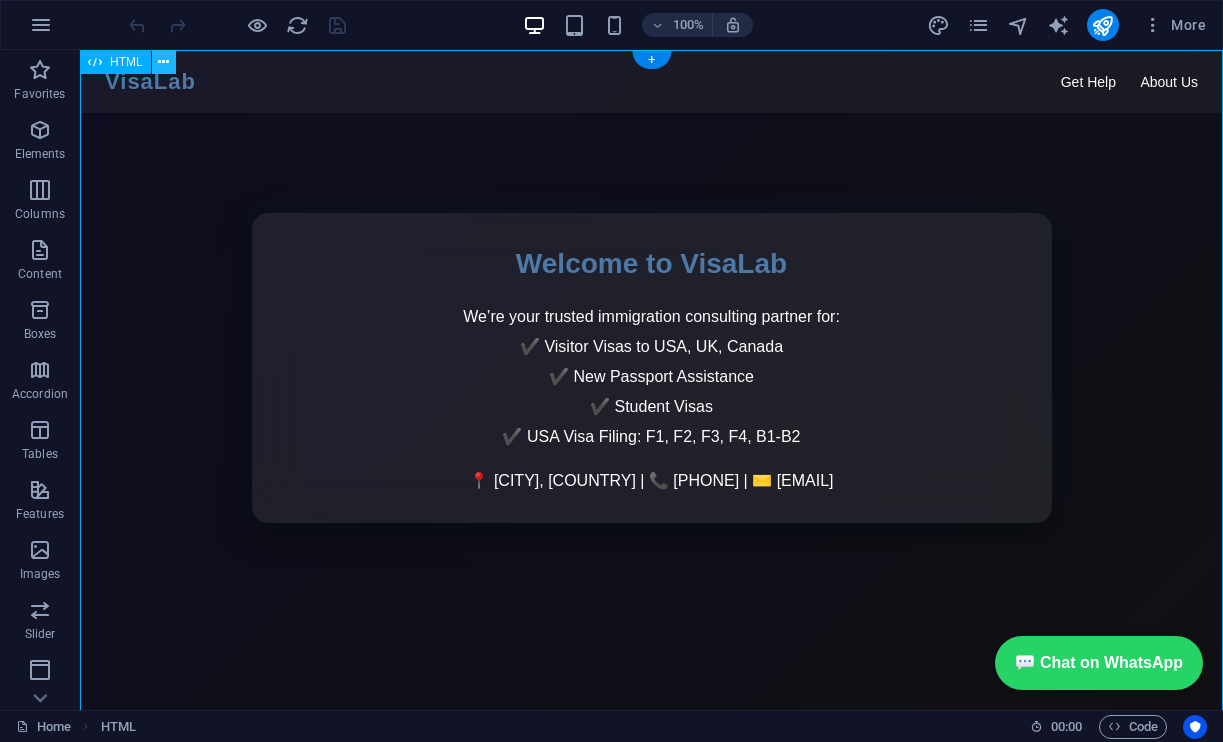 click at bounding box center [163, 62] 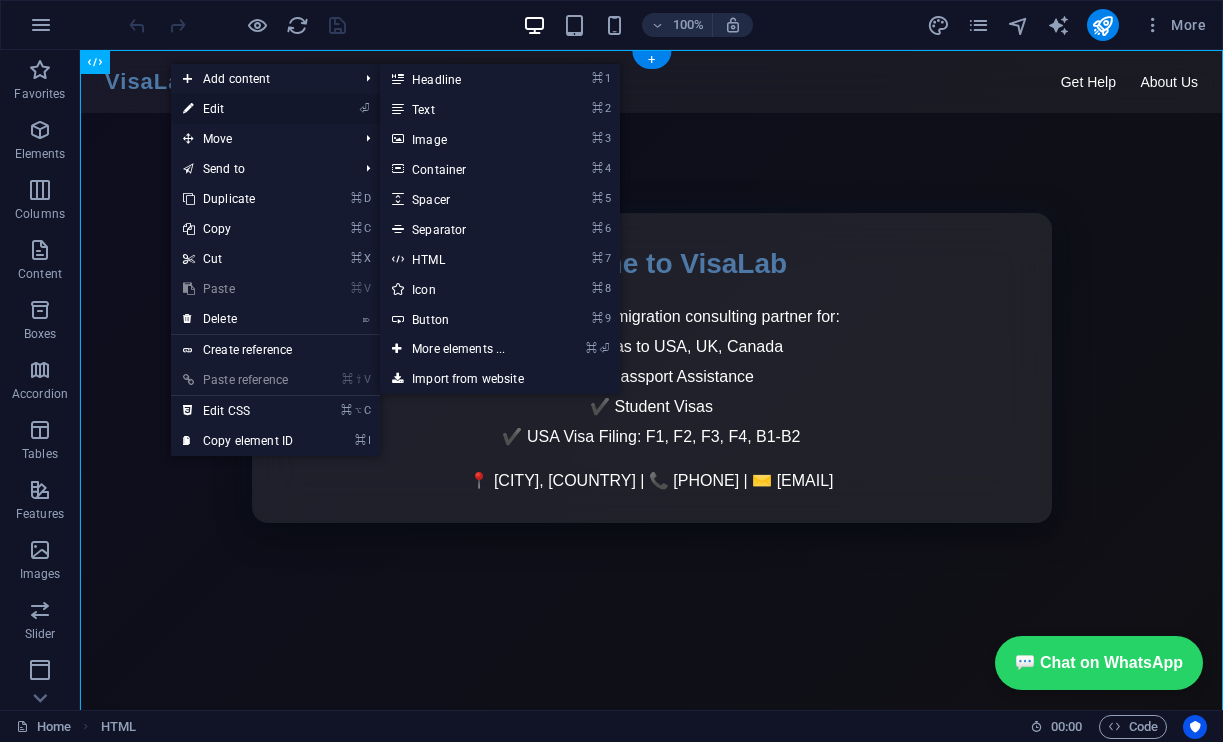 click on "⏎  Edit" at bounding box center (238, 109) 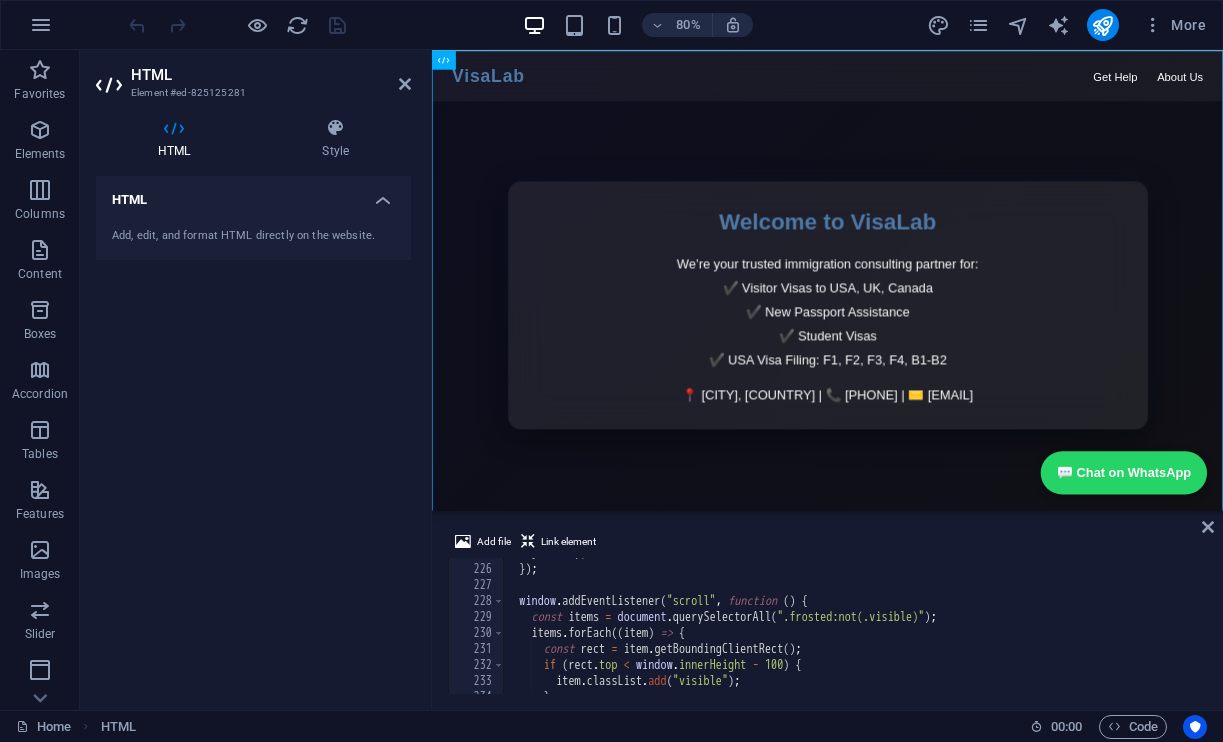scroll, scrollTop: 3579, scrollLeft: 0, axis: vertical 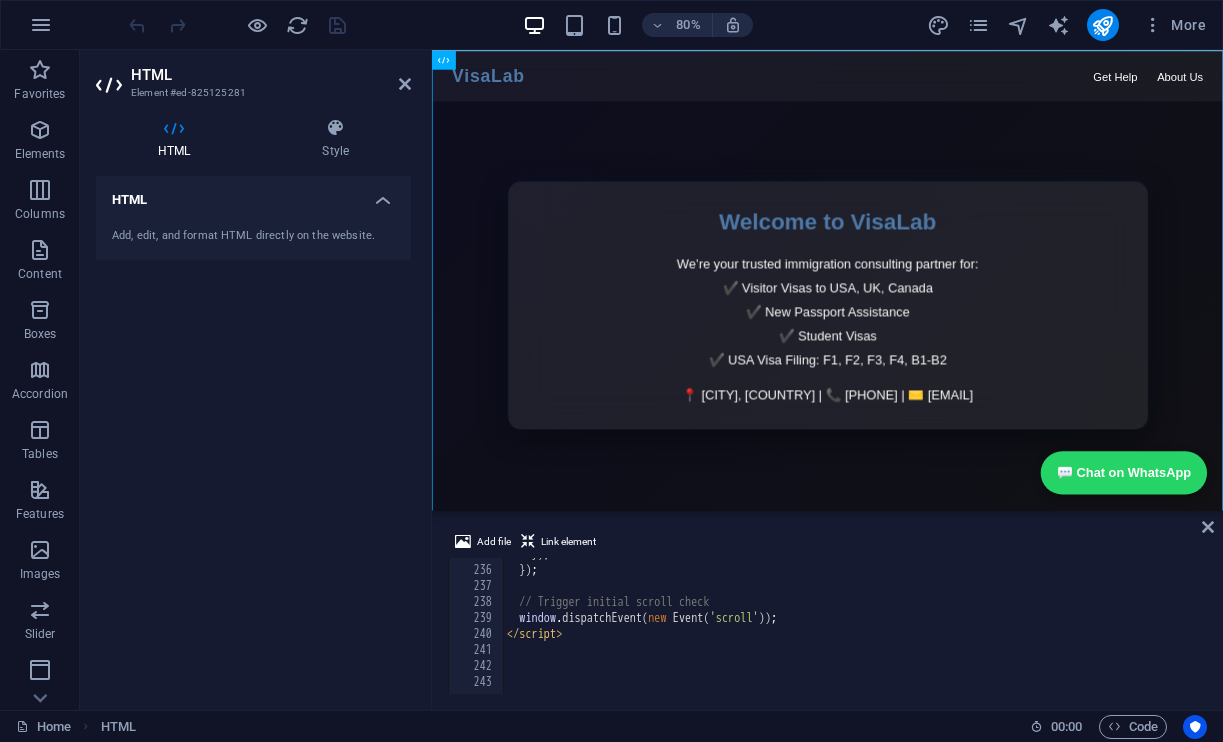 click on "}) ;    }) ;    // Trigger initial scroll check    window . dispatchEvent ( new   Event ( 'scroll' )) ; </ script >" at bounding box center [1868, 628] 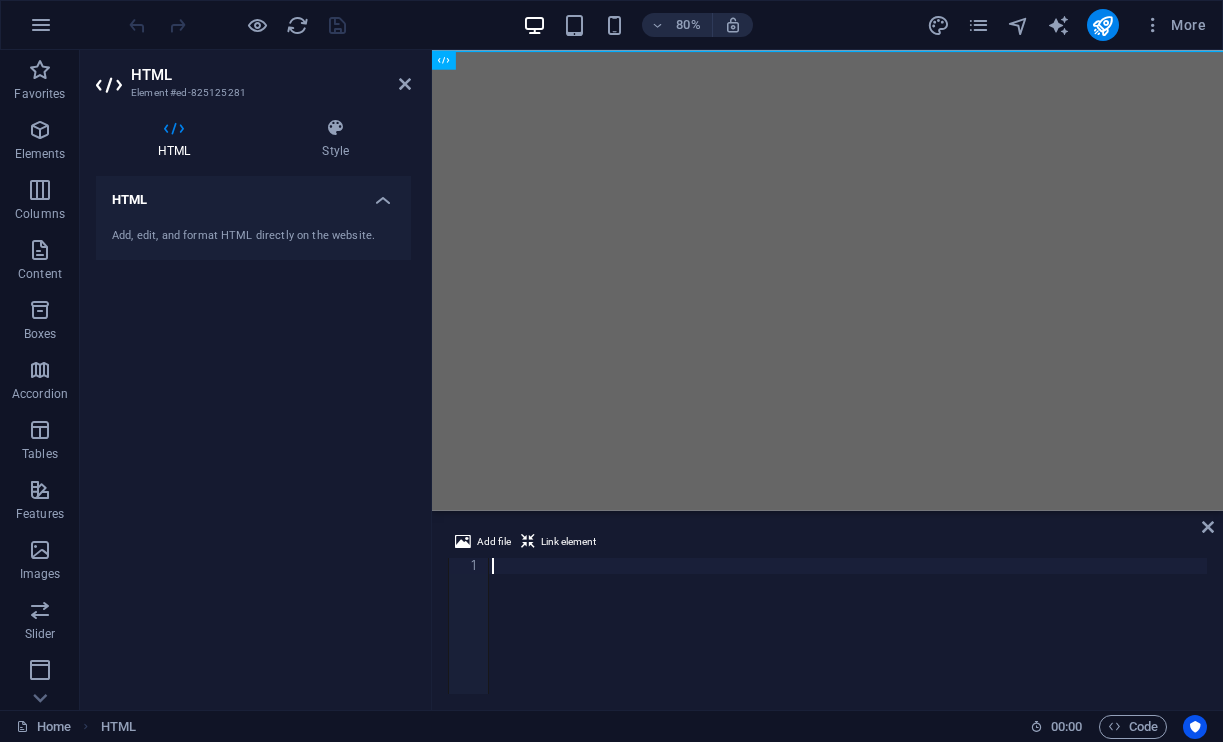 click at bounding box center (847, 642) 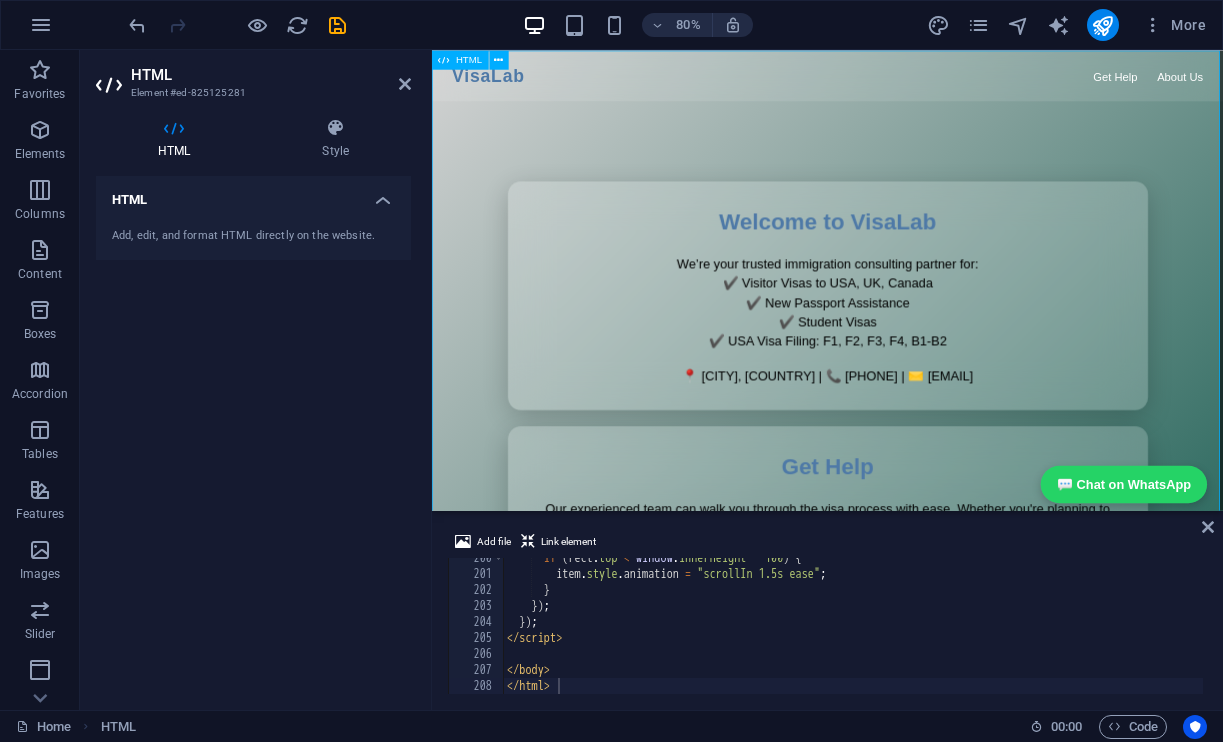 scroll, scrollTop: 0, scrollLeft: 0, axis: both 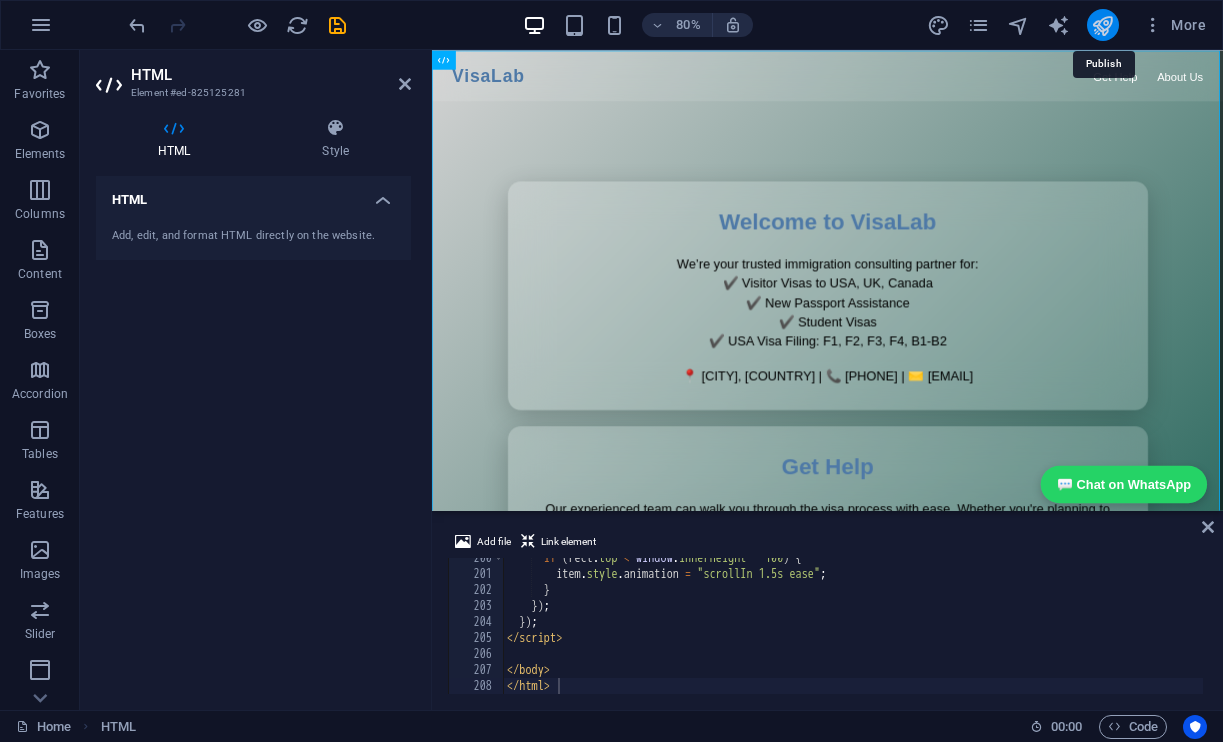 click at bounding box center (1102, 25) 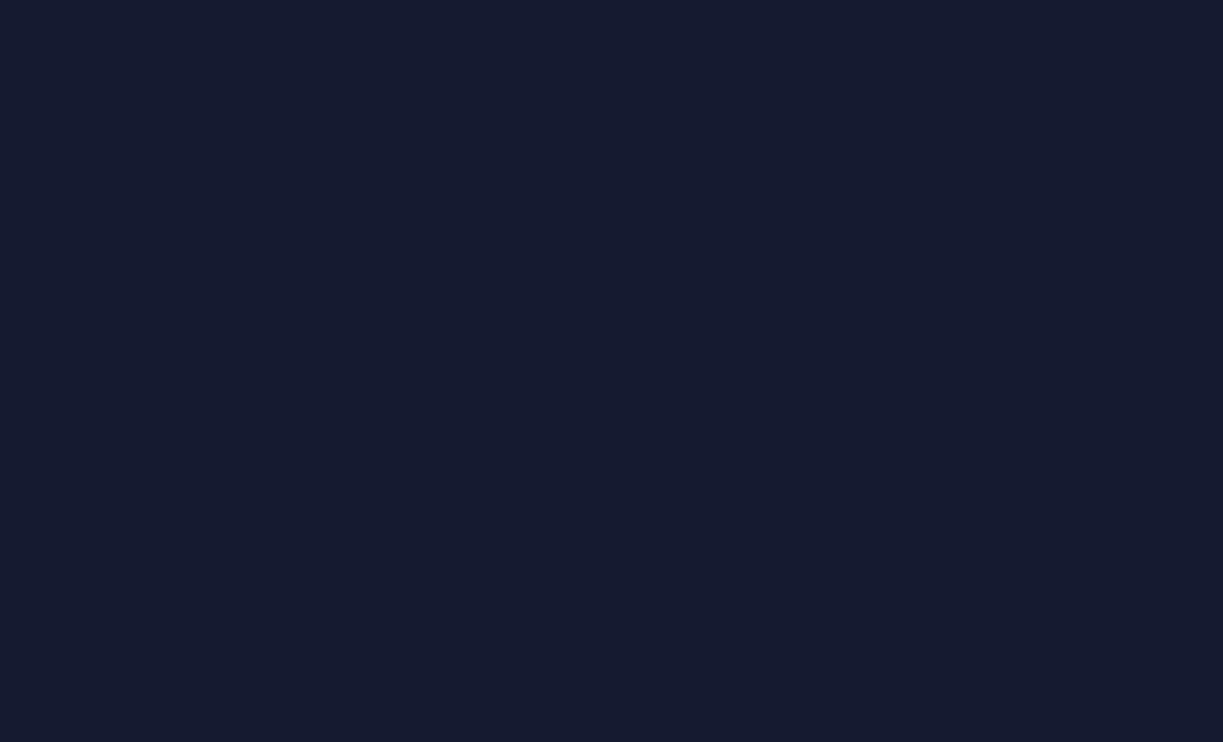 scroll, scrollTop: 0, scrollLeft: 0, axis: both 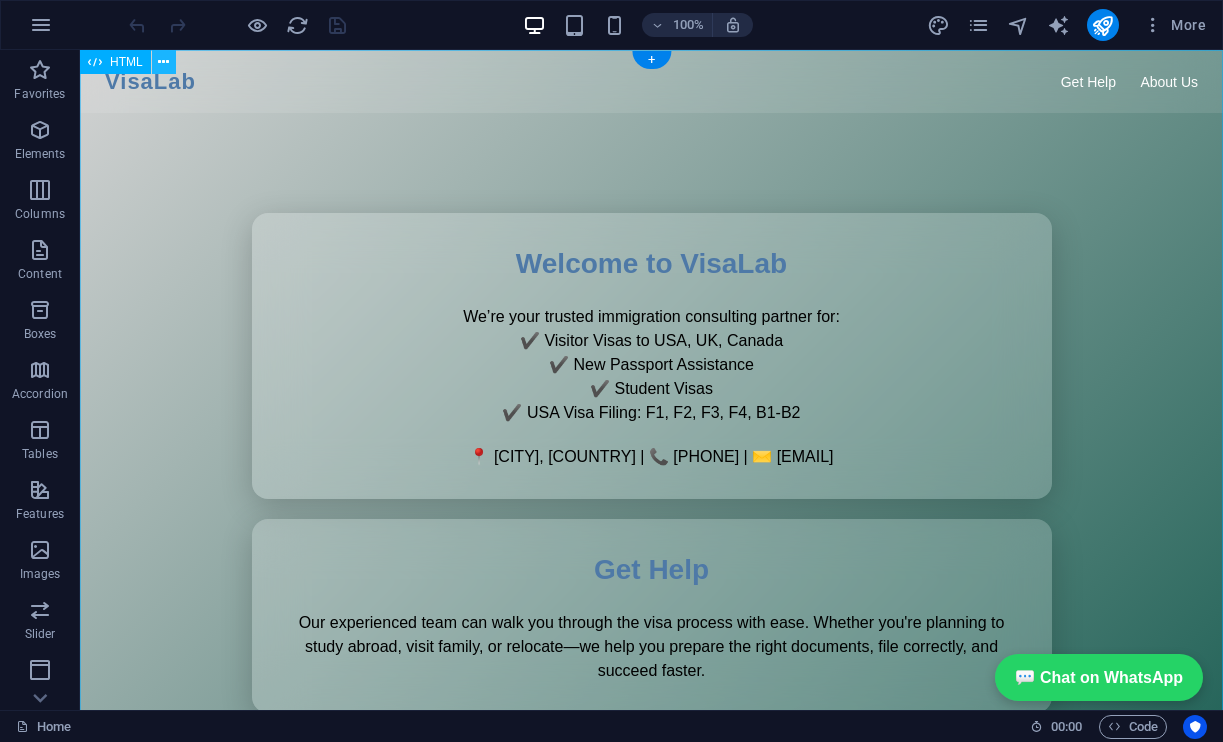 click at bounding box center (164, 62) 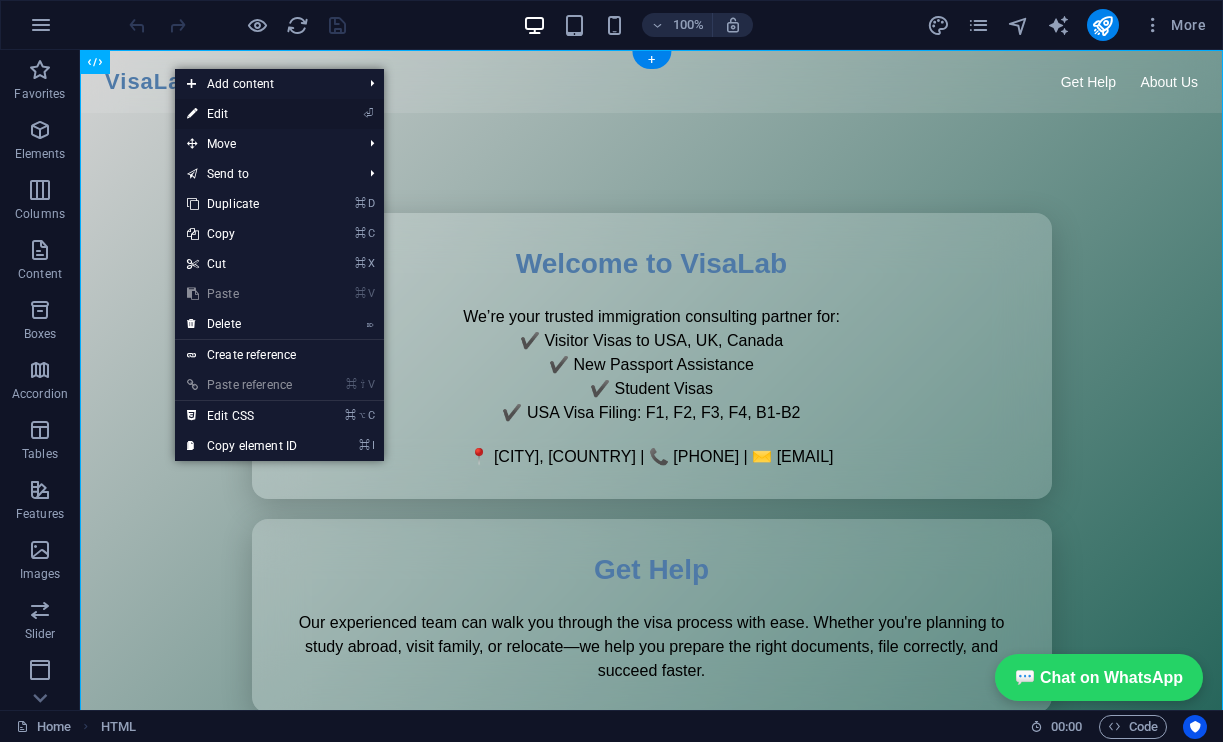 click on "⏎  Edit" at bounding box center [242, 114] 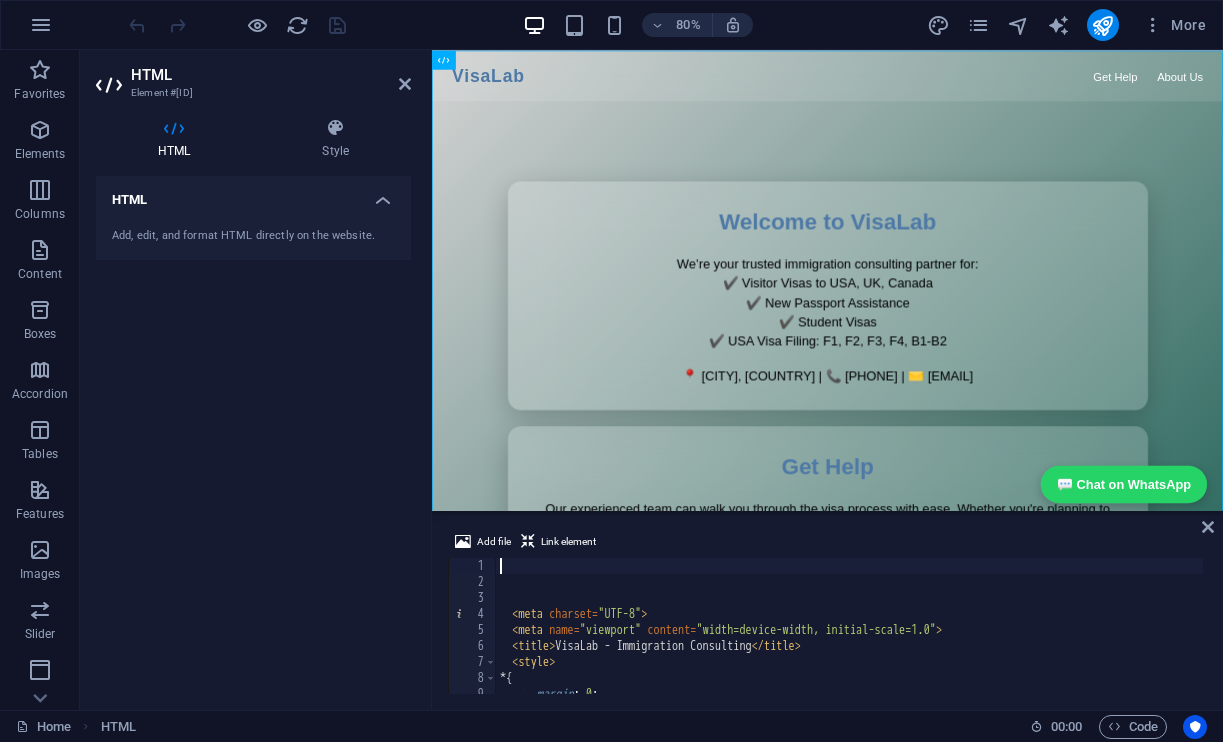 click on "< meta   charset = "UTF-8" >    < meta   name = "viewport"   content = "width=device-width, initial-scale=1.0" >    < title > VisaLab - Immigration Consulting </ title >    < style >     *  {         margin :   0 ;         padding :   0 ;" at bounding box center (1861, 640) 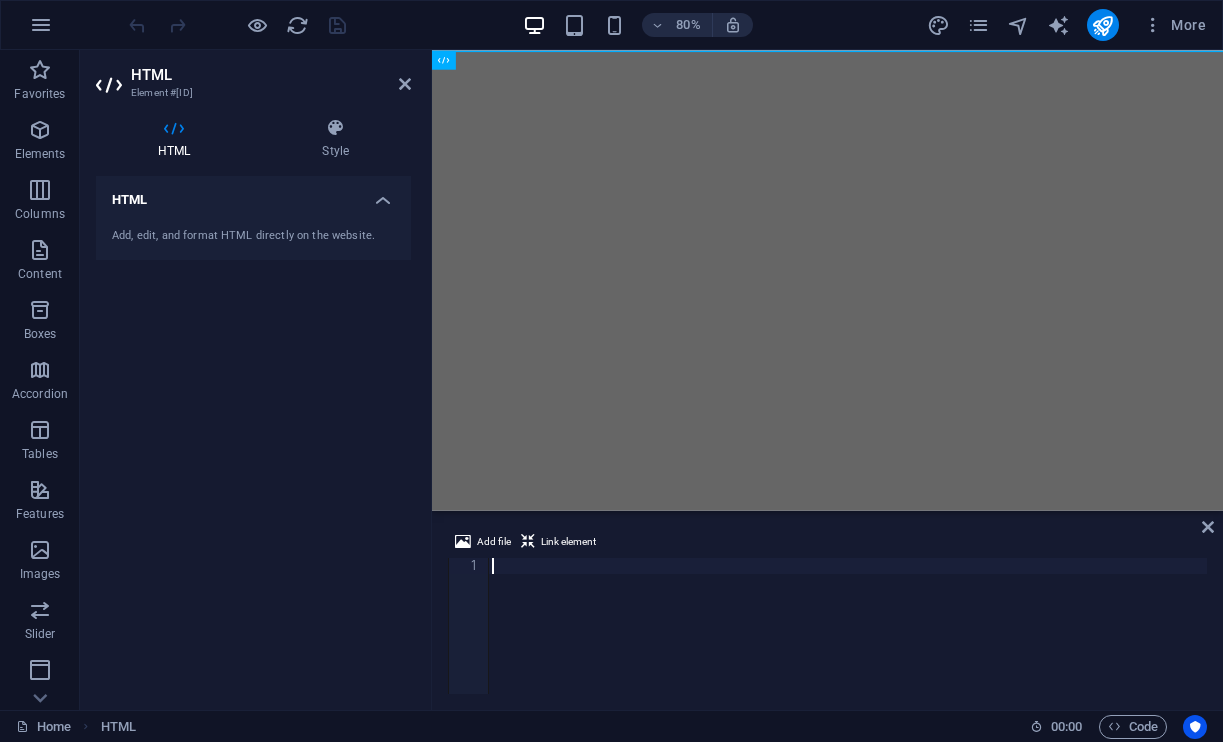 click at bounding box center (847, 642) 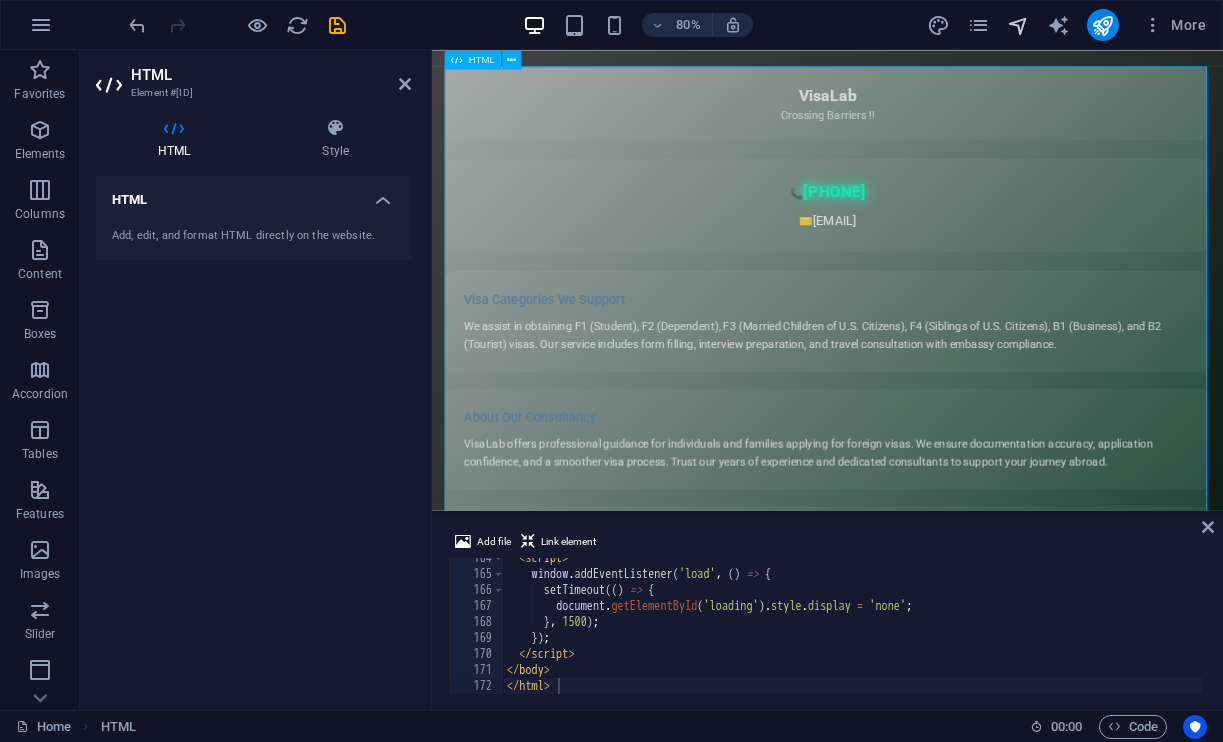 scroll, scrollTop: 0, scrollLeft: 0, axis: both 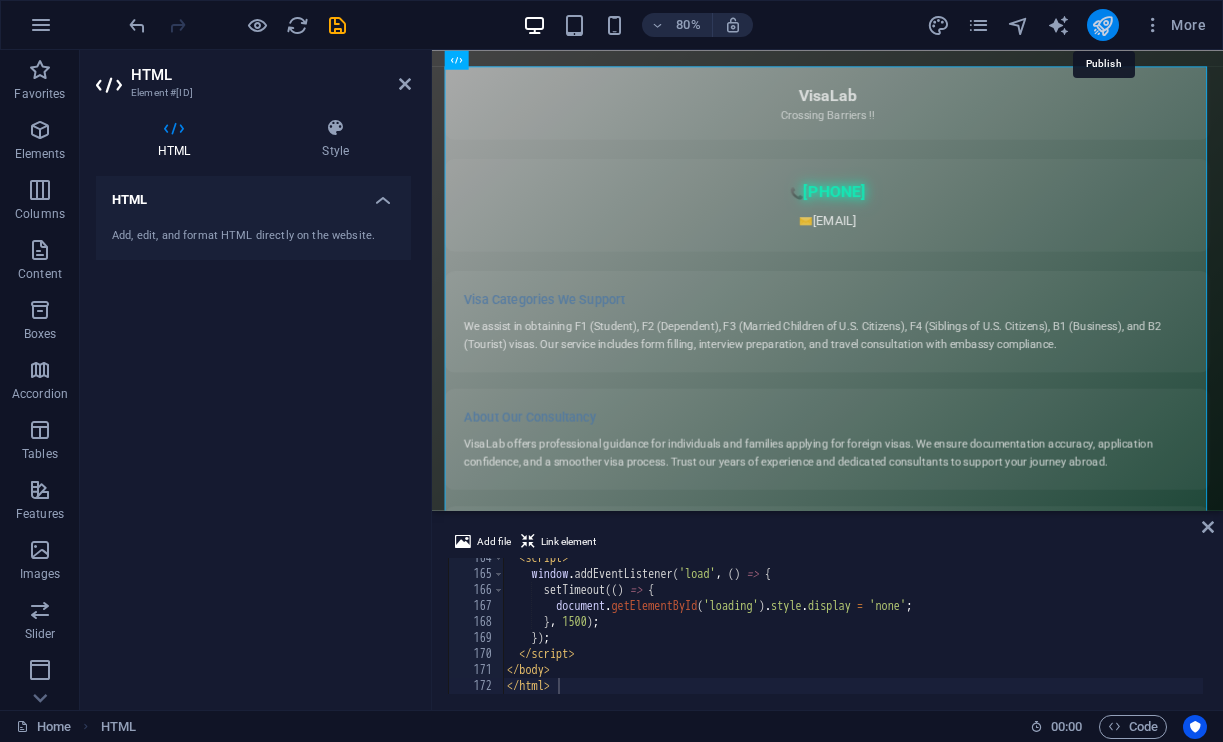 click at bounding box center [1102, 25] 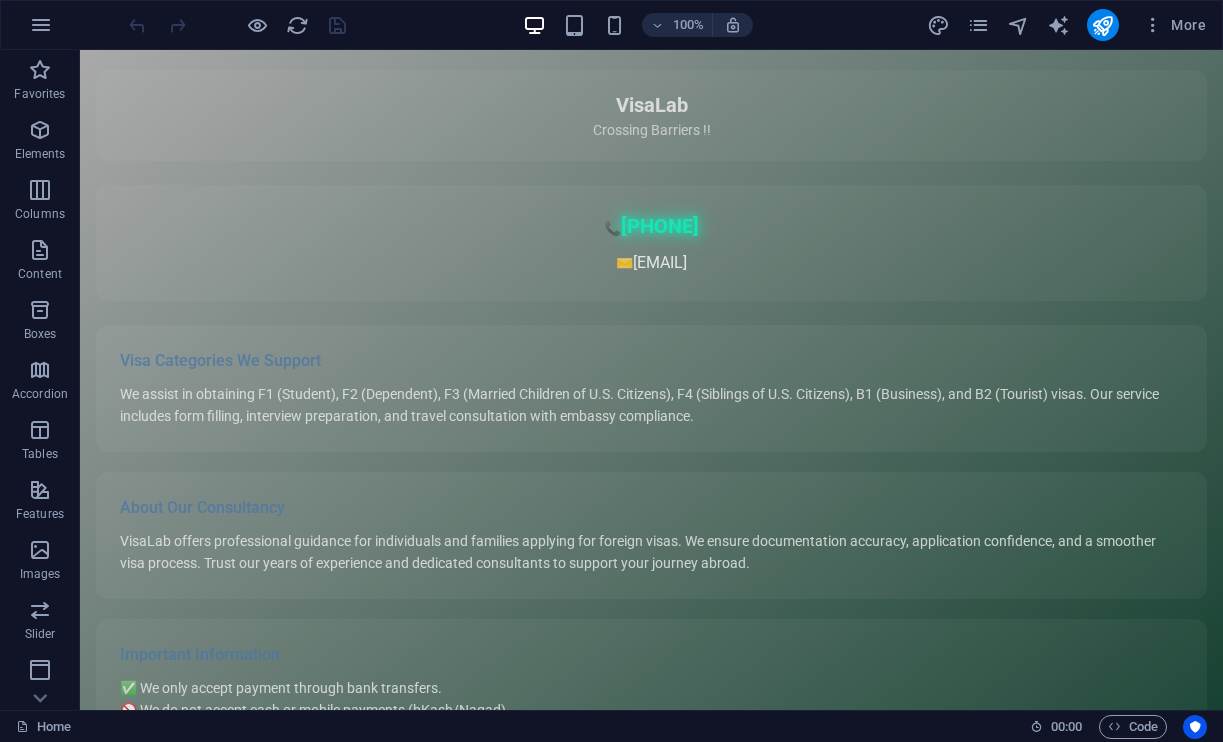scroll, scrollTop: 0, scrollLeft: 0, axis: both 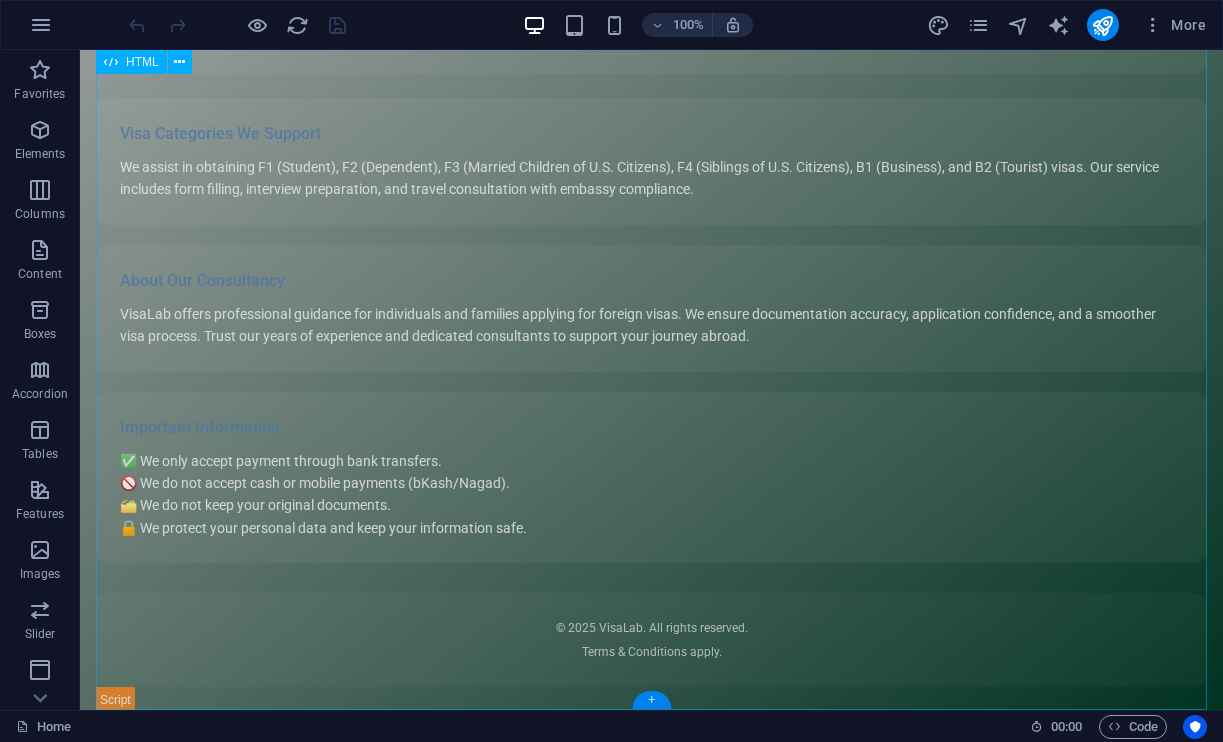 click on "+" at bounding box center (651, 700) 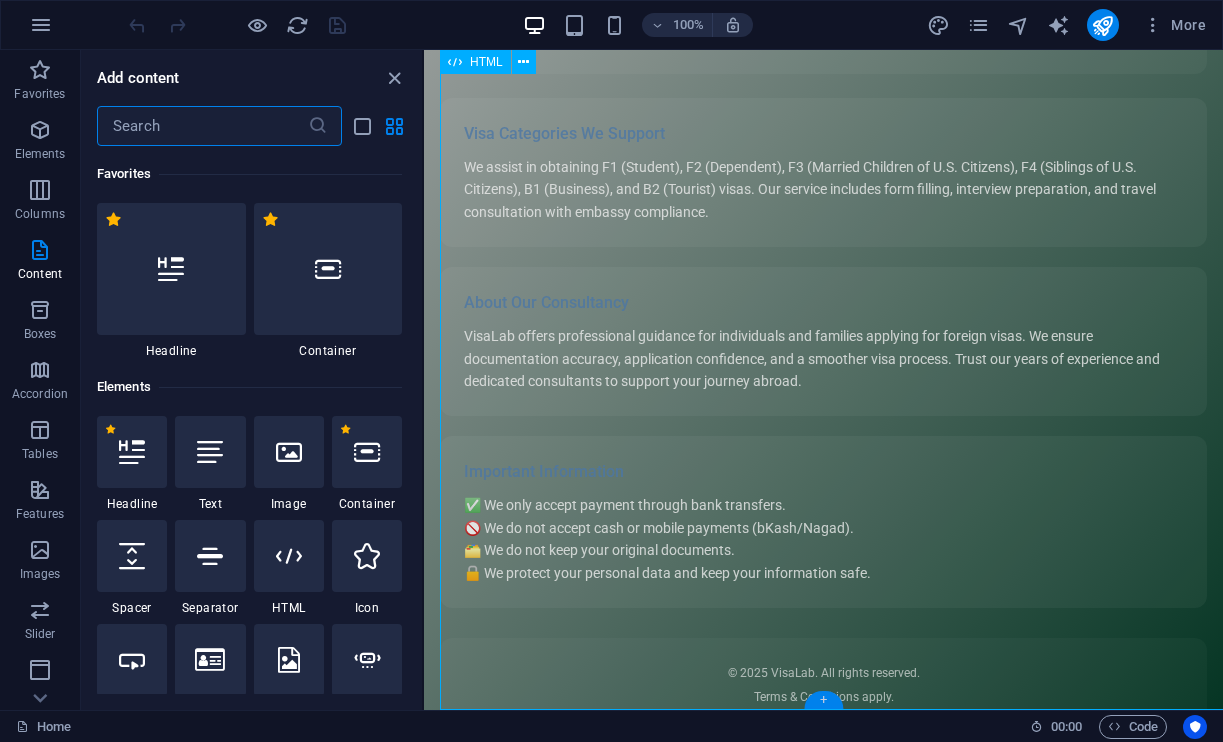 scroll, scrollTop: 62, scrollLeft: 0, axis: vertical 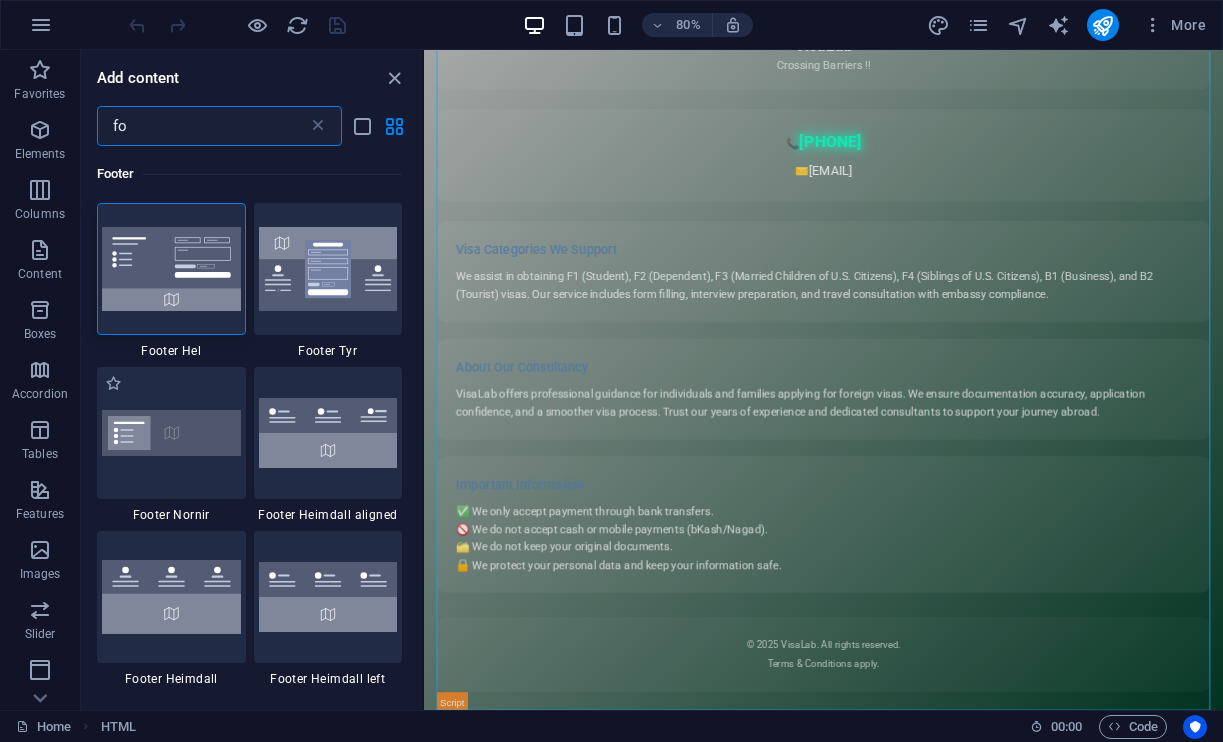type on "f" 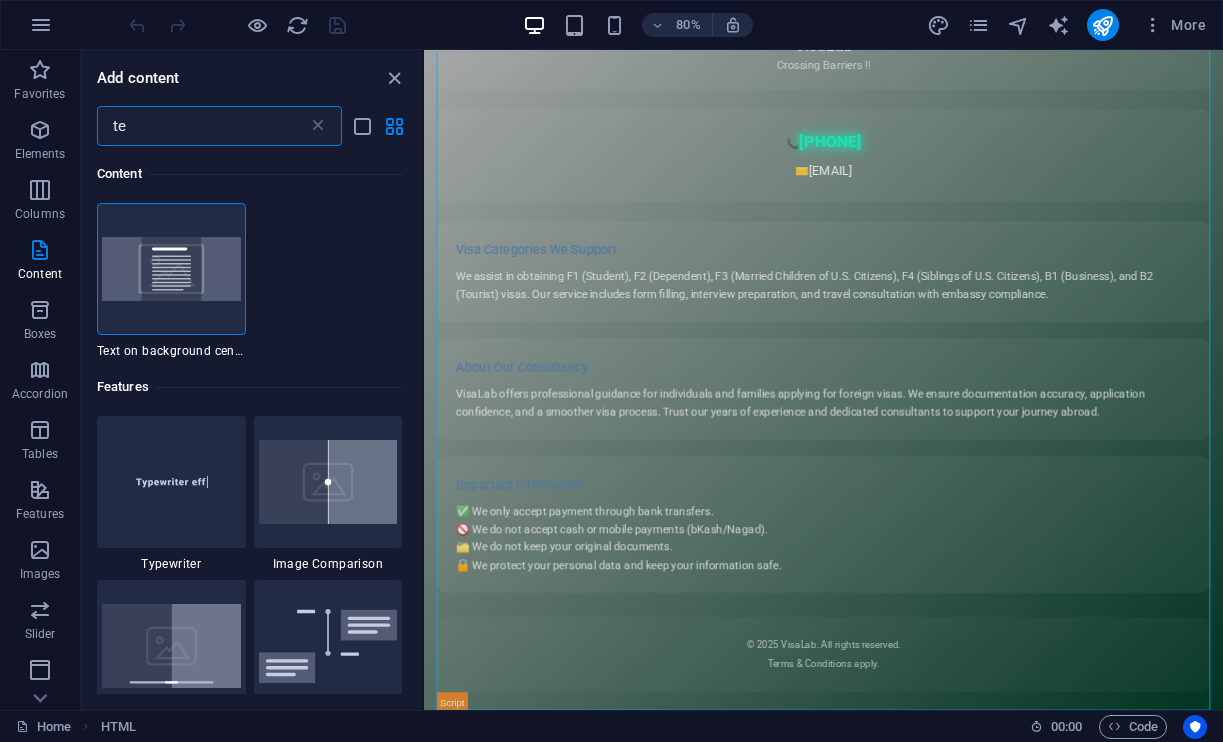 type on "t" 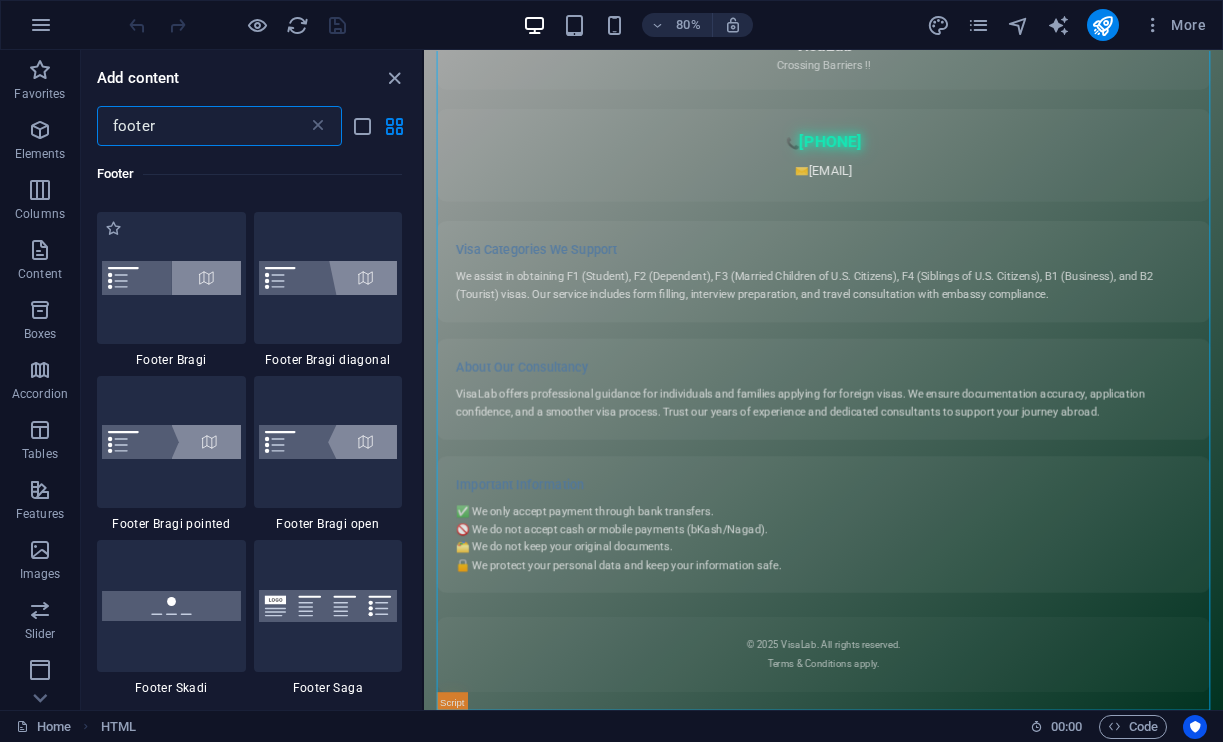 scroll, scrollTop: 487, scrollLeft: 0, axis: vertical 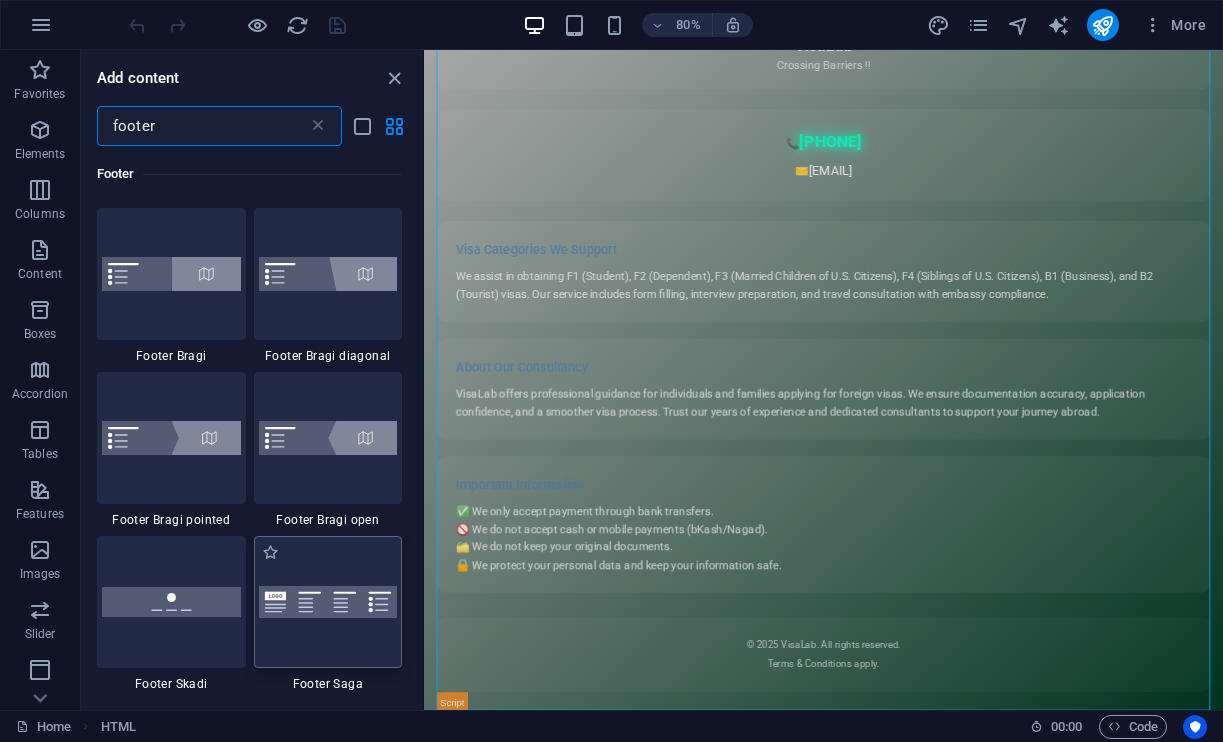 type on "footer" 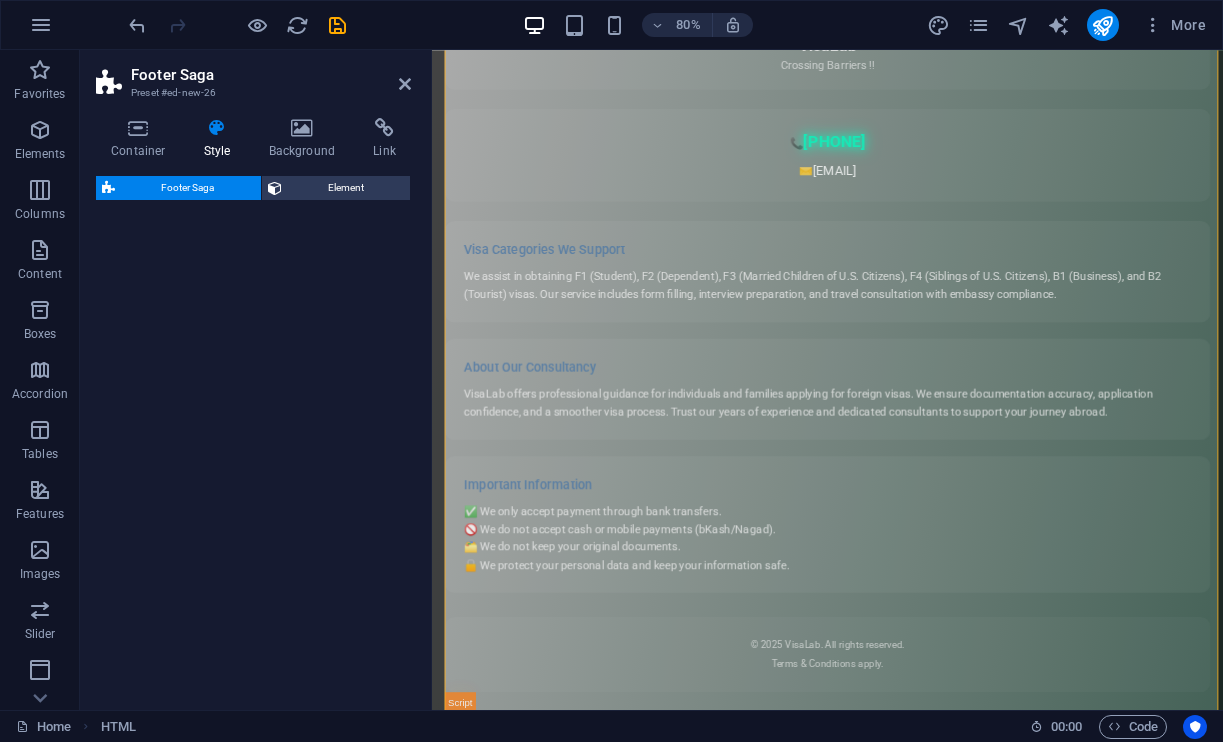 scroll, scrollTop: 2251, scrollLeft: 0, axis: vertical 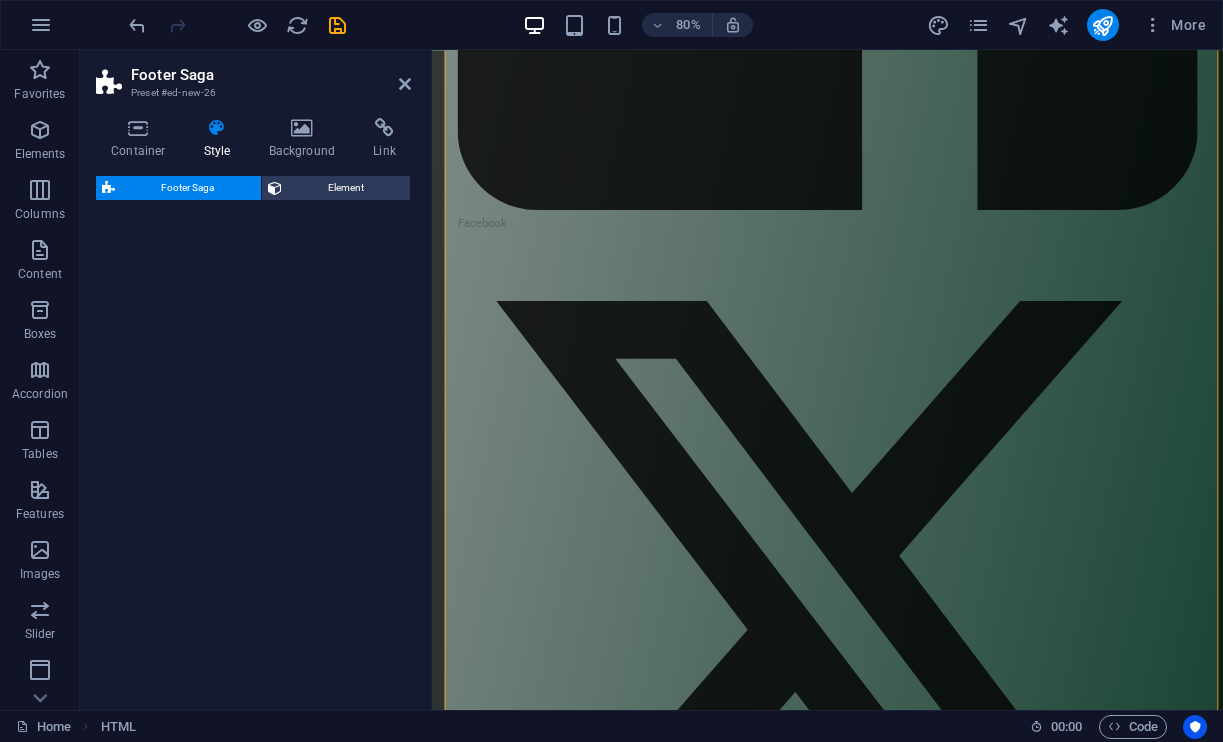 select on "rem" 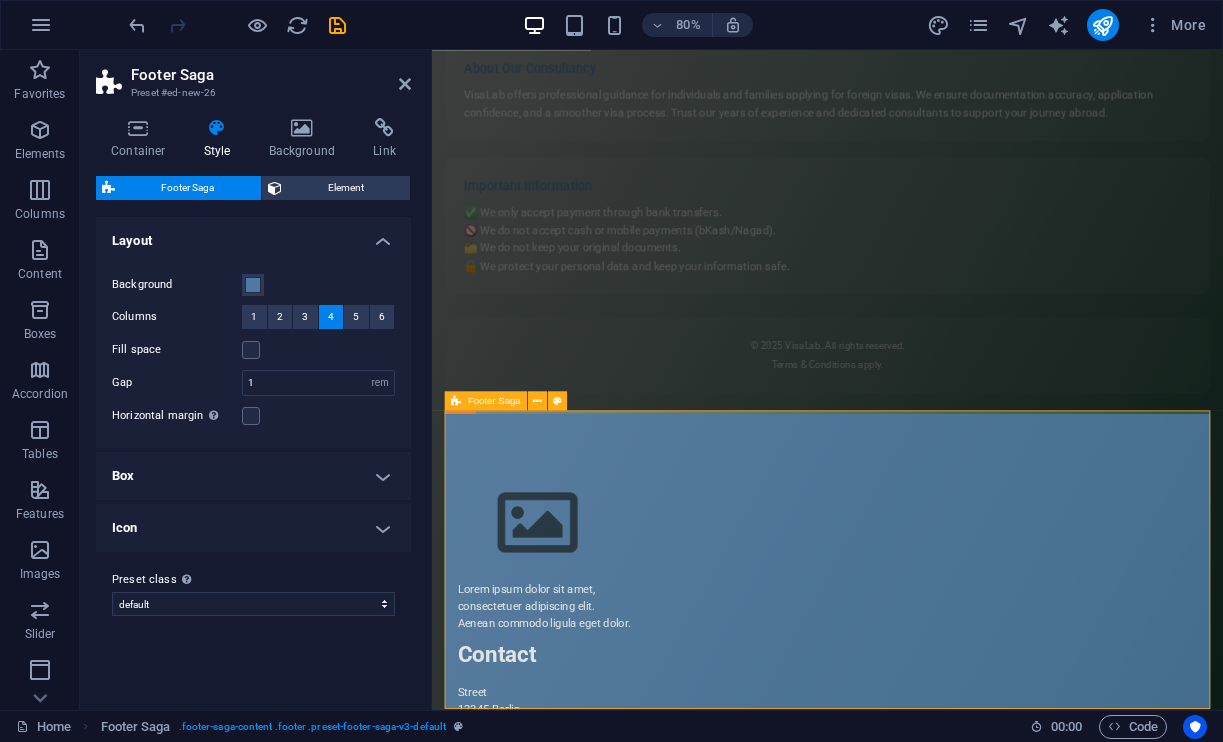 scroll, scrollTop: 435, scrollLeft: 0, axis: vertical 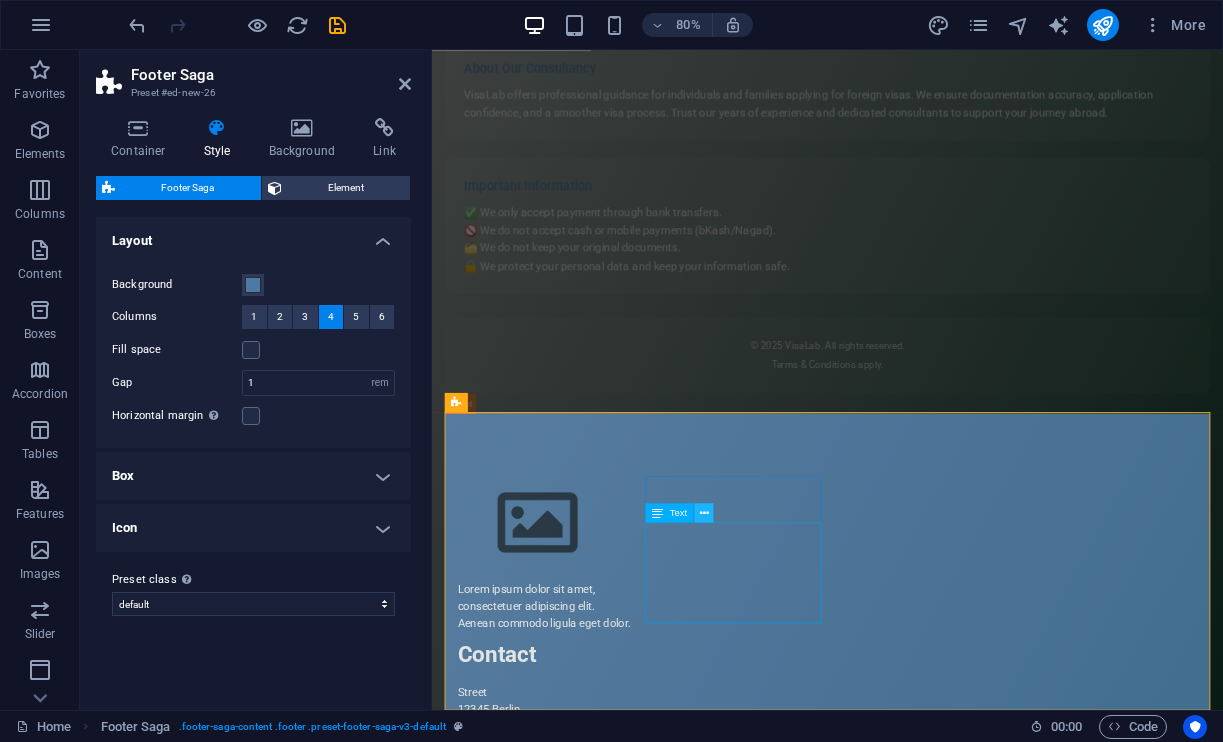 click at bounding box center [704, 512] 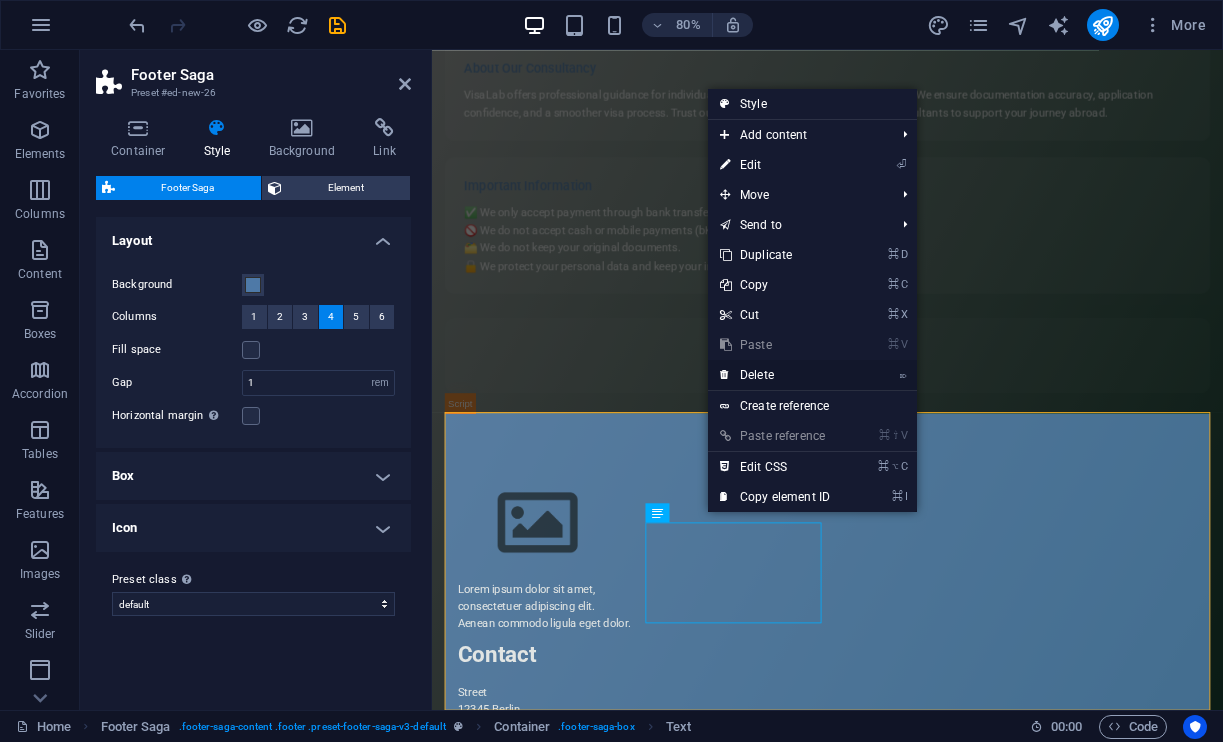 click on "⌦  Delete" at bounding box center (775, 375) 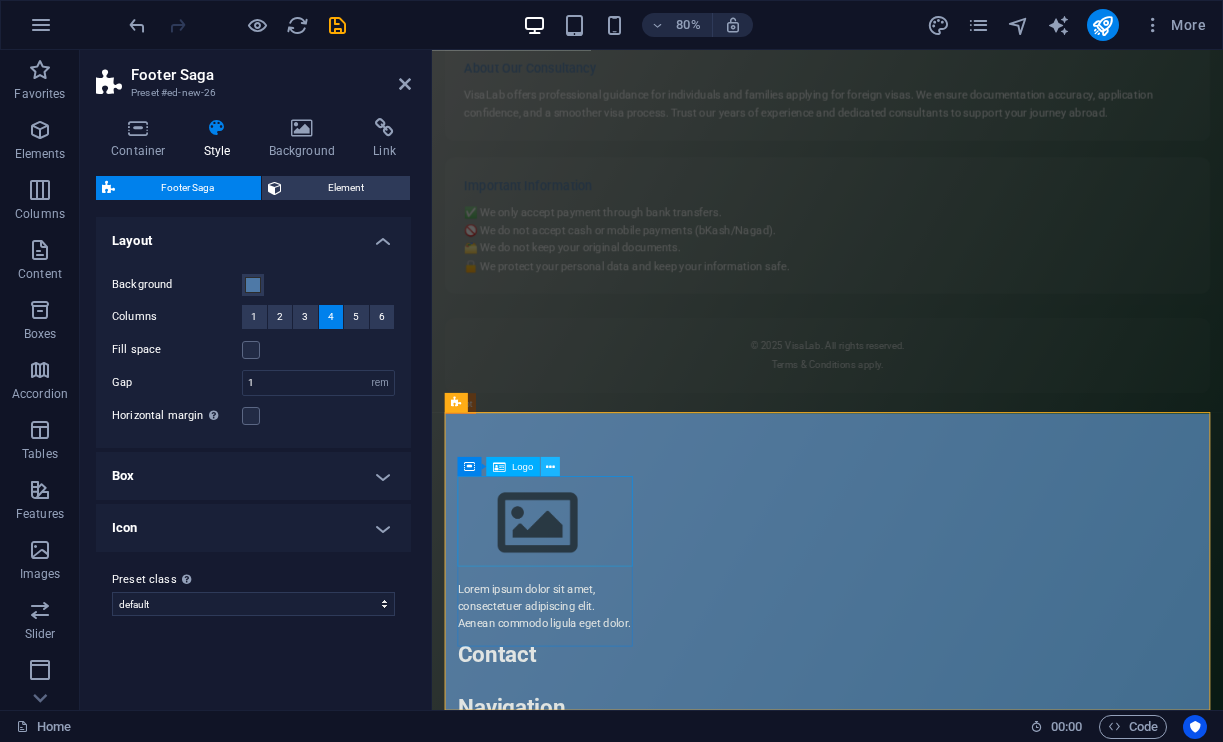click at bounding box center [550, 466] 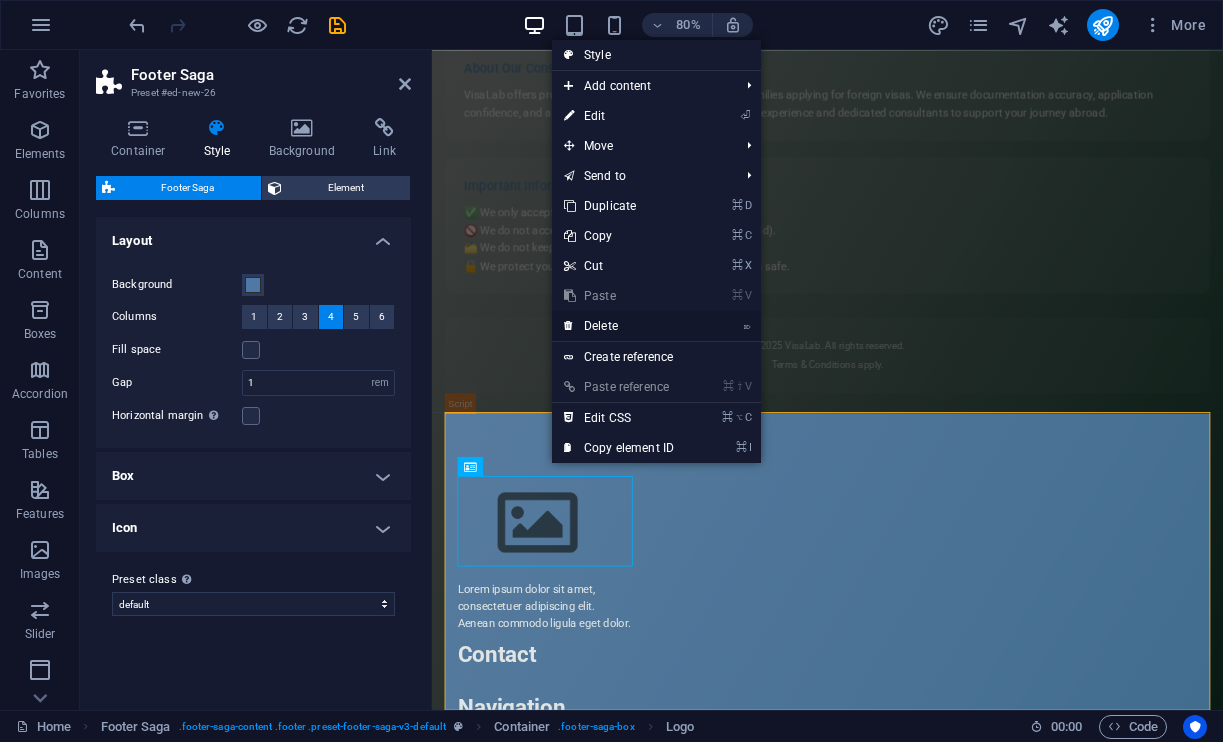 click on "⌦  Delete" at bounding box center [619, 326] 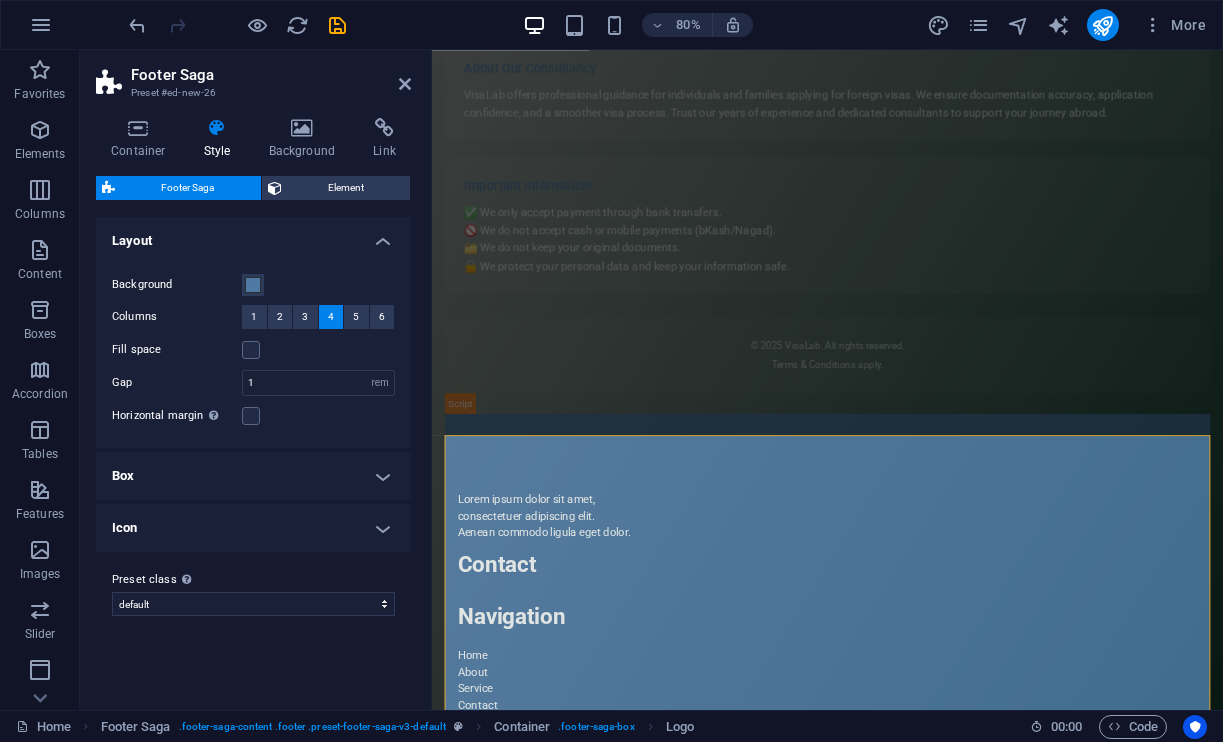 scroll, scrollTop: 406, scrollLeft: 0, axis: vertical 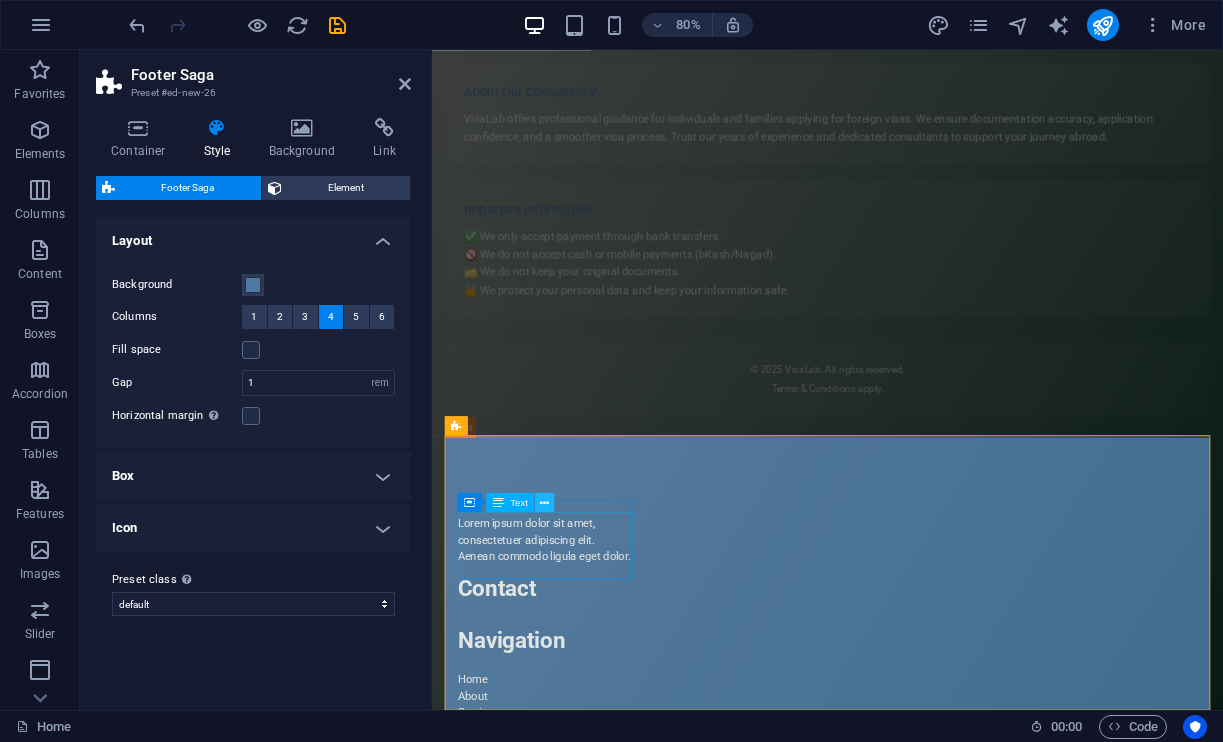 click at bounding box center [544, 501] 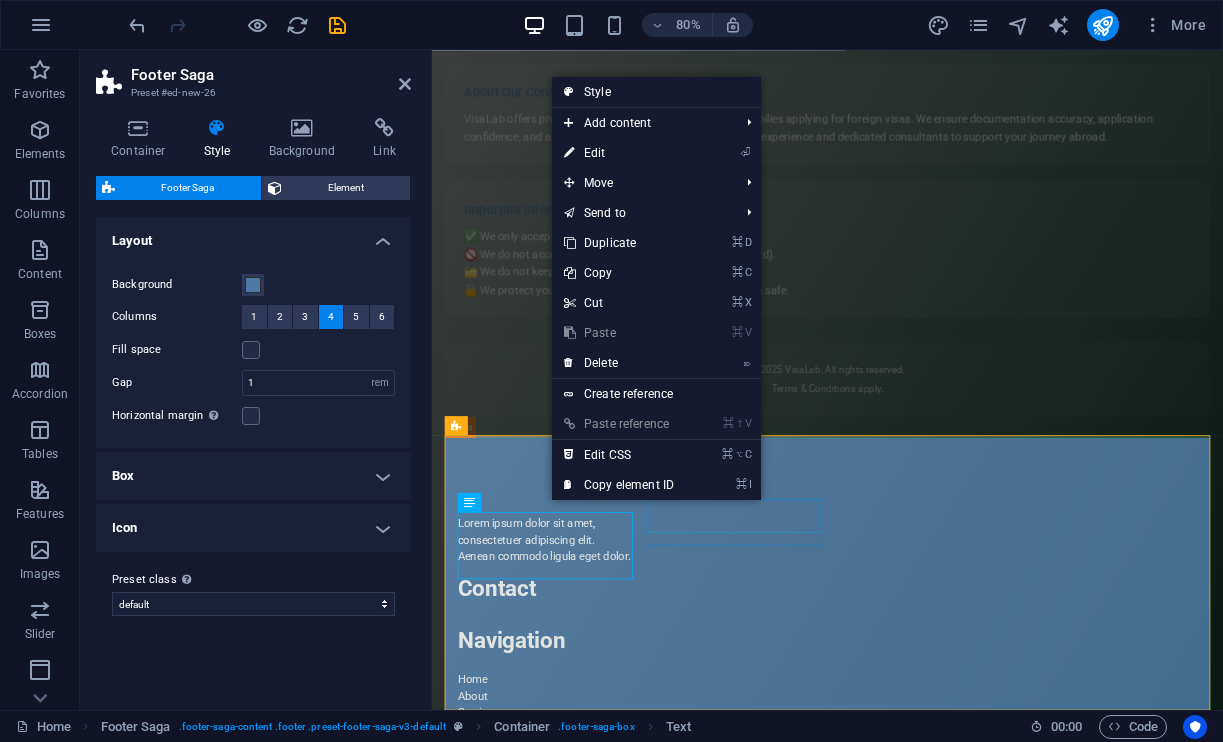 click on "Contact" at bounding box center (573, 722) 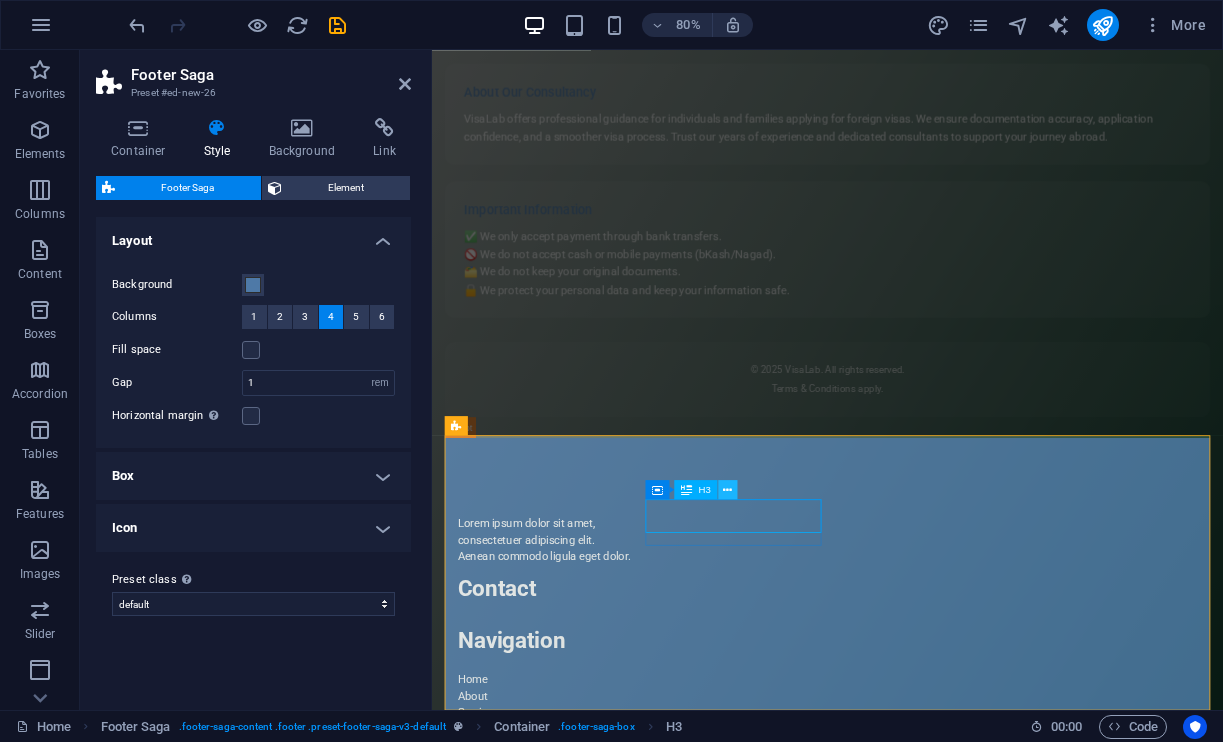 click at bounding box center [727, 489] 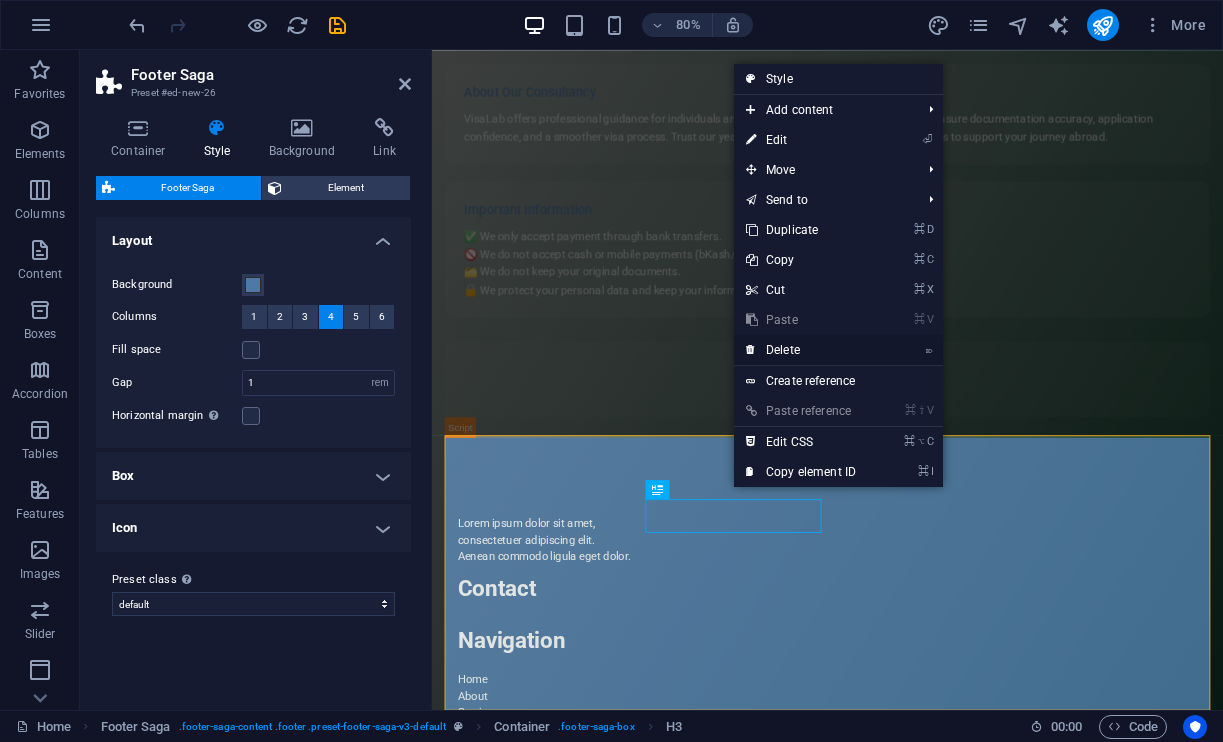 click on "⌦  Delete" at bounding box center (801, 350) 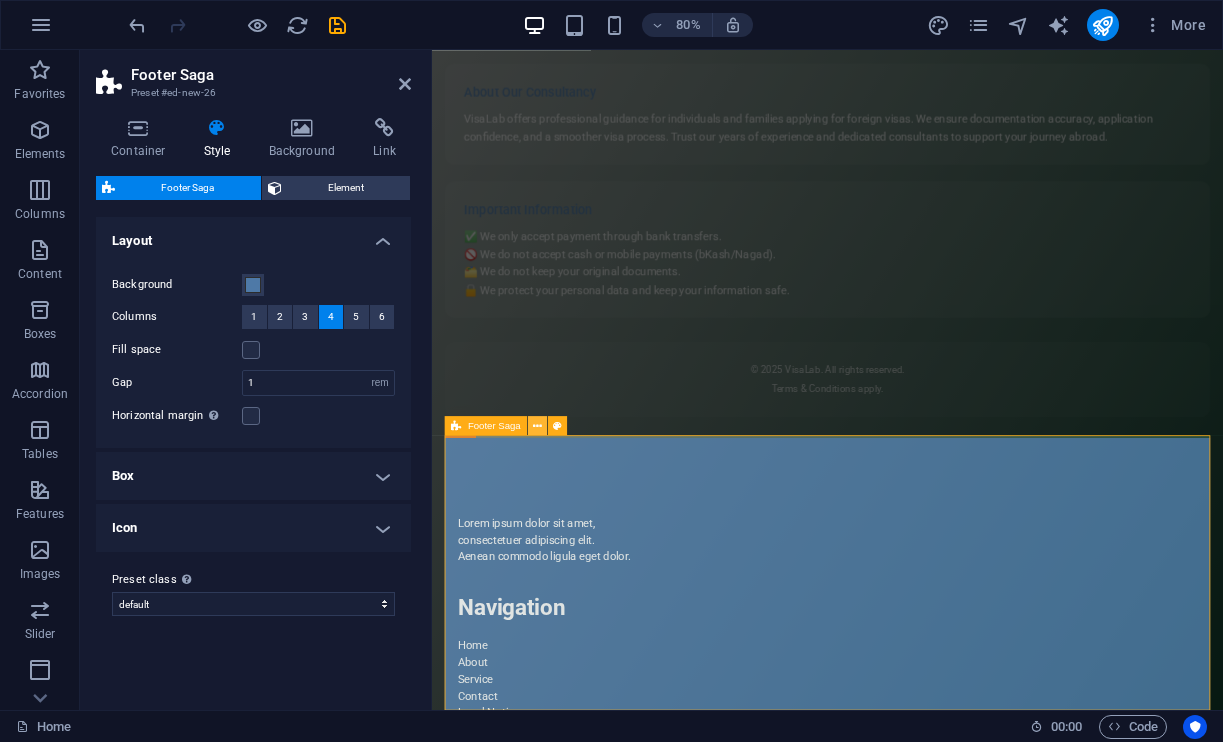 click at bounding box center [537, 425] 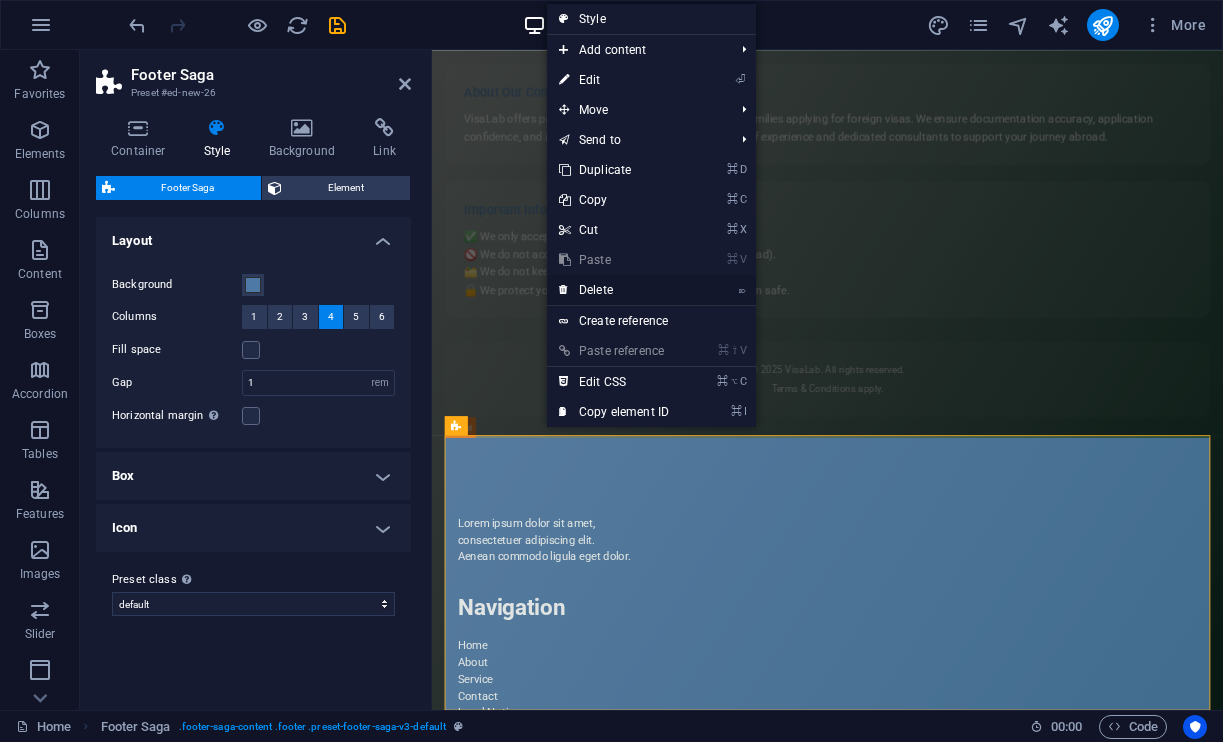 click on "⌦  Delete" at bounding box center (614, 290) 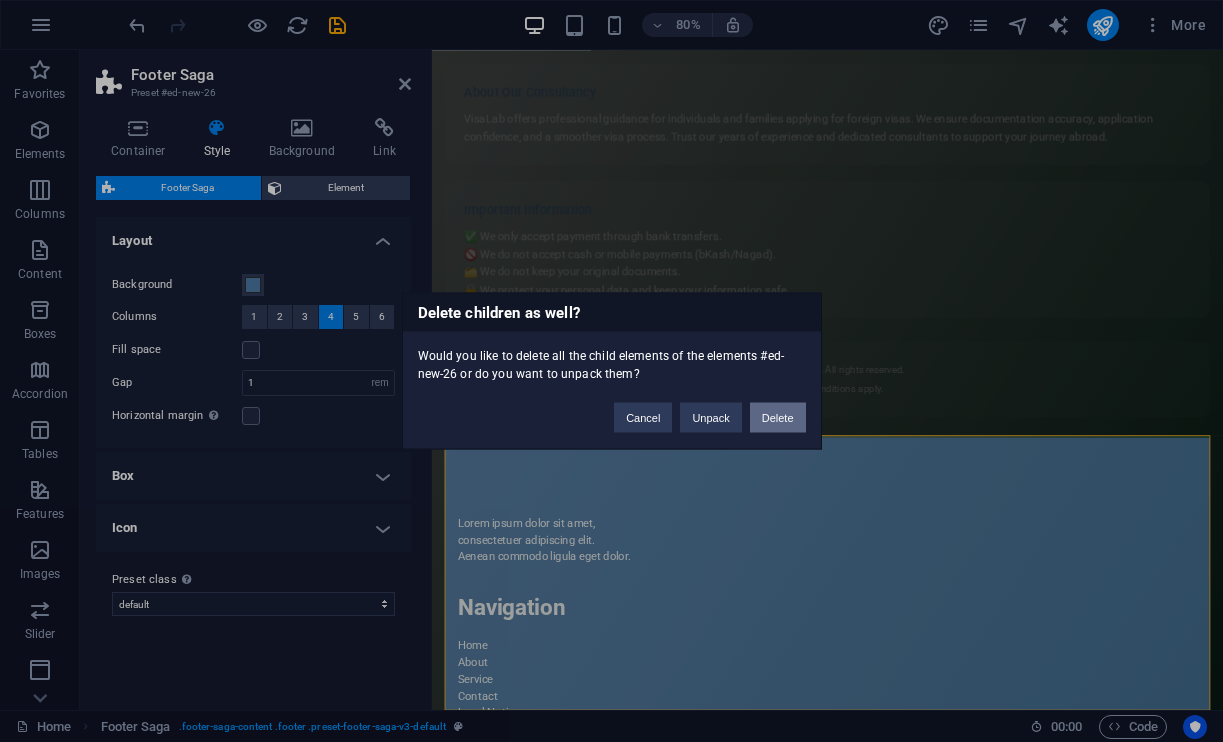 click on "Delete" at bounding box center [778, 418] 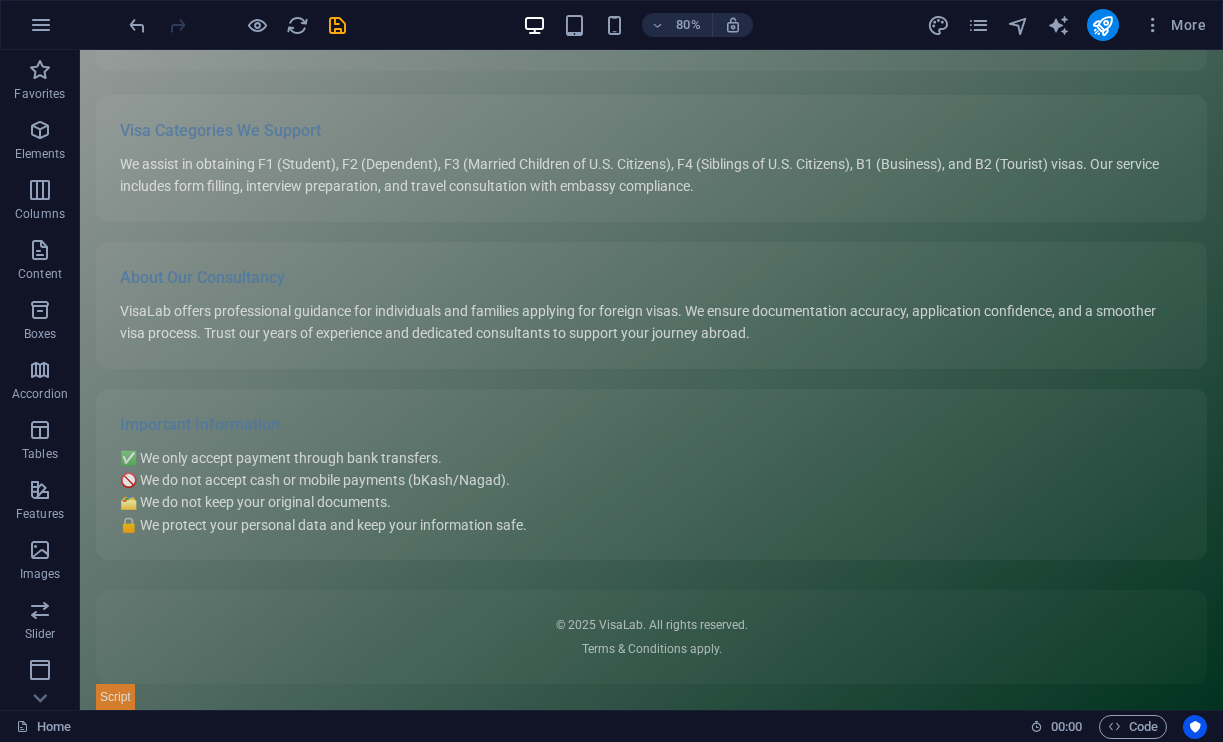 scroll, scrollTop: 227, scrollLeft: 0, axis: vertical 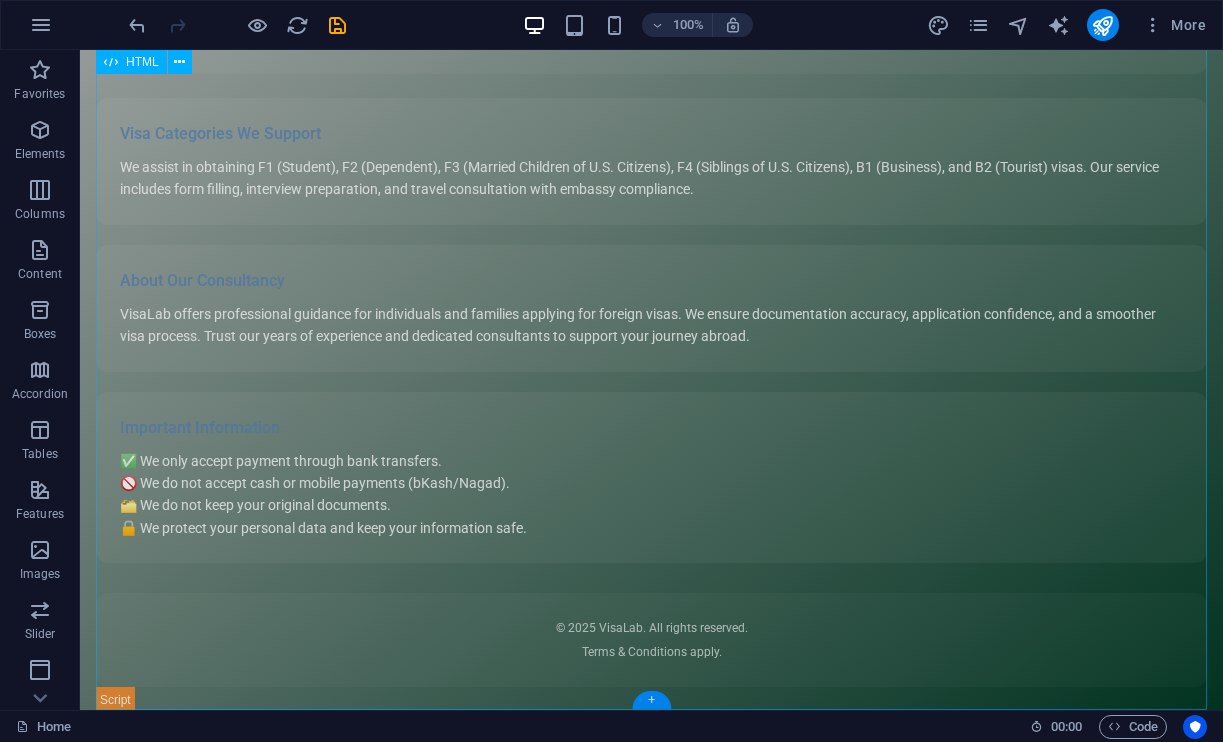 click on "+" at bounding box center (651, 700) 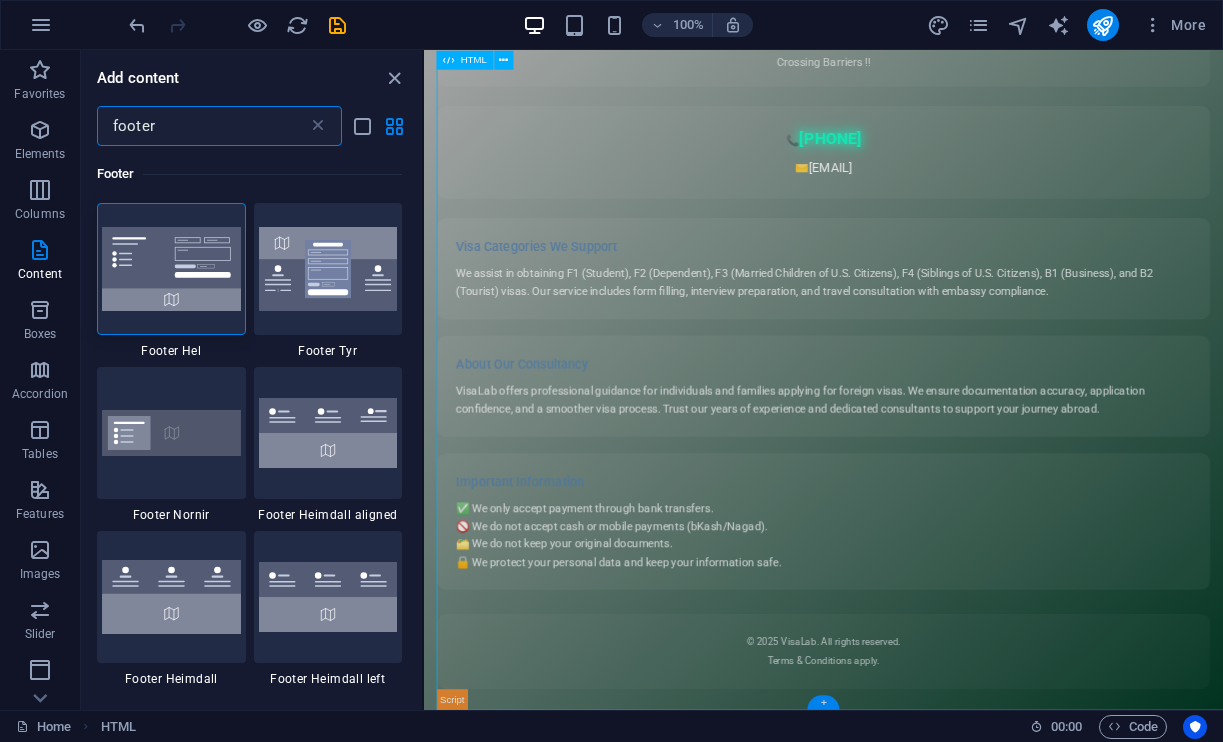 scroll, scrollTop: 62, scrollLeft: 0, axis: vertical 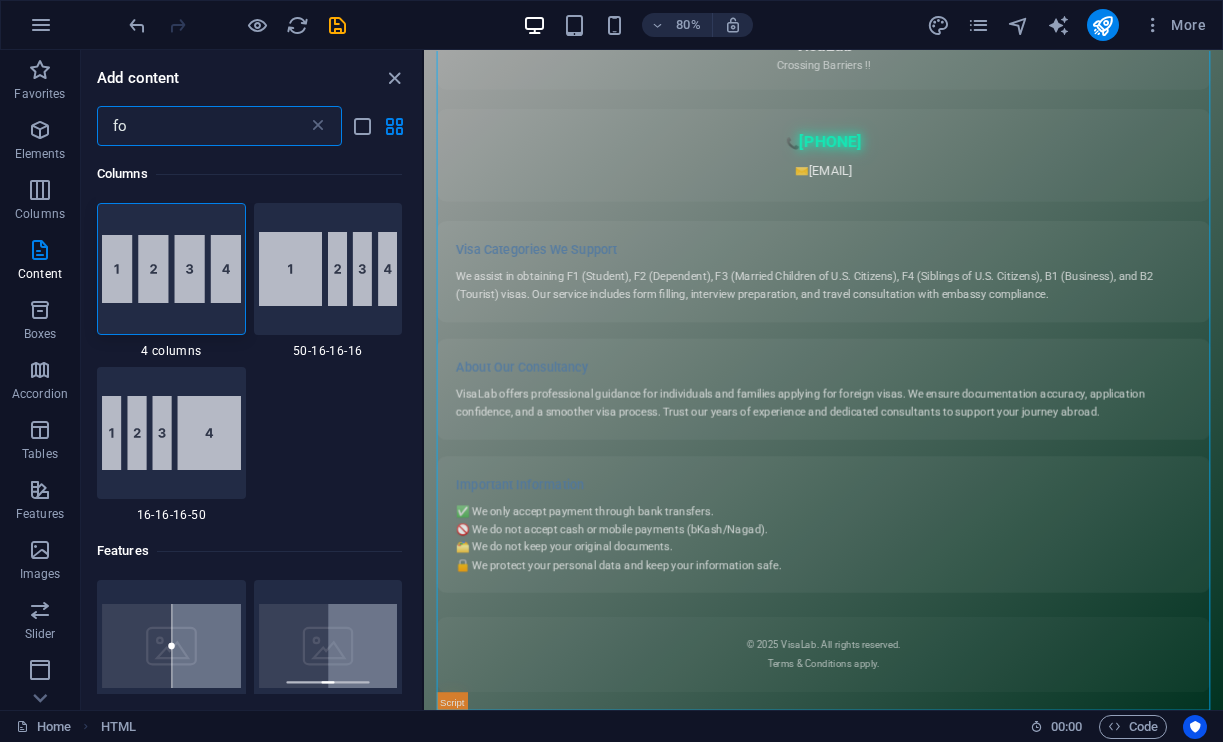 type on "f" 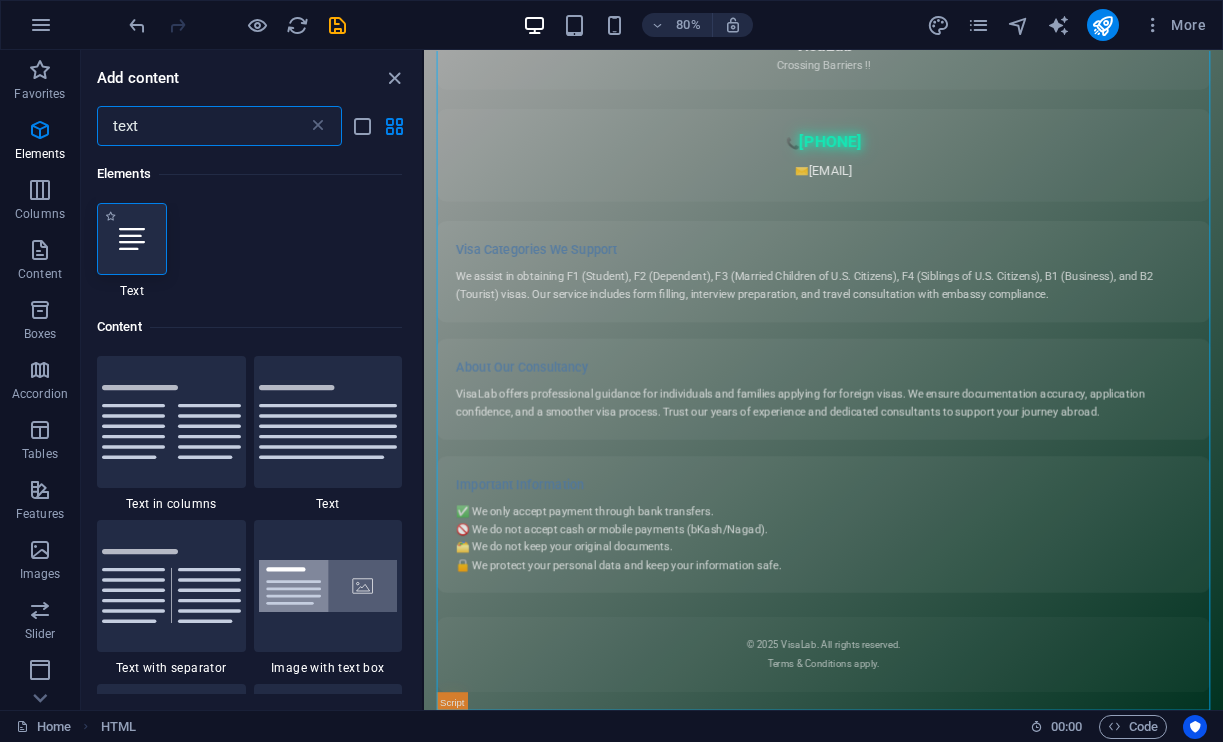 type on "text" 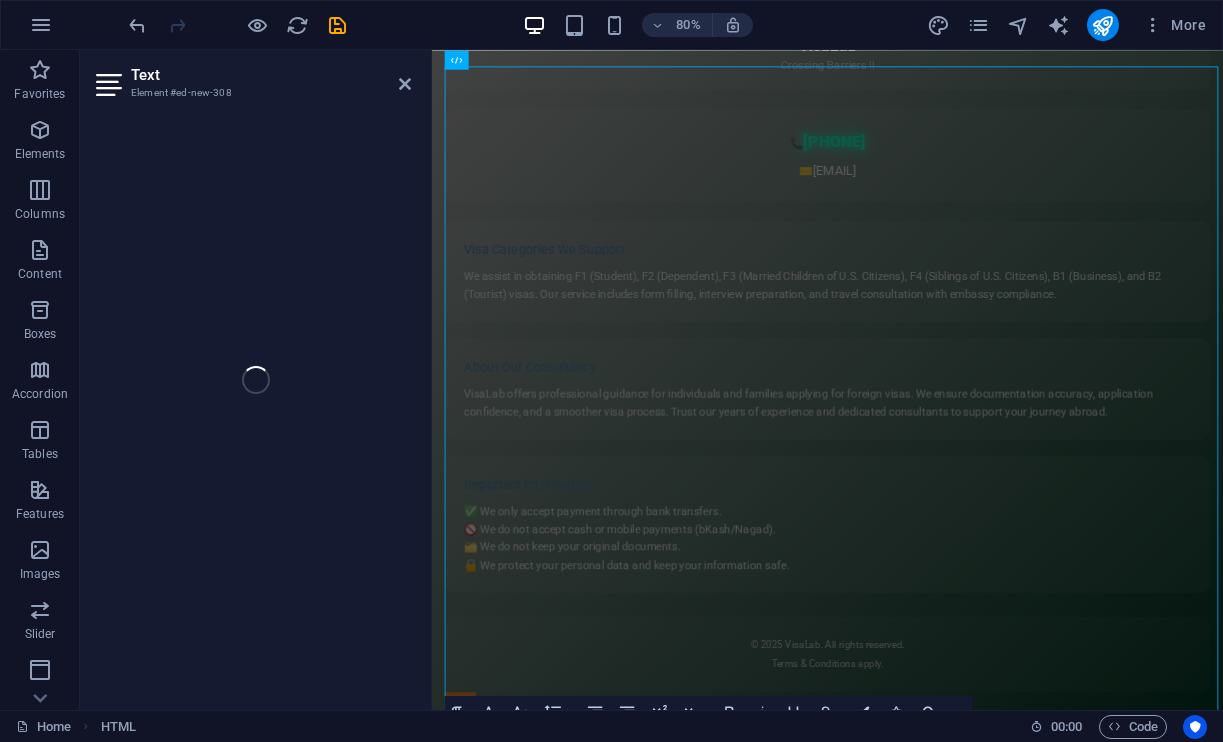 scroll, scrollTop: 83, scrollLeft: 0, axis: vertical 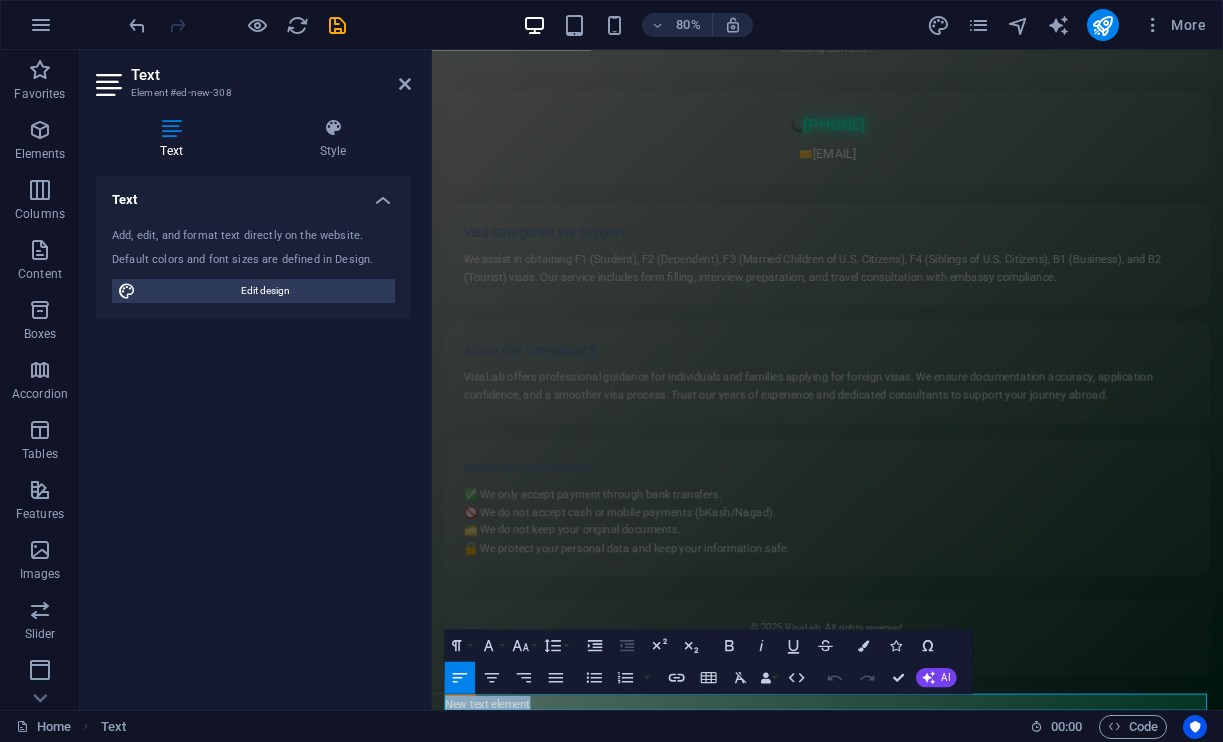 click on "New text element" at bounding box center [926, 867] 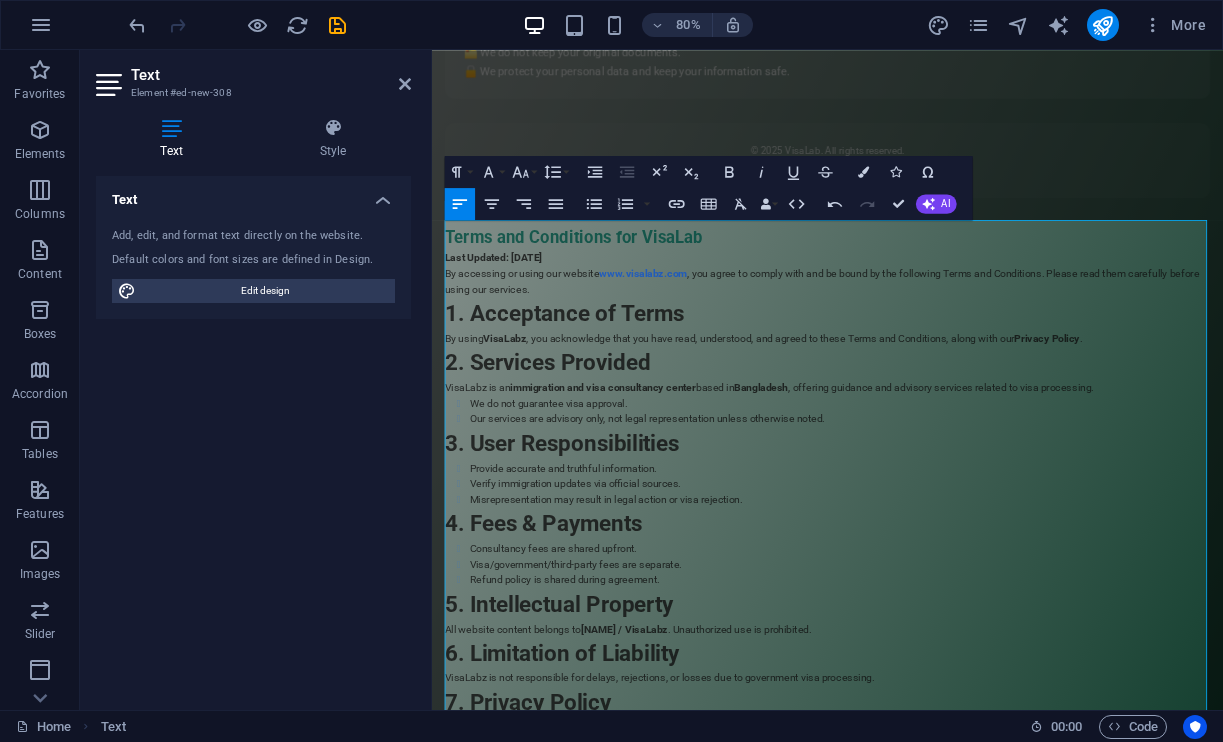 scroll, scrollTop: 676, scrollLeft: 0, axis: vertical 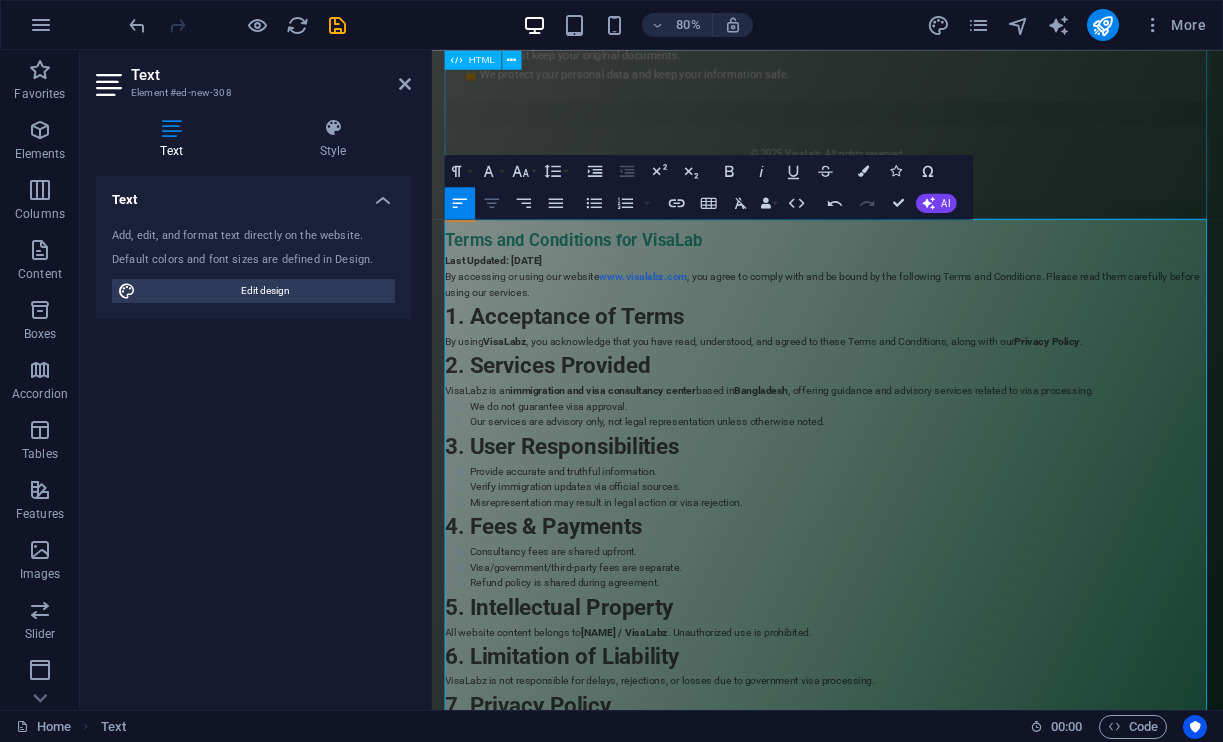 click on "Align Center" at bounding box center [492, 203] 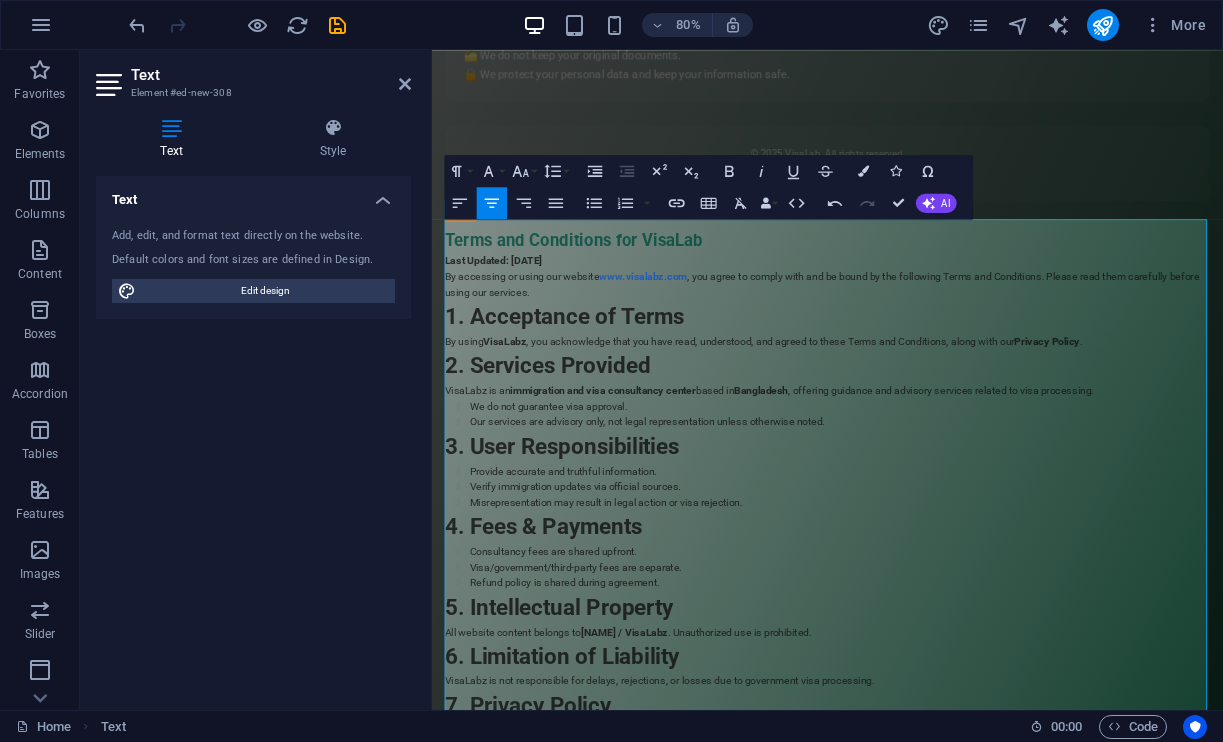 click on "Last Updated: [DATE]" at bounding box center (509, 312) 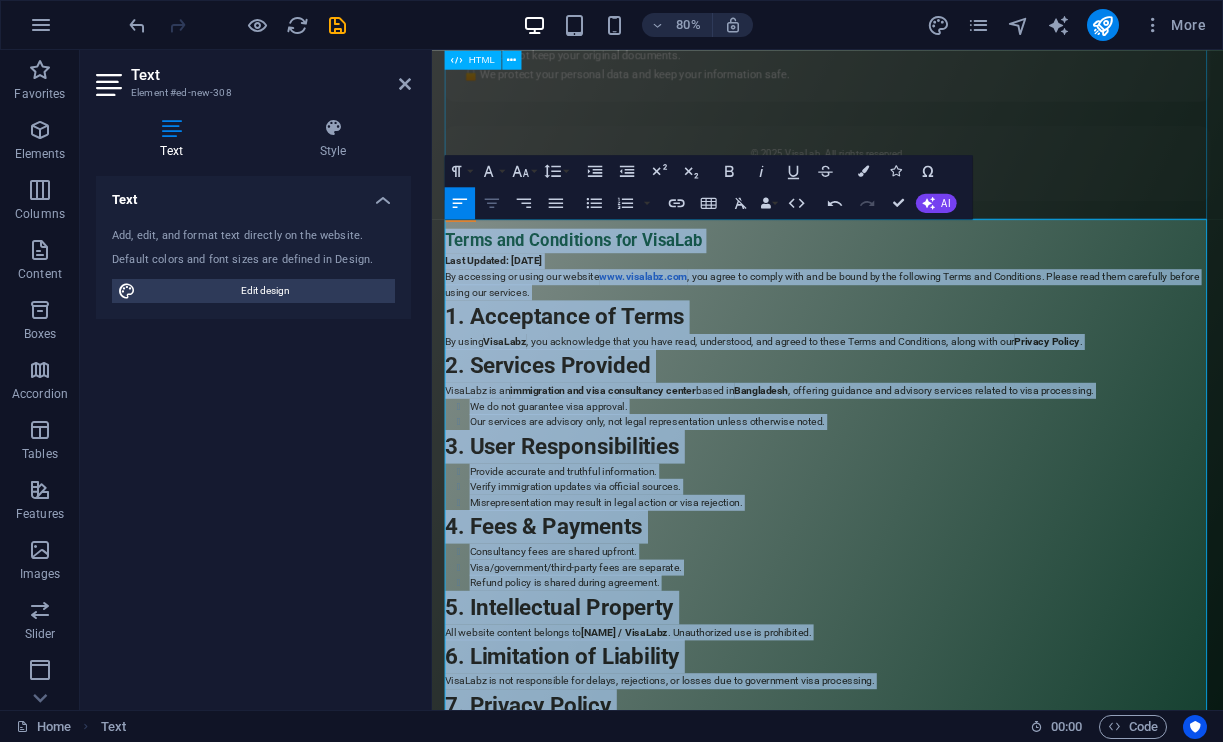 click 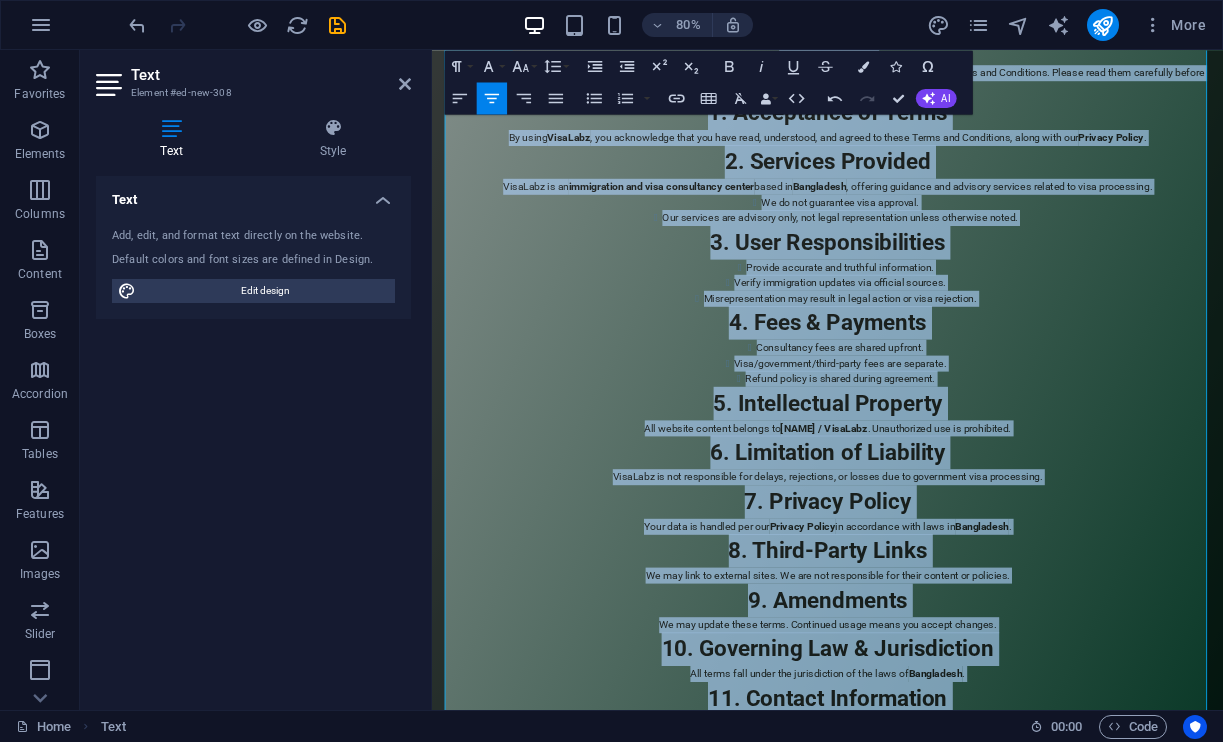 scroll, scrollTop: 931, scrollLeft: 0, axis: vertical 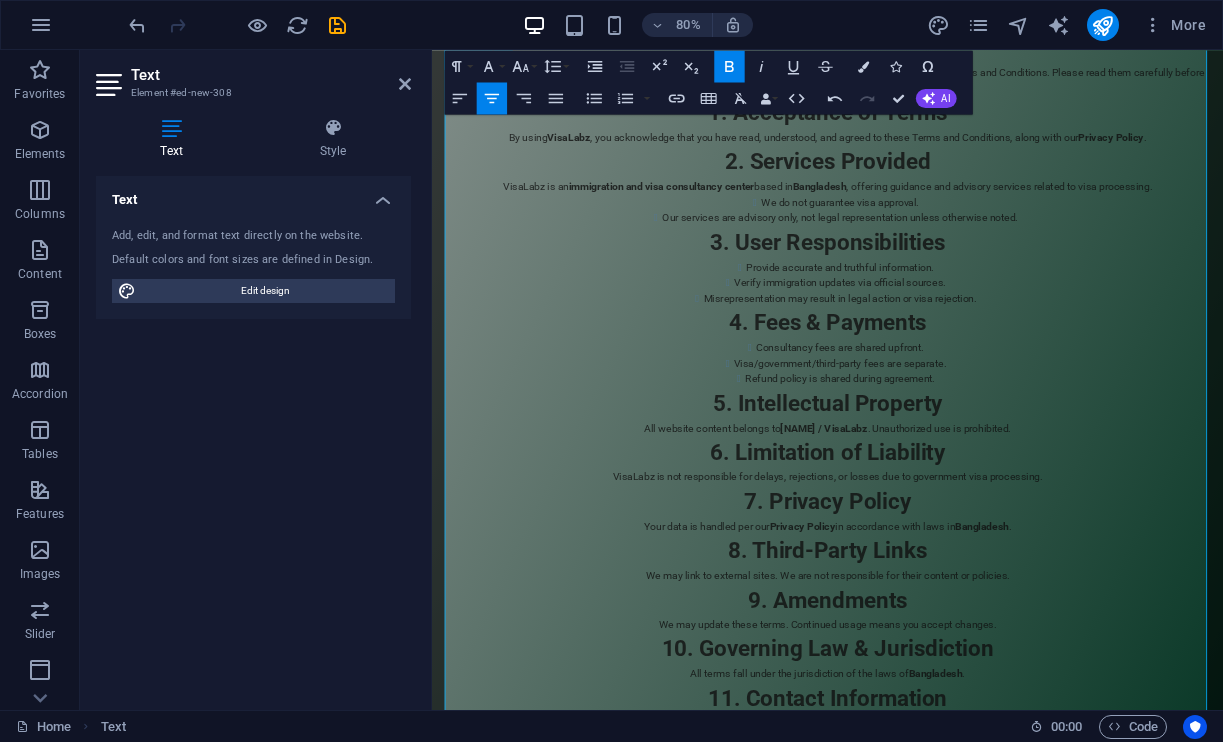 click on "All website content belongs to  Mijan Bokth / VisaLabz . Unauthorized use is prohibited." at bounding box center [926, 522] 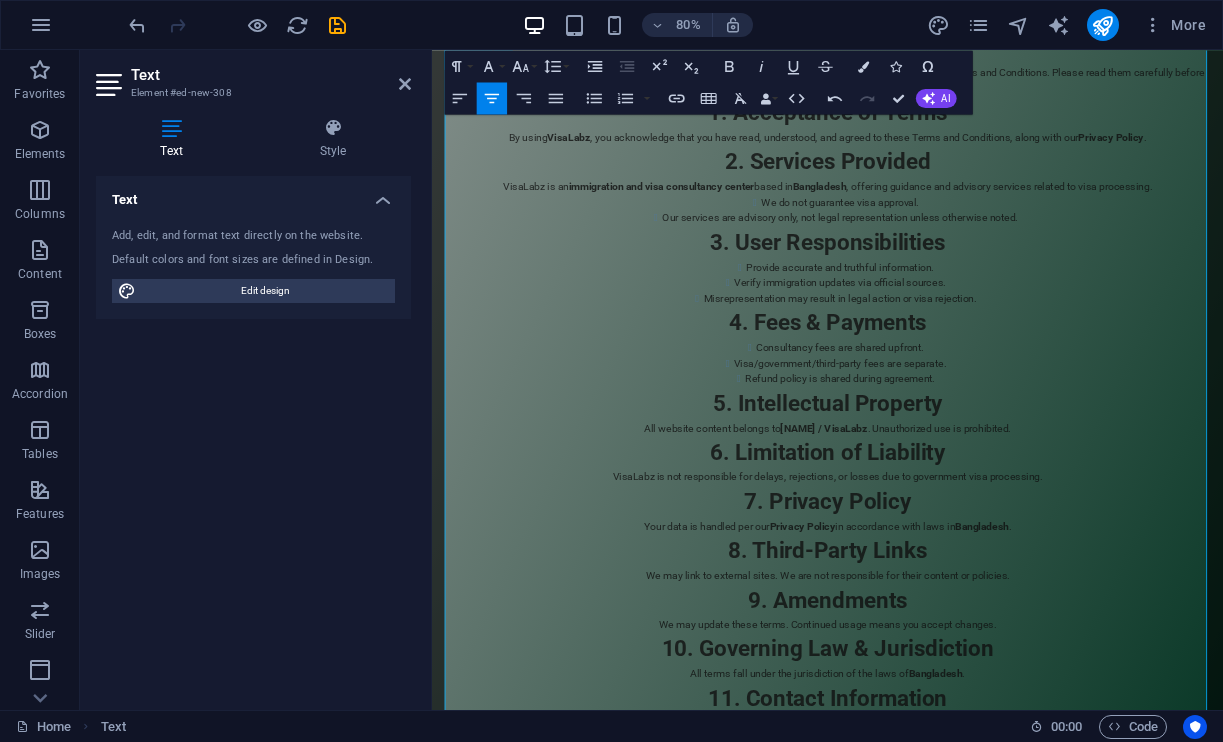 click on "All website content belongs to  Mijan Bokth / VisaLabz . Unauthorized use is prohibited." at bounding box center (926, 522) 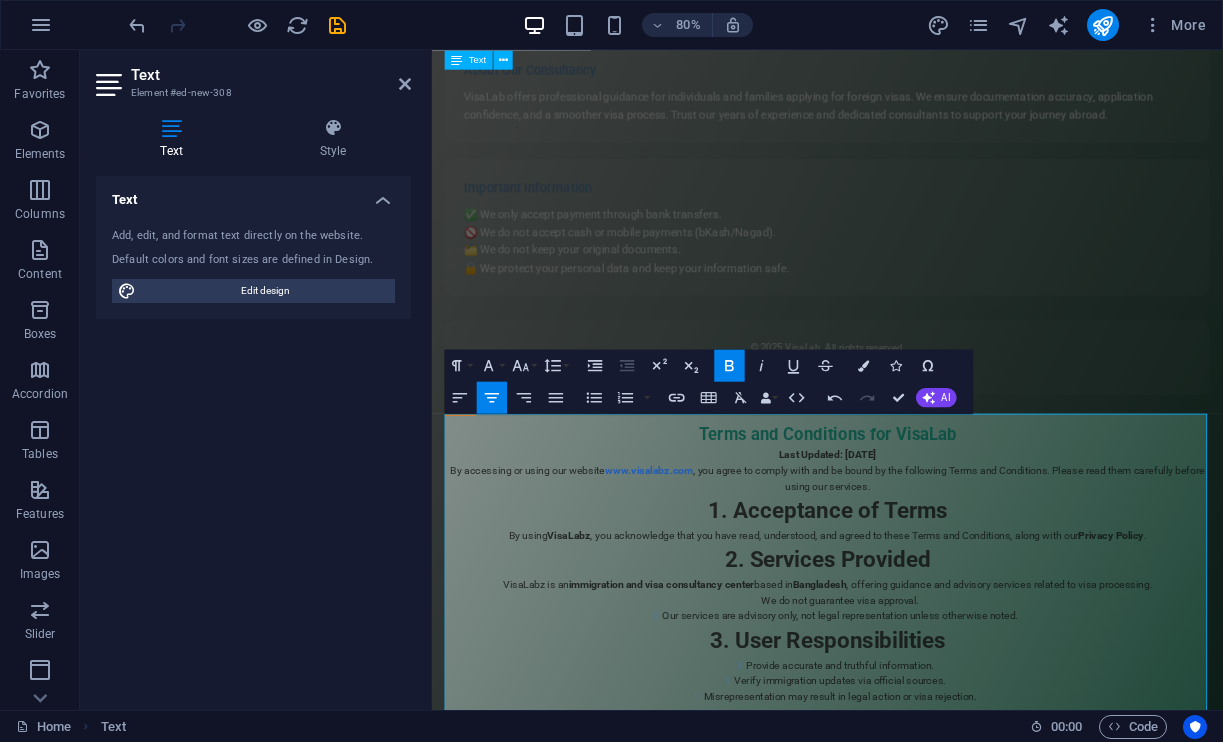 scroll, scrollTop: 474, scrollLeft: 0, axis: vertical 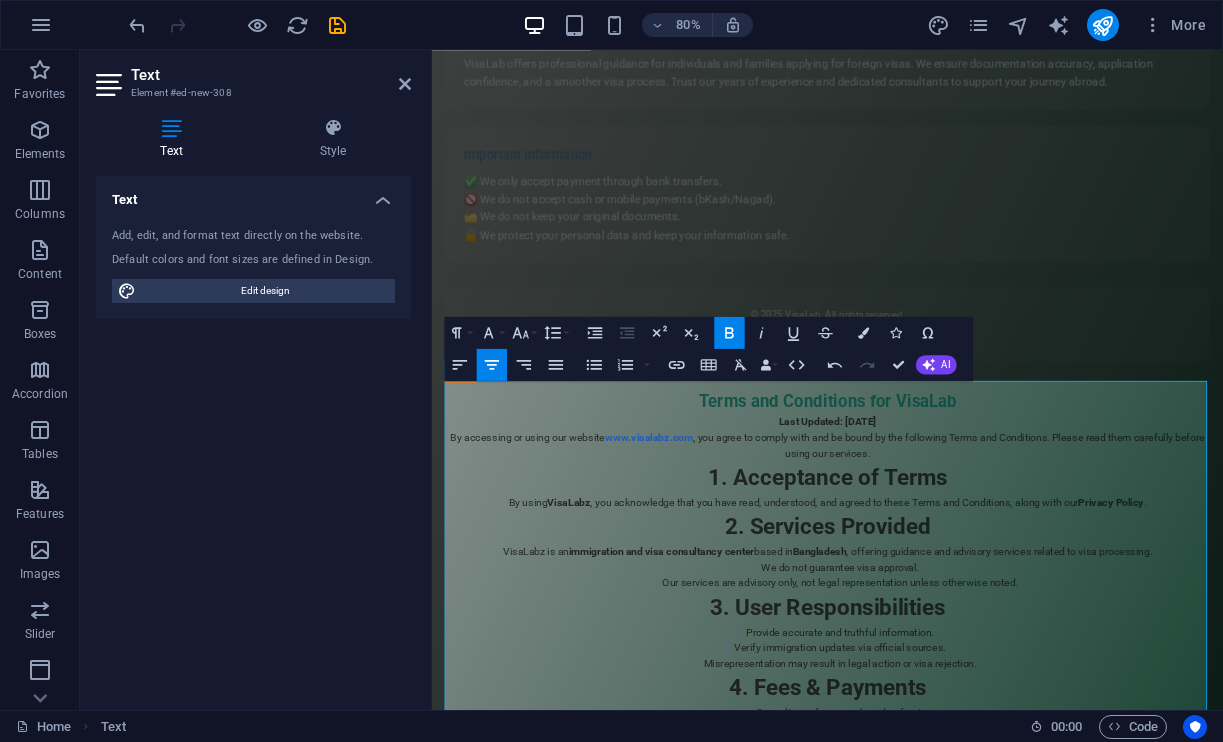 click on "2. Services Provided" at bounding box center (926, 645) 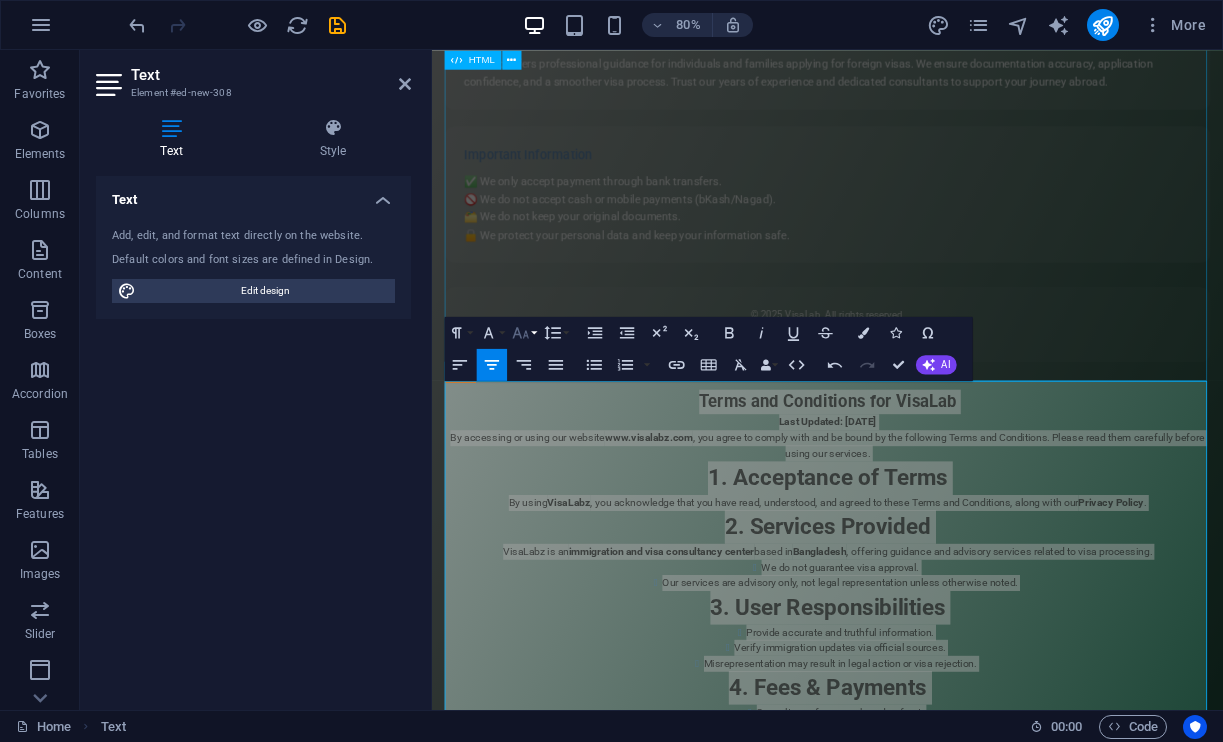 click 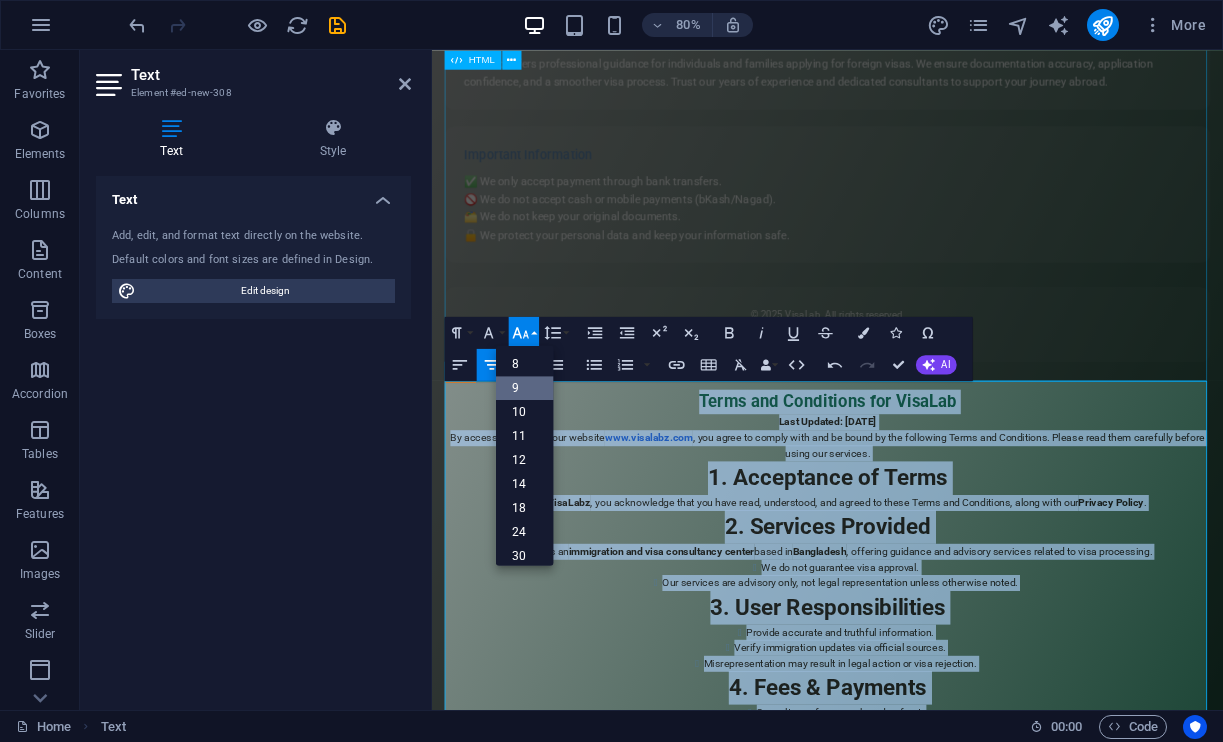 click on "9" at bounding box center (525, 388) 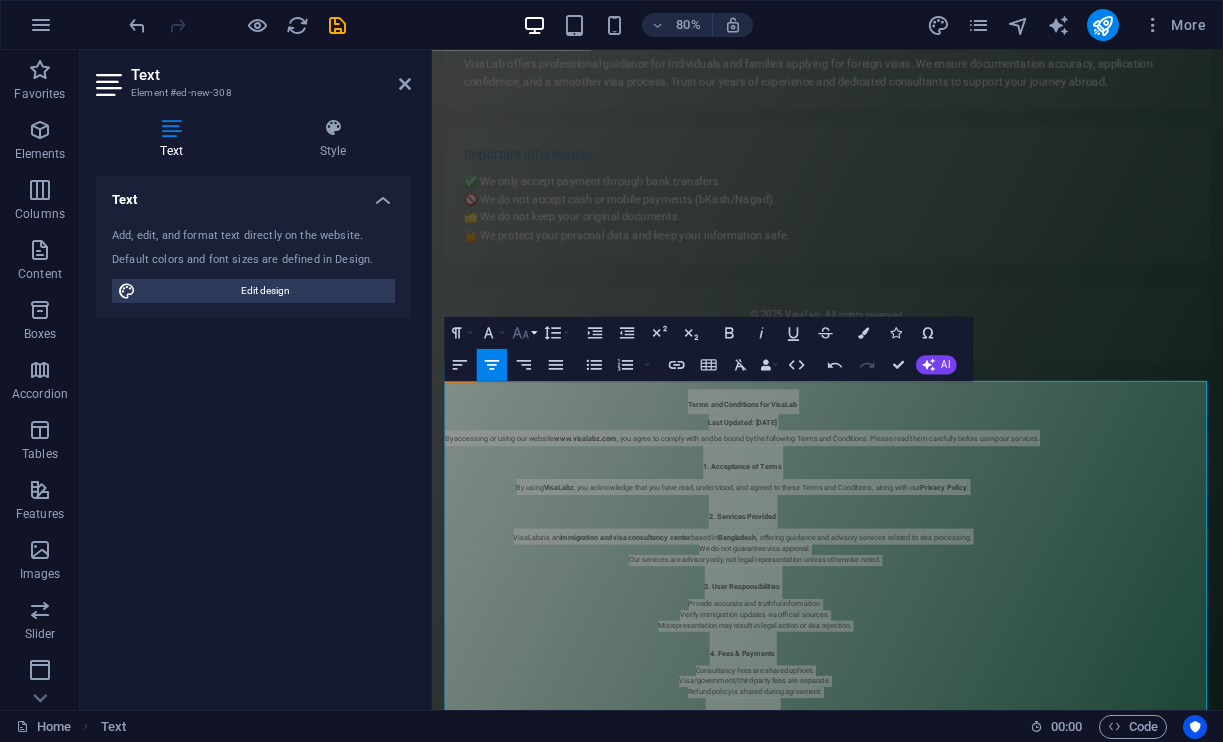 click 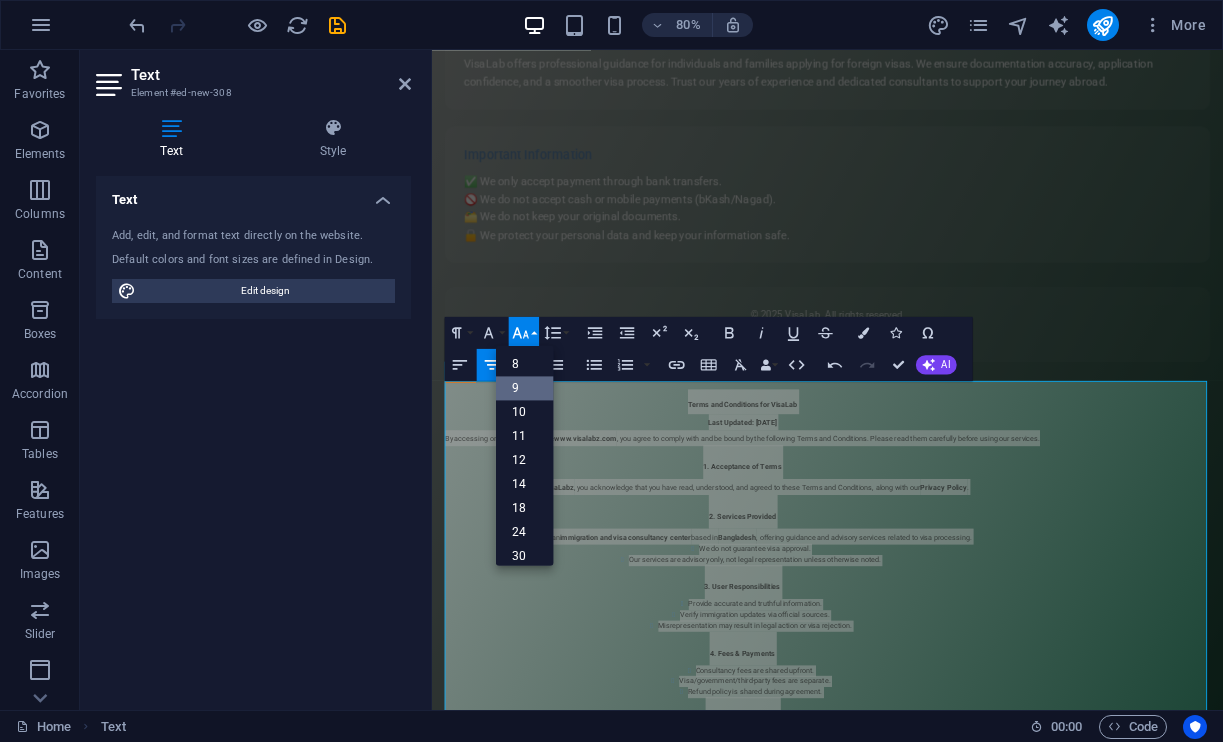 scroll, scrollTop: 53, scrollLeft: 0, axis: vertical 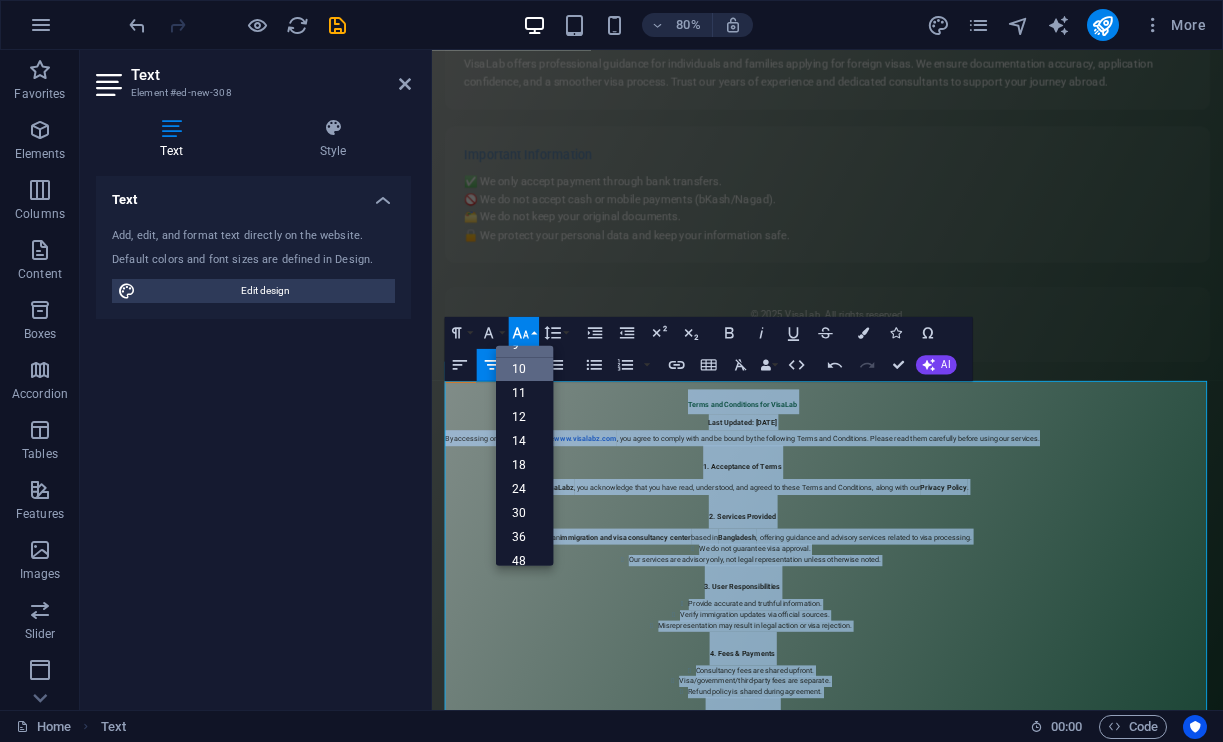 click on "10" at bounding box center (525, 369) 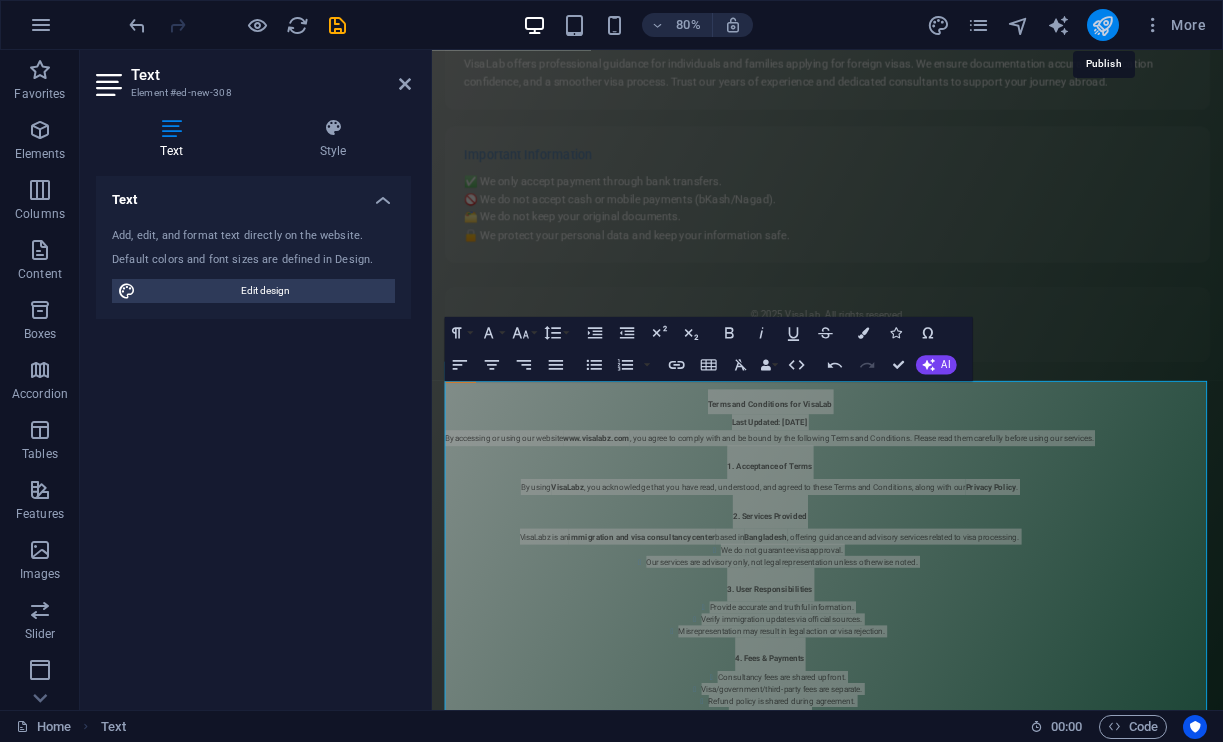 click at bounding box center [1102, 25] 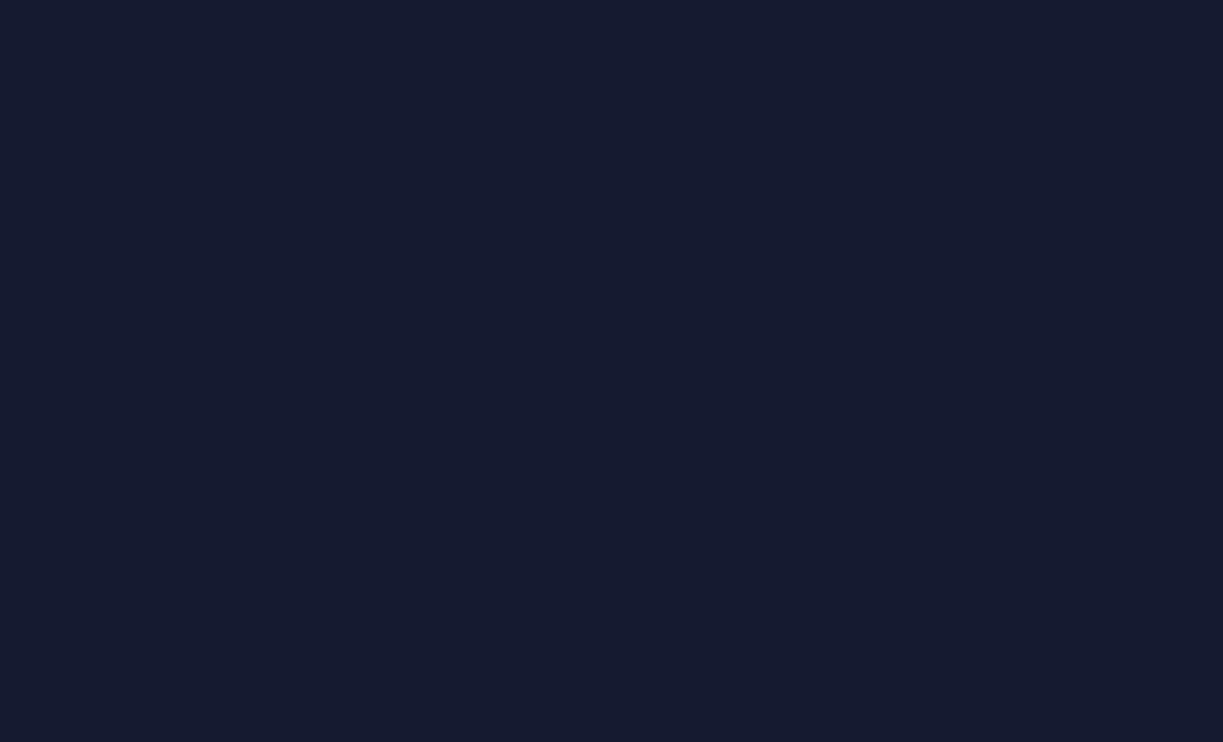 scroll, scrollTop: 0, scrollLeft: 0, axis: both 